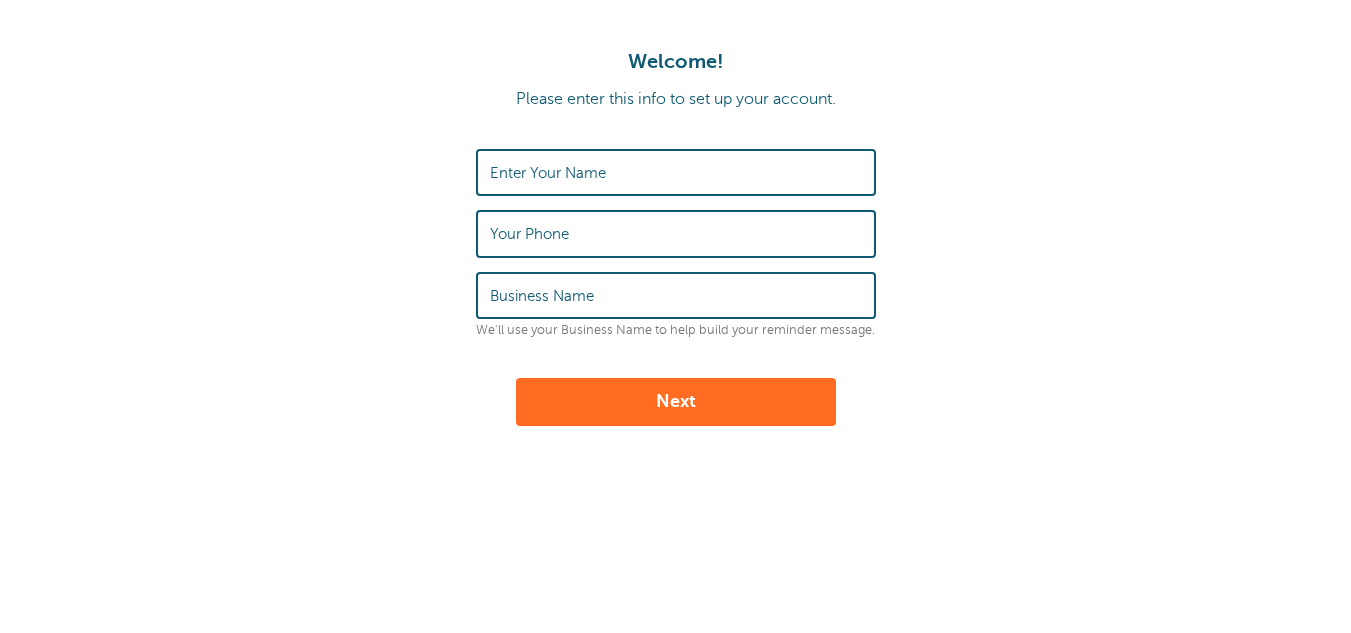 scroll, scrollTop: 0, scrollLeft: 0, axis: both 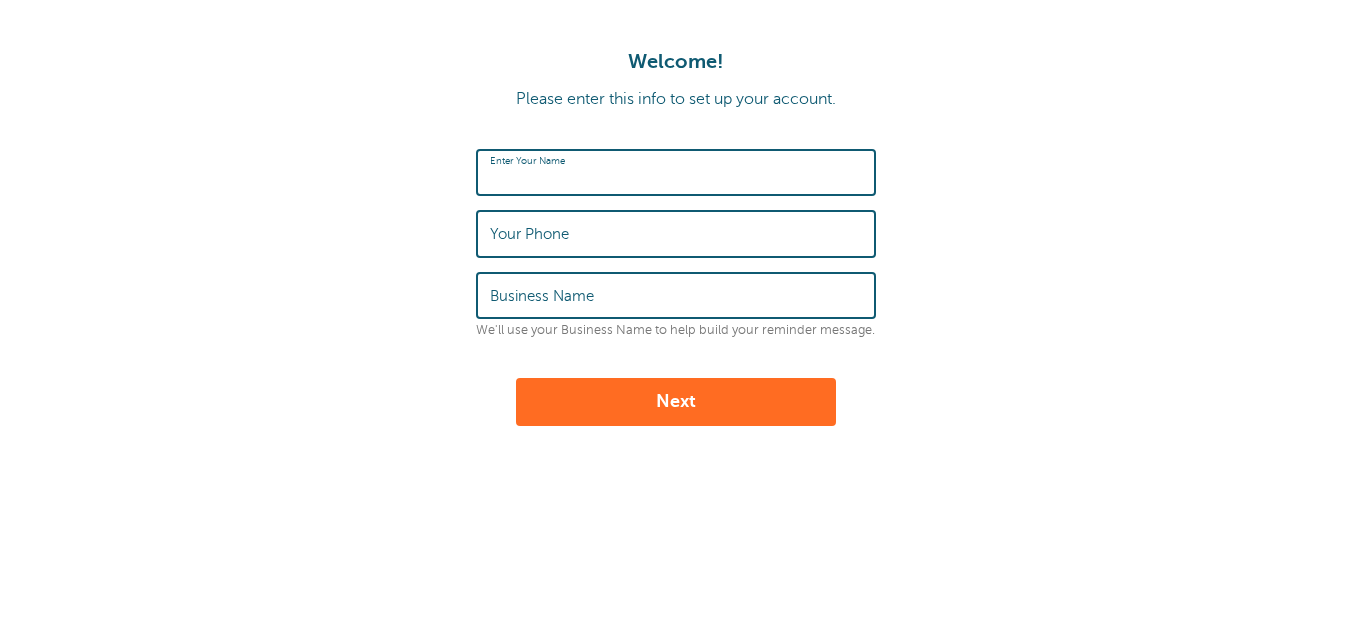 click on "Enter Your Name" at bounding box center [676, 172] 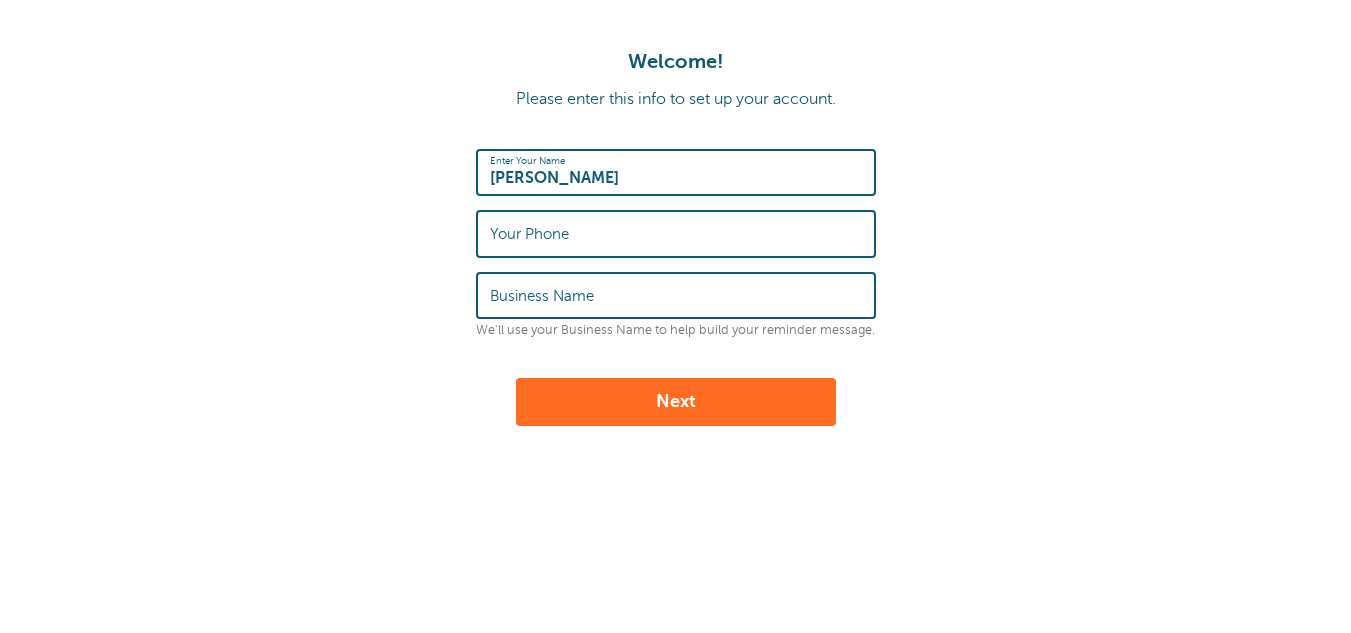 type on "Eric Tucker" 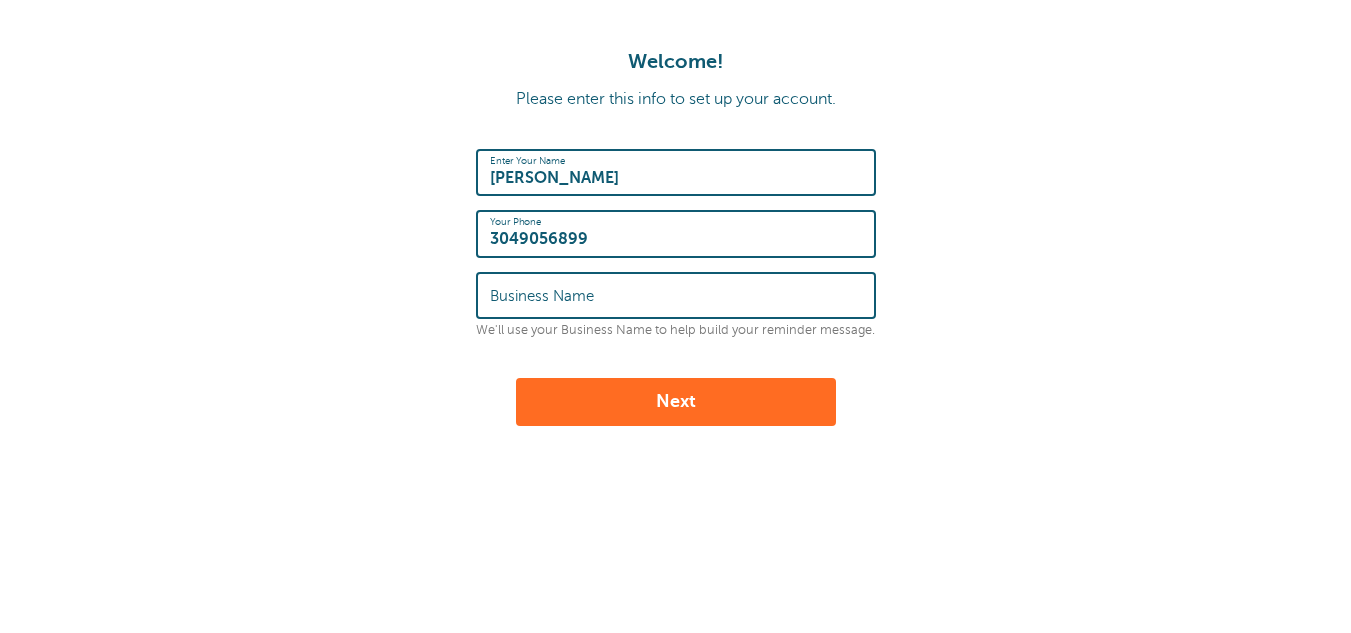 type on "3049056899" 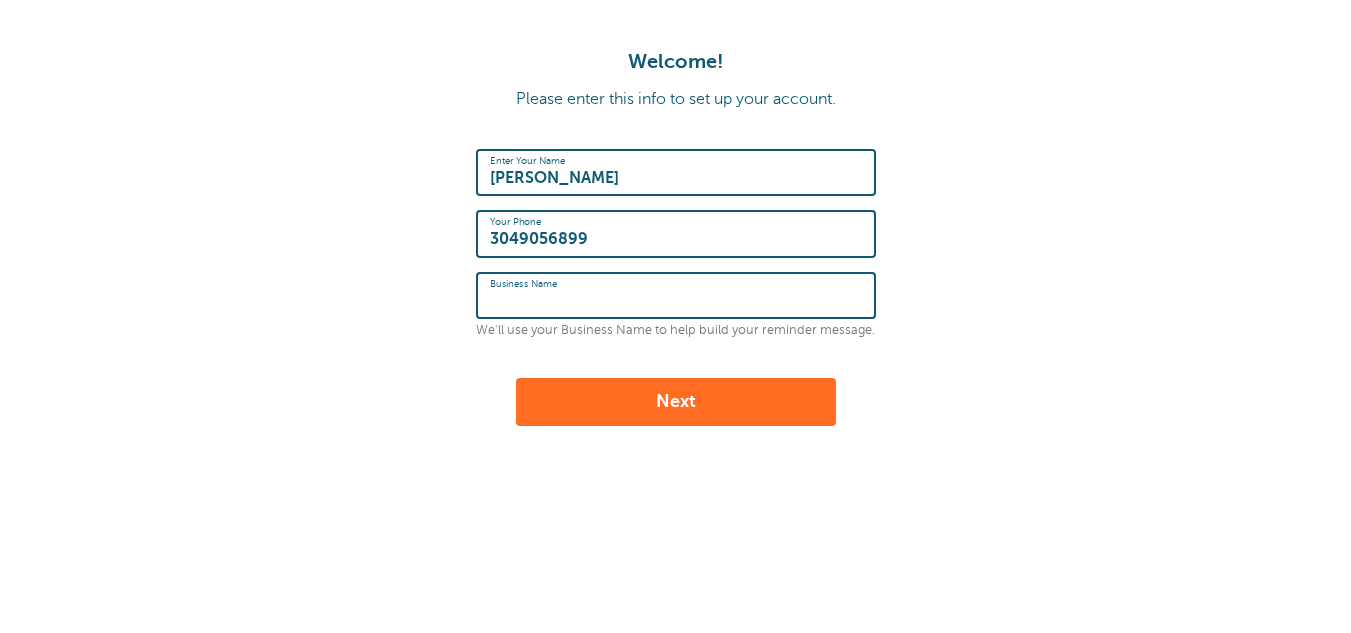 click on "Business Name" at bounding box center (676, 295) 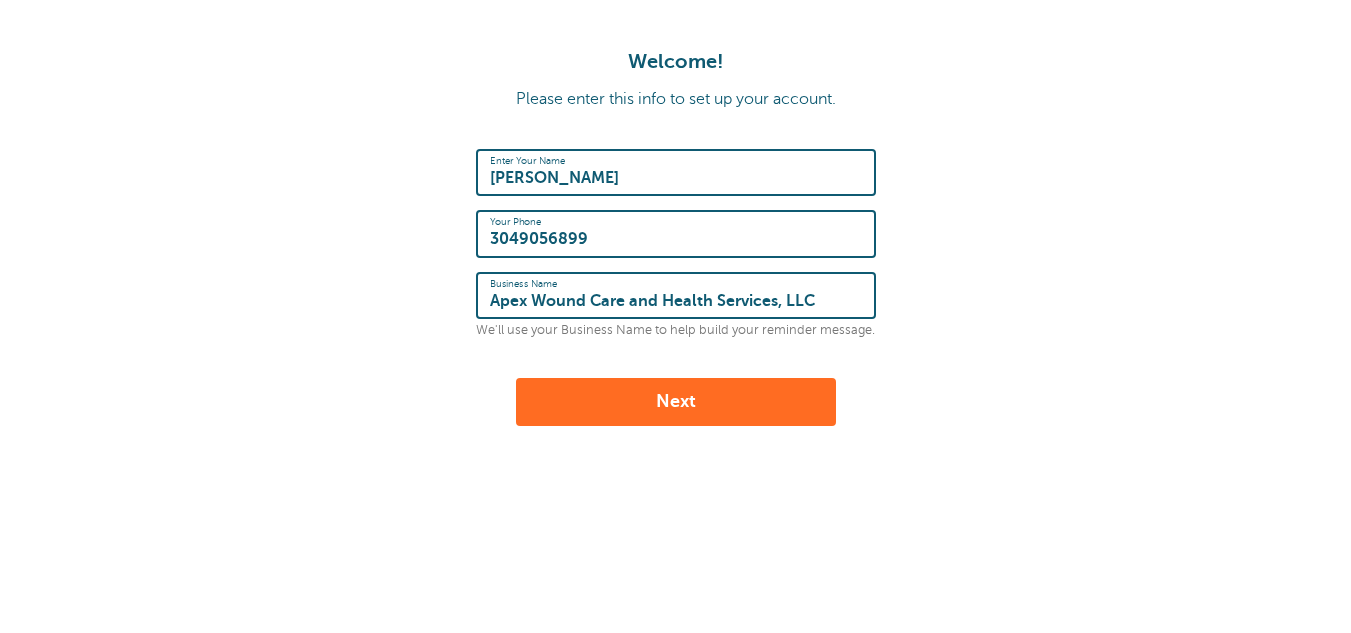 type on "Apex Wound Care and Health Services, LLC" 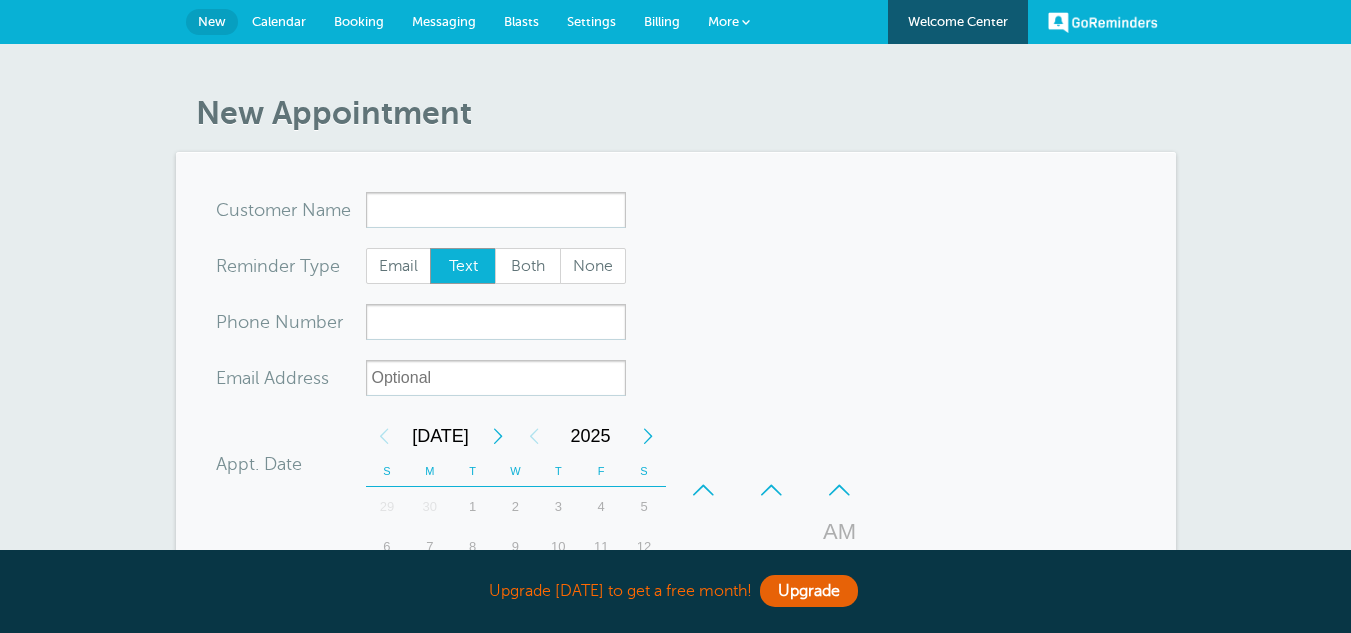 scroll, scrollTop: 0, scrollLeft: 0, axis: both 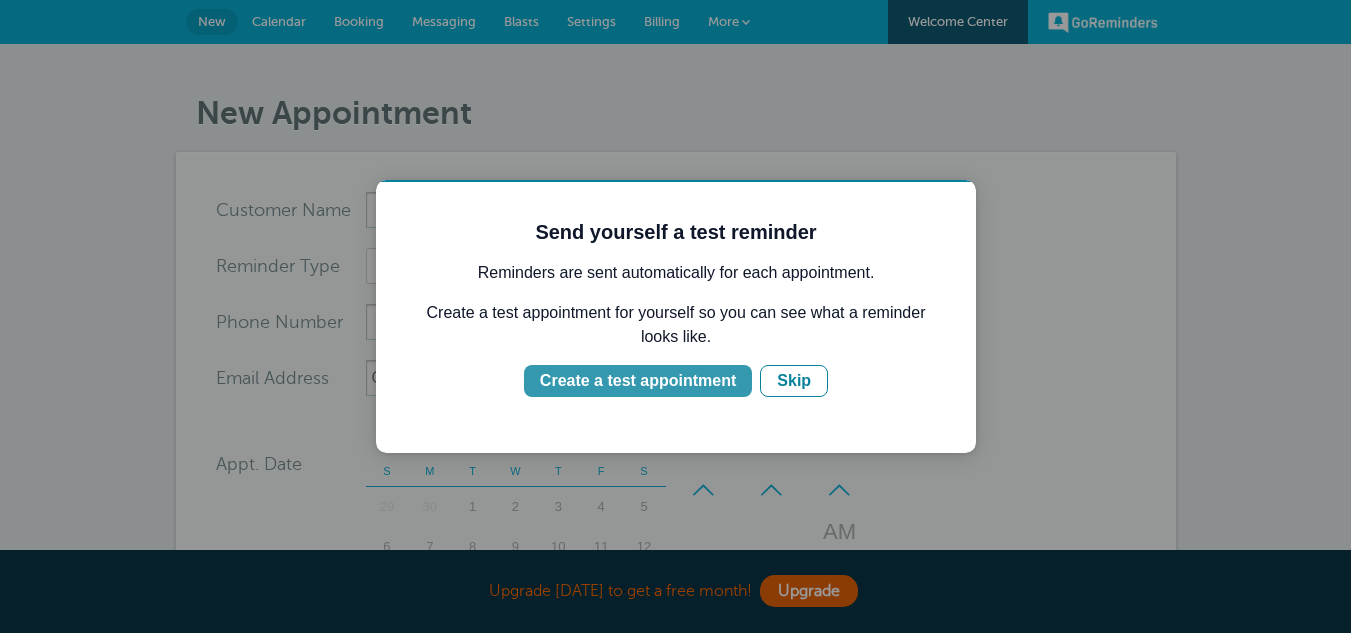 click on "Create a test appointment" at bounding box center [638, 381] 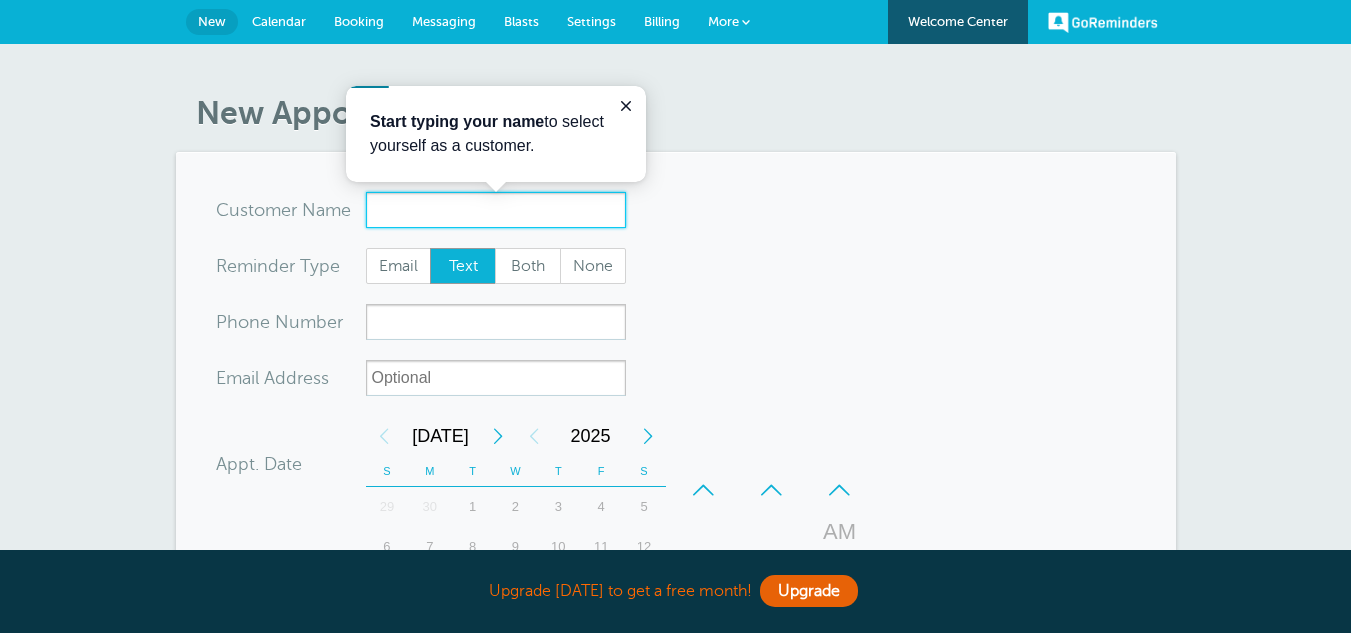 scroll, scrollTop: 0, scrollLeft: 0, axis: both 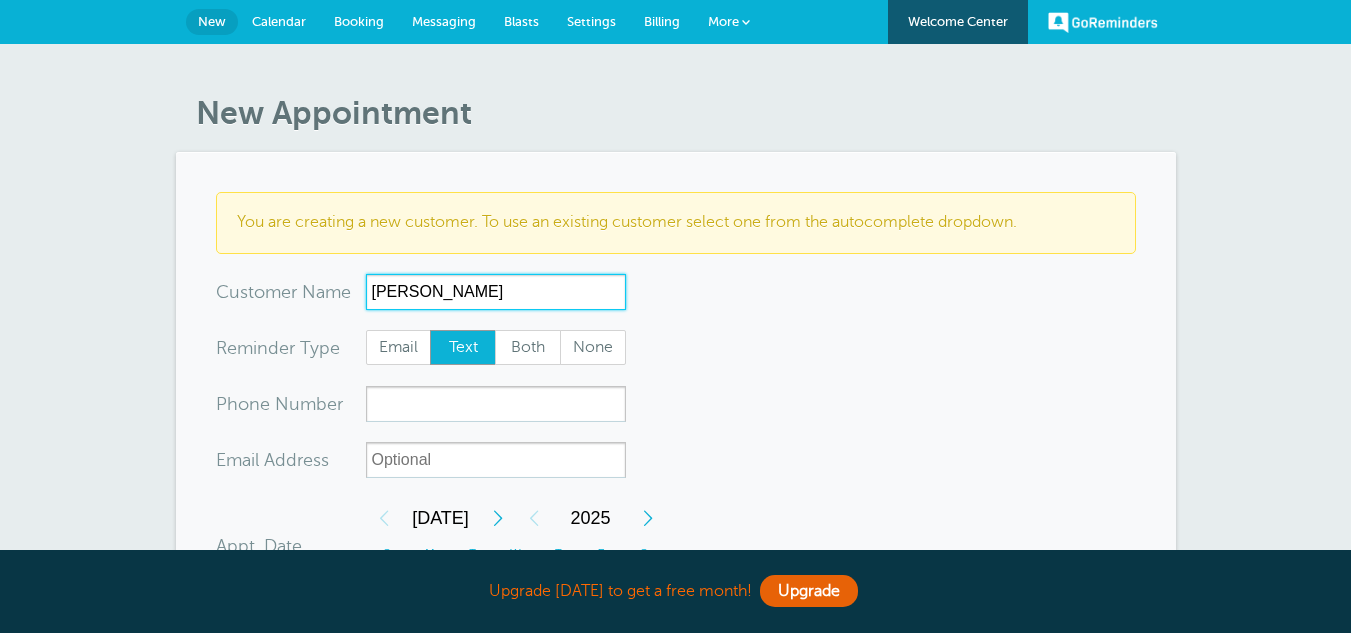 type on "Stacie Koontz" 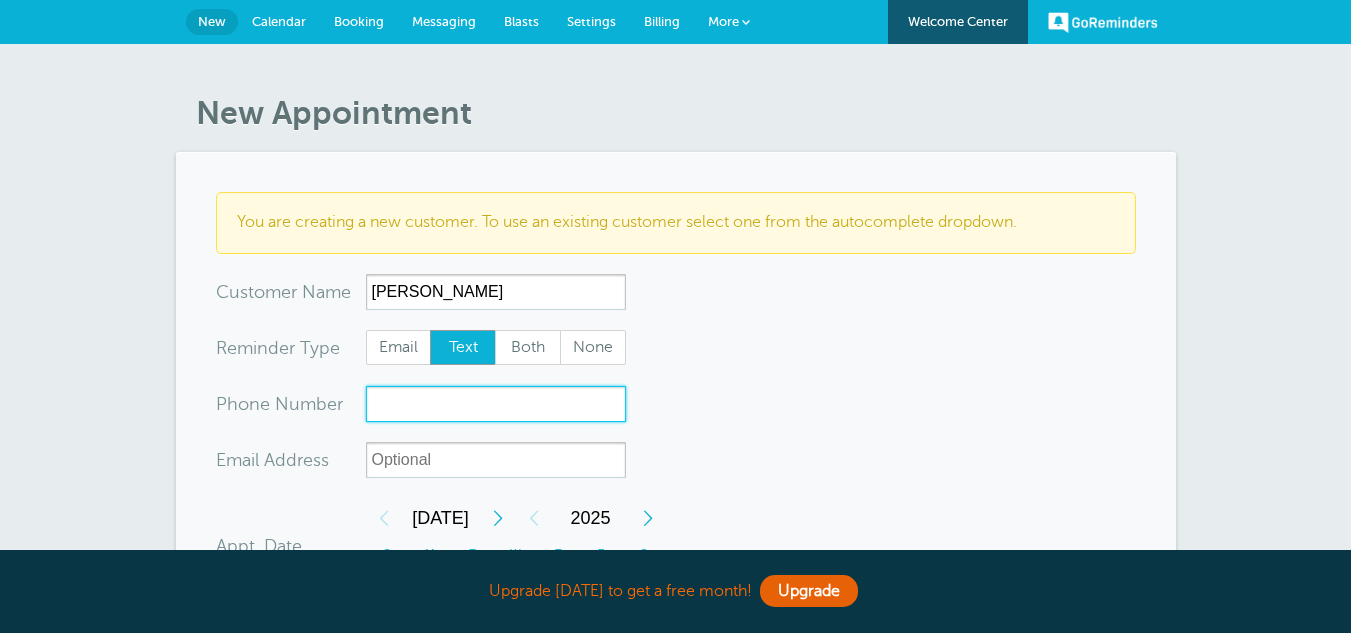 click on "xxx-no-autofill" at bounding box center [496, 404] 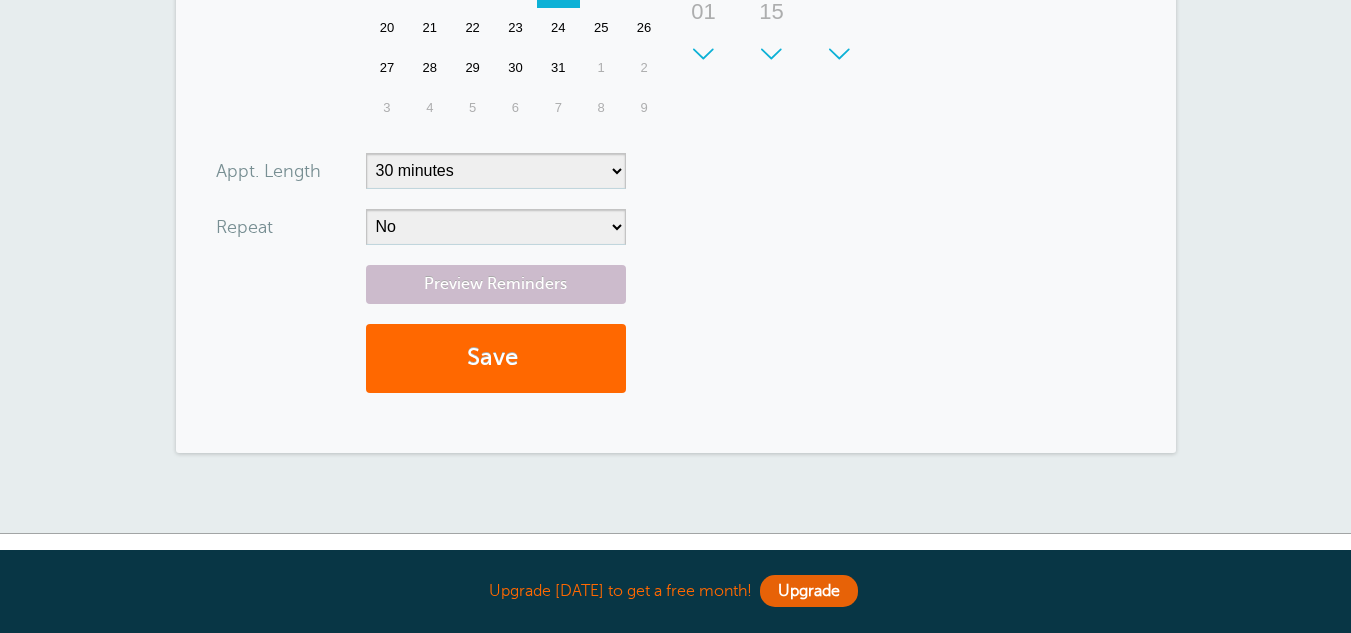 scroll, scrollTop: 700, scrollLeft: 0, axis: vertical 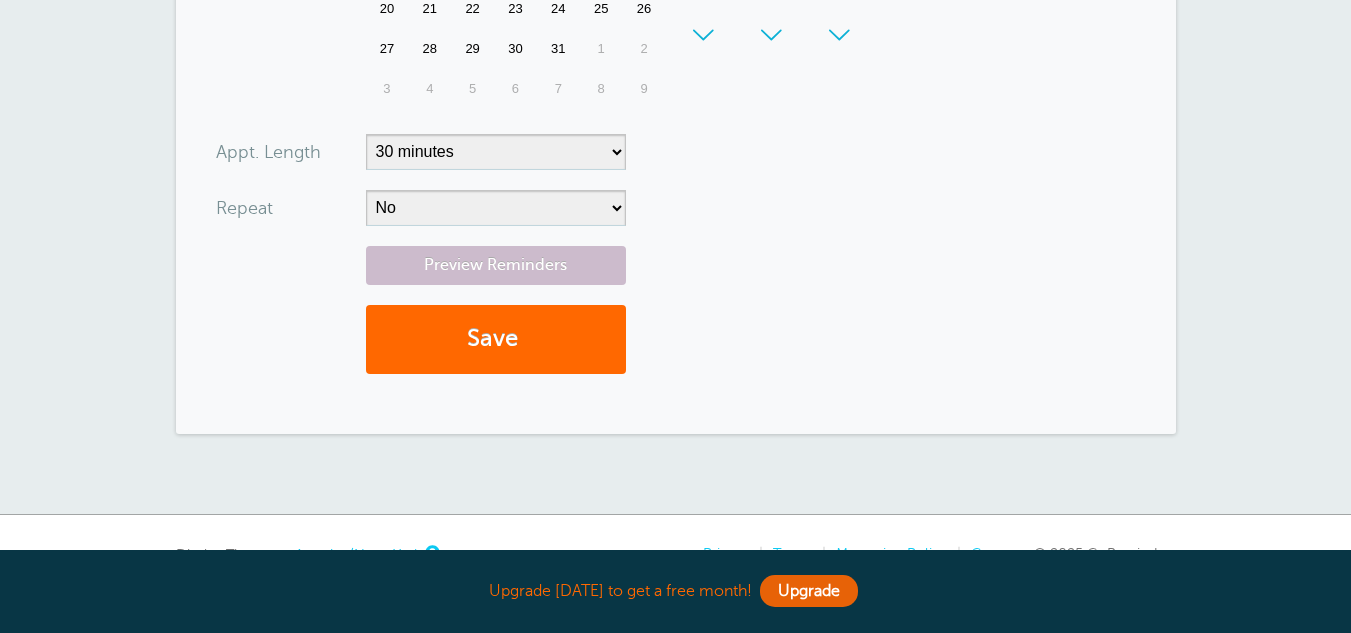 type on "3043124647" 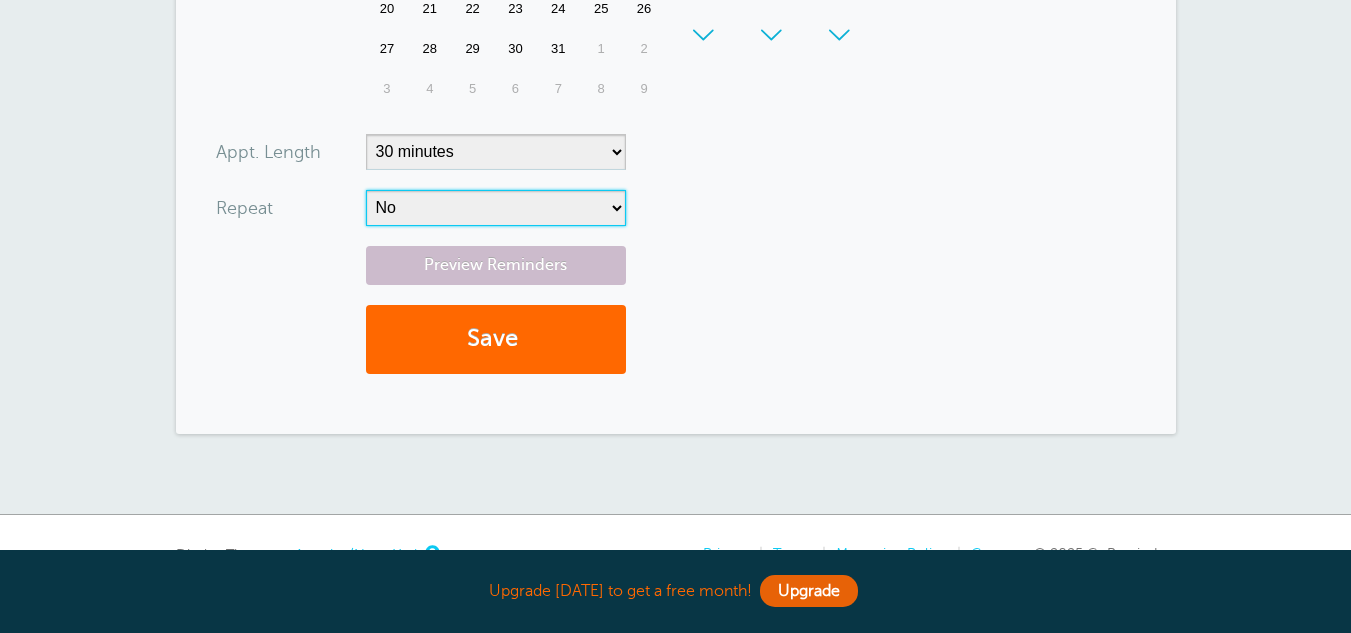 click on "No Daily Weekly Every 2 weeks Every 3 weeks Every 4 weeks Monthly Every 5 weeks Every 6 weeks Every 7 weeks Every 8 weeks Every other month Every 9 weeks Every 10 weeks Every 11 weeks Every 12 weeks Quarterly Every 4 months Every 6 months Yearly Every 18 months Every 2 years Every 3 years" at bounding box center (496, 208) 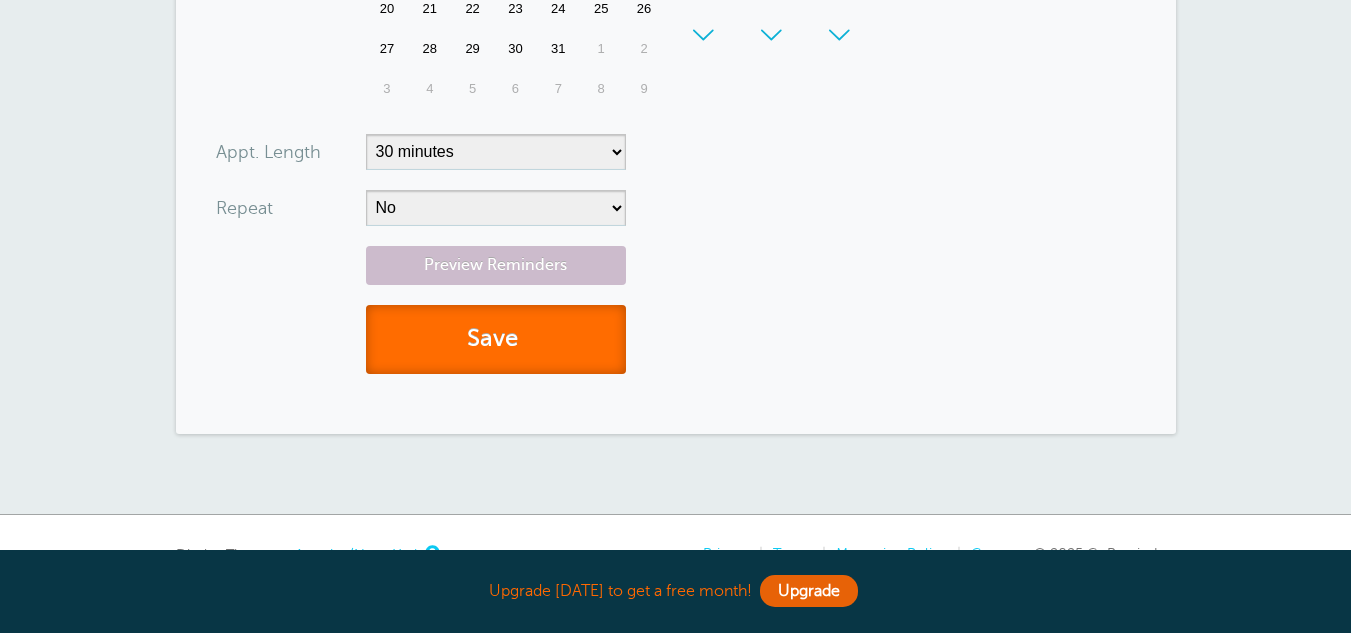click on "Save" at bounding box center [496, 339] 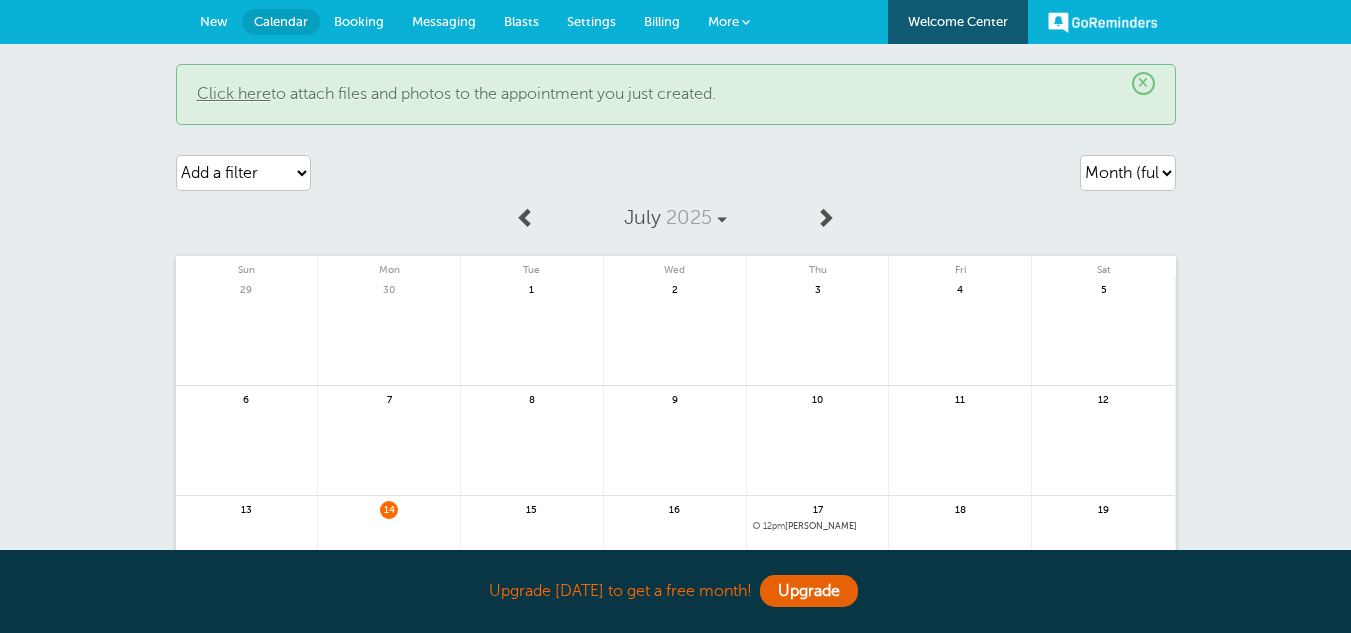 scroll, scrollTop: 0, scrollLeft: 0, axis: both 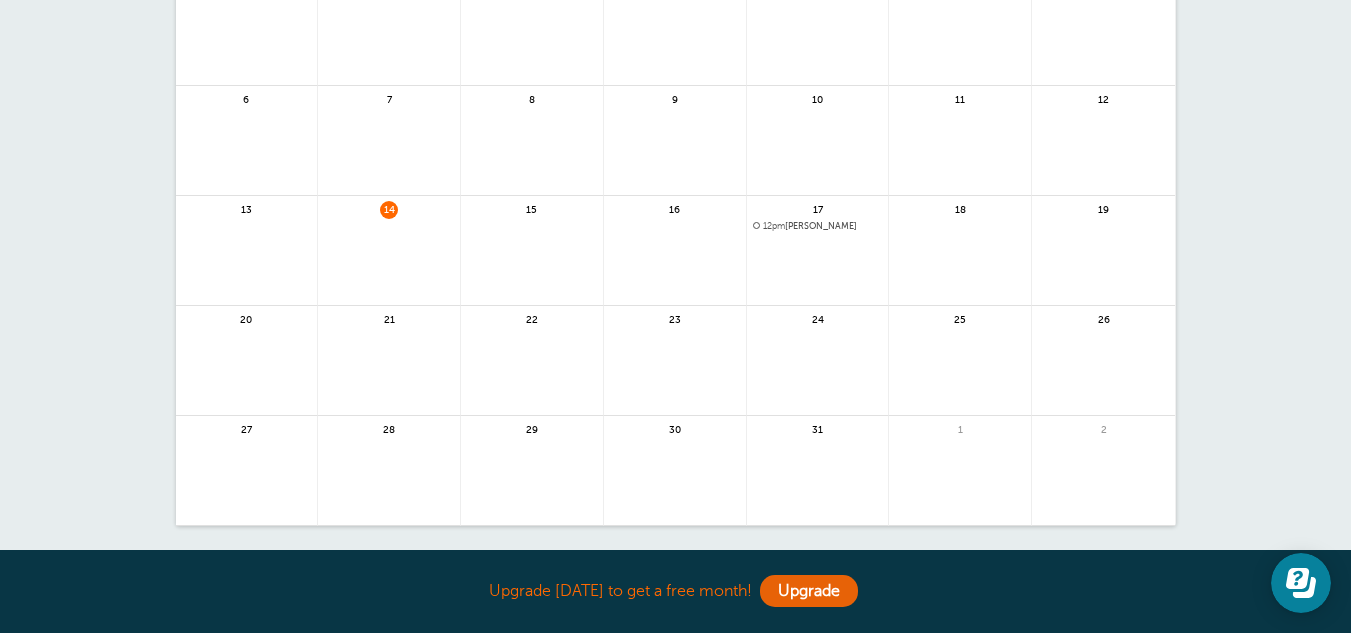 click on "12pm
Stacie Koontz" at bounding box center (818, 226) 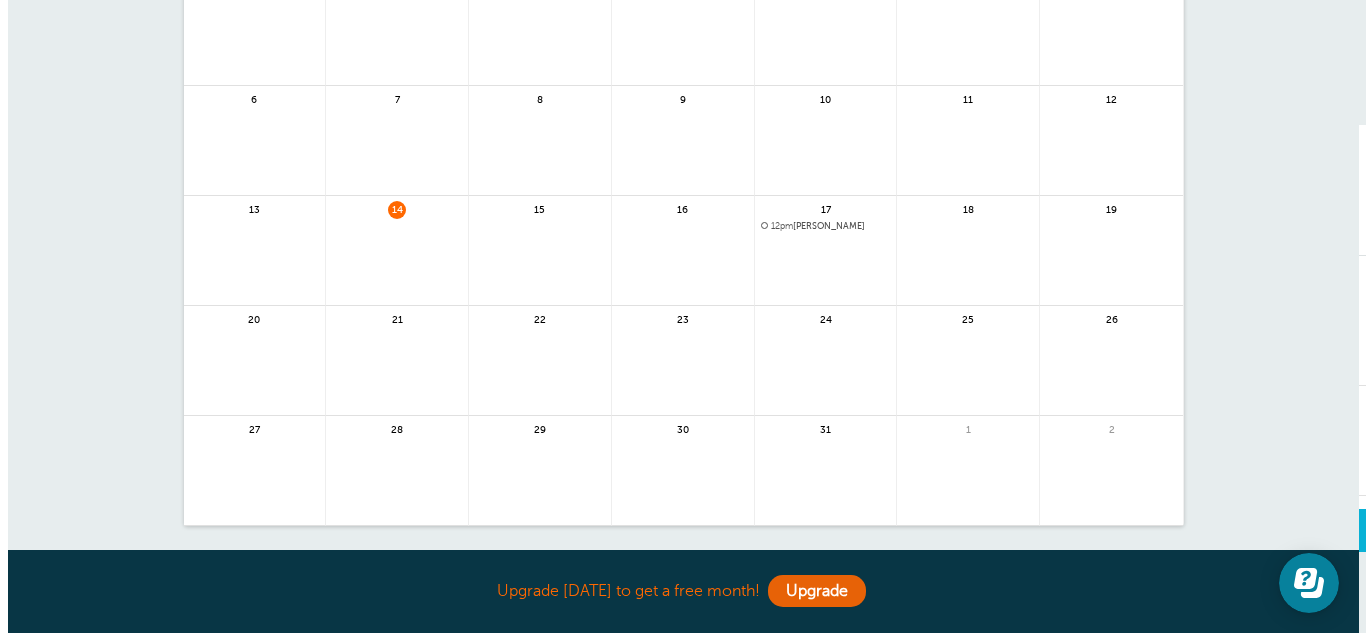scroll, scrollTop: 274, scrollLeft: 0, axis: vertical 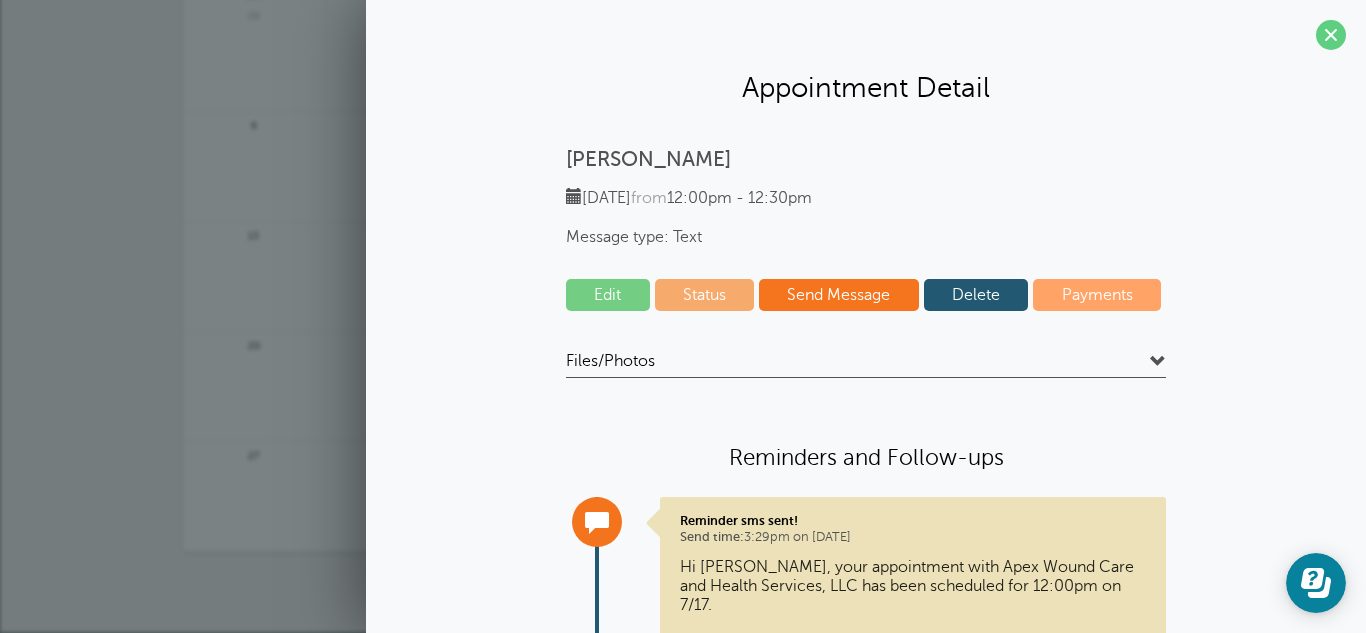 click on "Send Message" at bounding box center (839, 295) 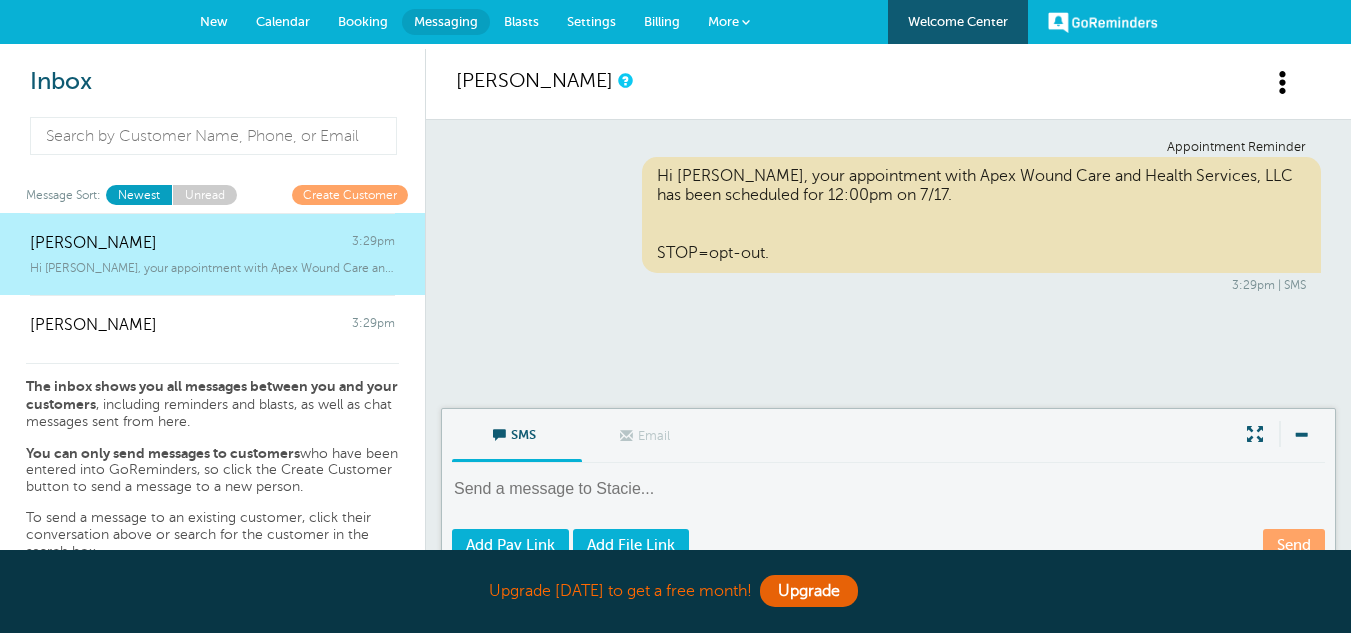scroll, scrollTop: 0, scrollLeft: 0, axis: both 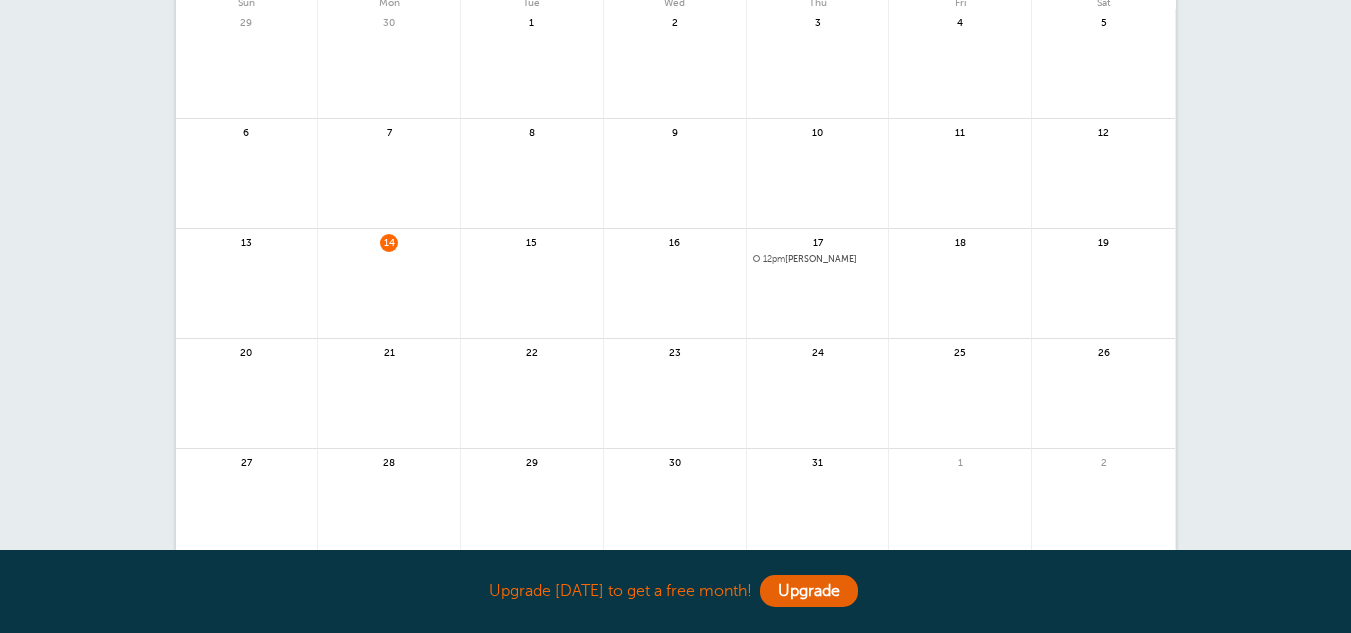 click on "12pm" at bounding box center [774, 259] 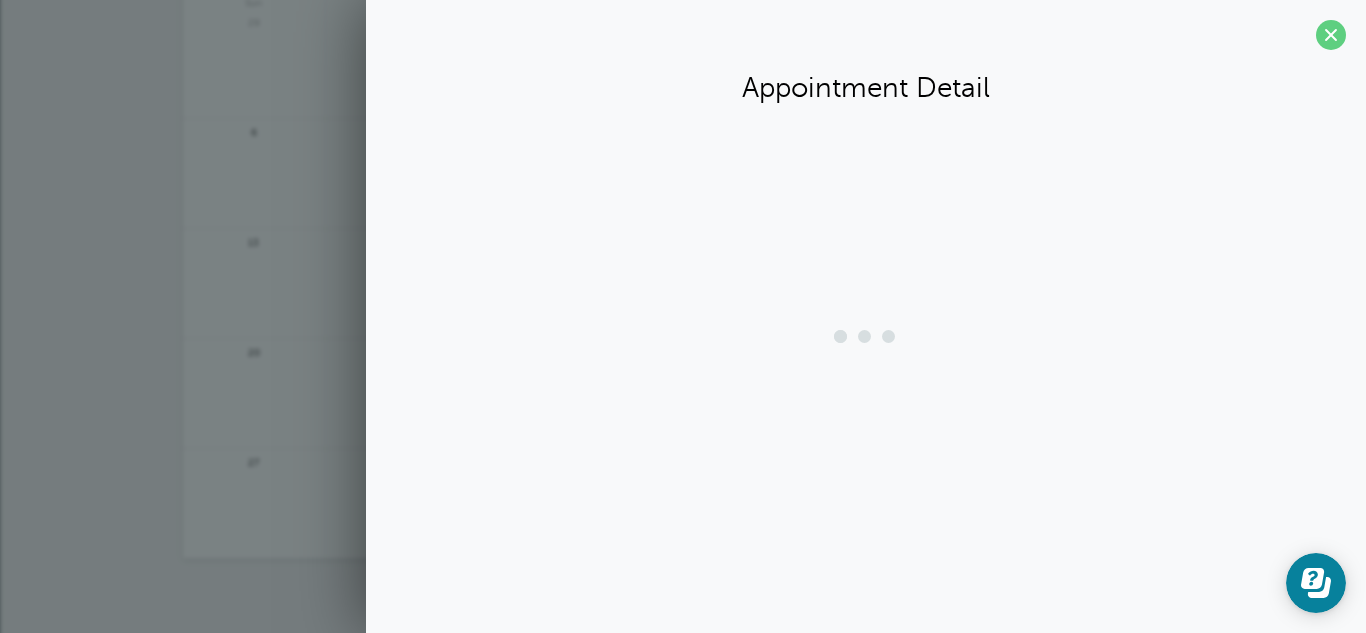 scroll, scrollTop: 0, scrollLeft: 0, axis: both 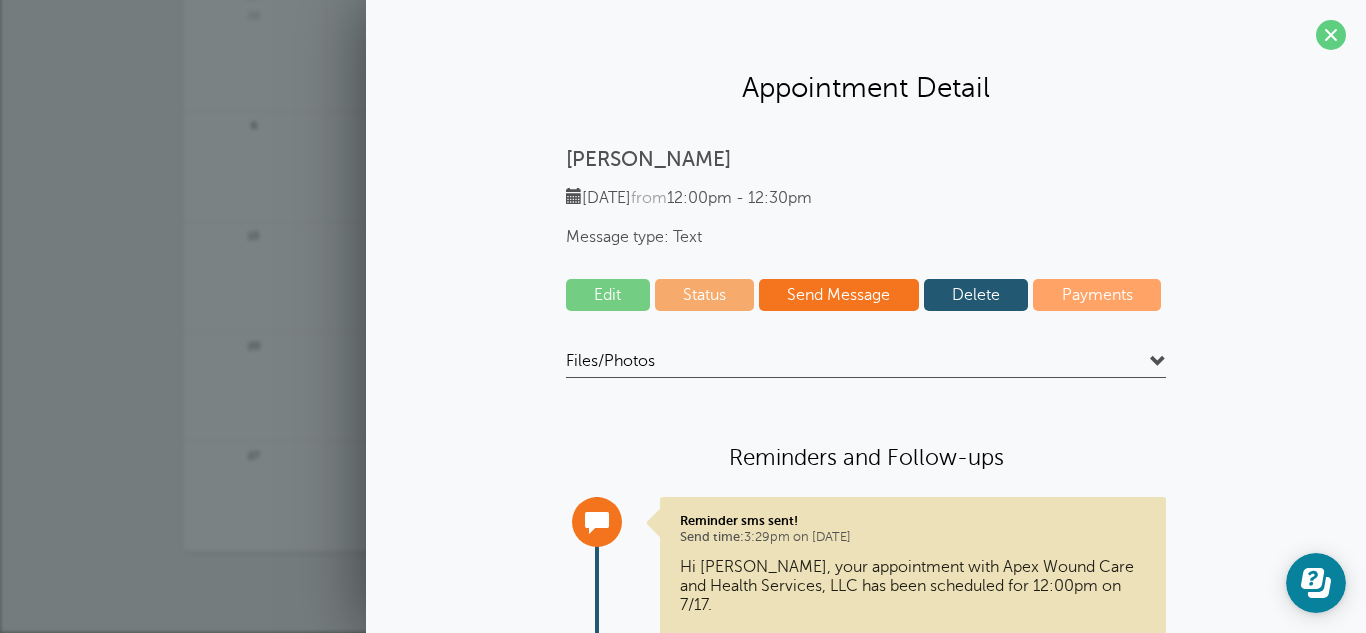 click on "Edit" at bounding box center (608, 295) 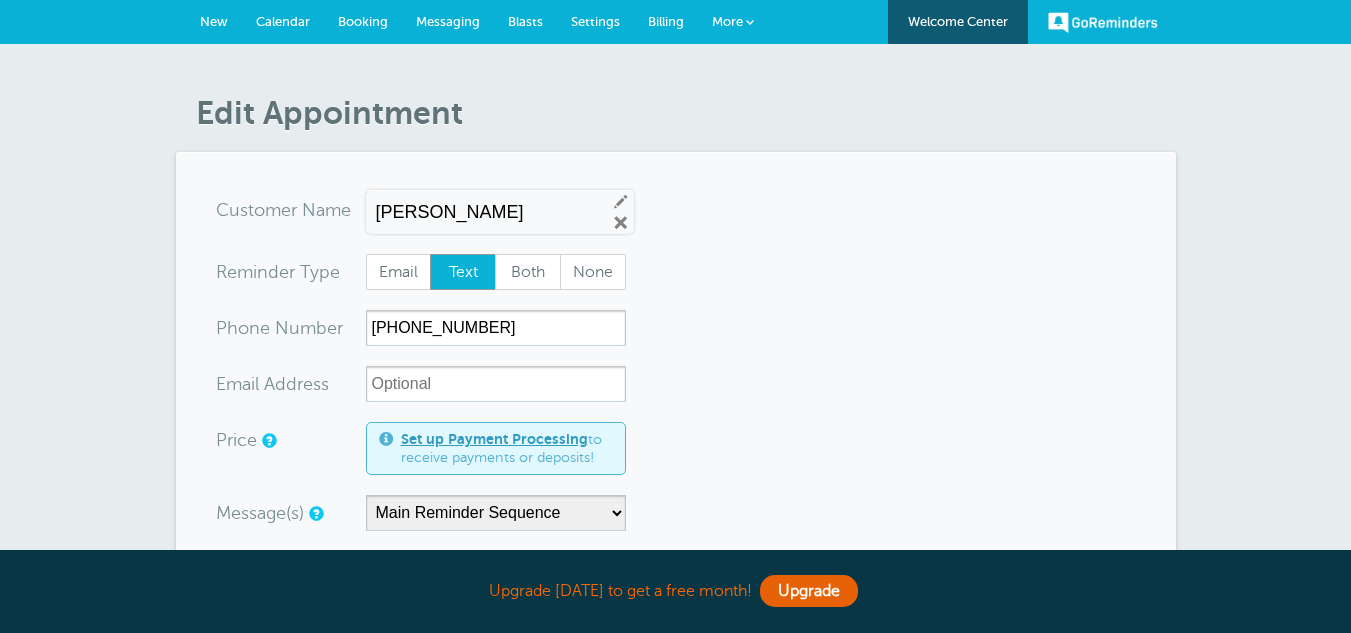 scroll, scrollTop: 0, scrollLeft: 0, axis: both 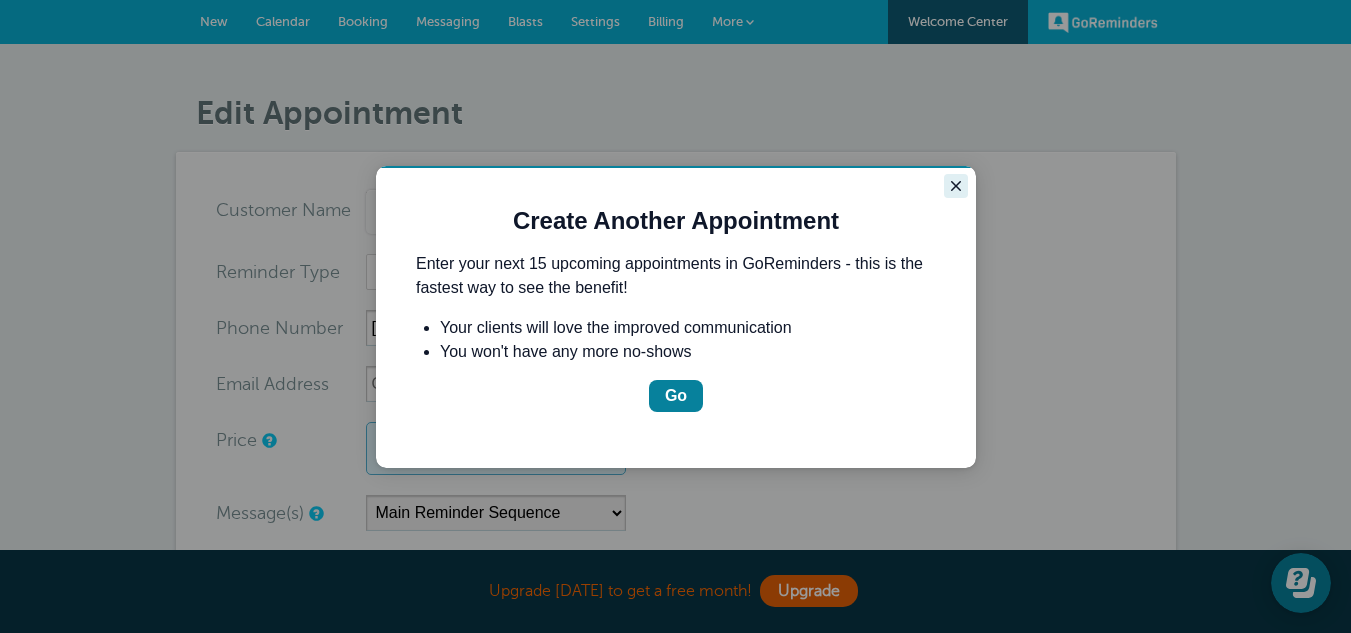 click 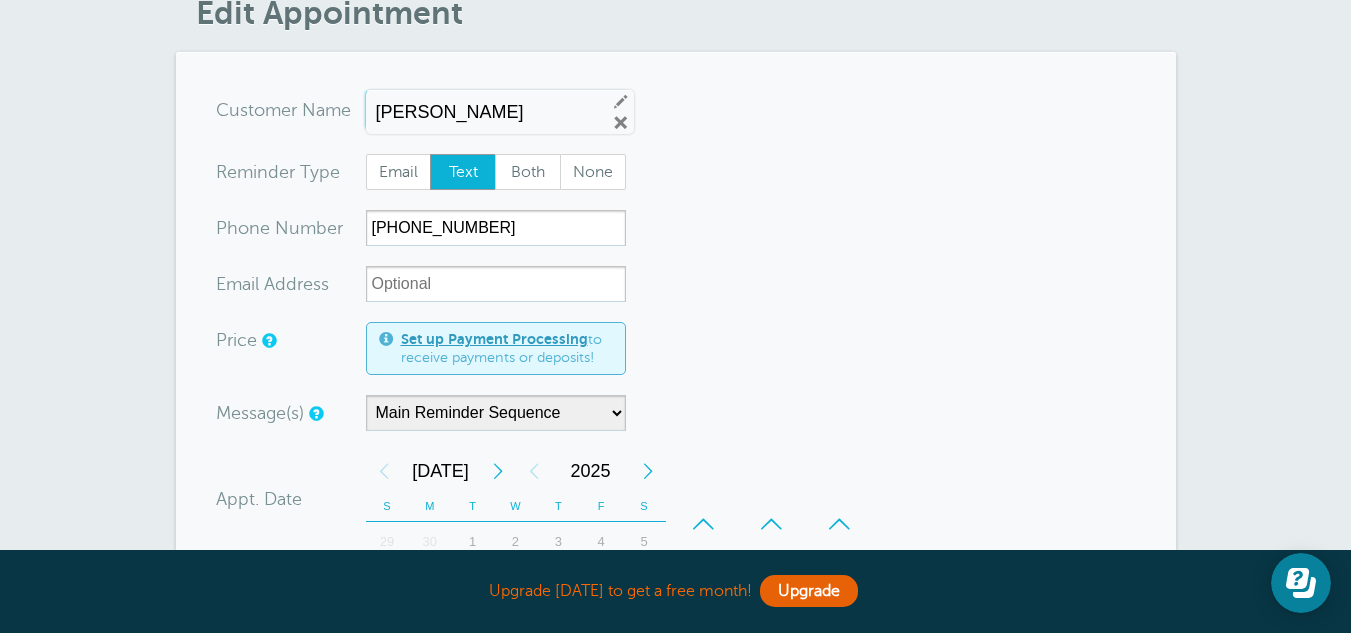 scroll, scrollTop: 200, scrollLeft: 0, axis: vertical 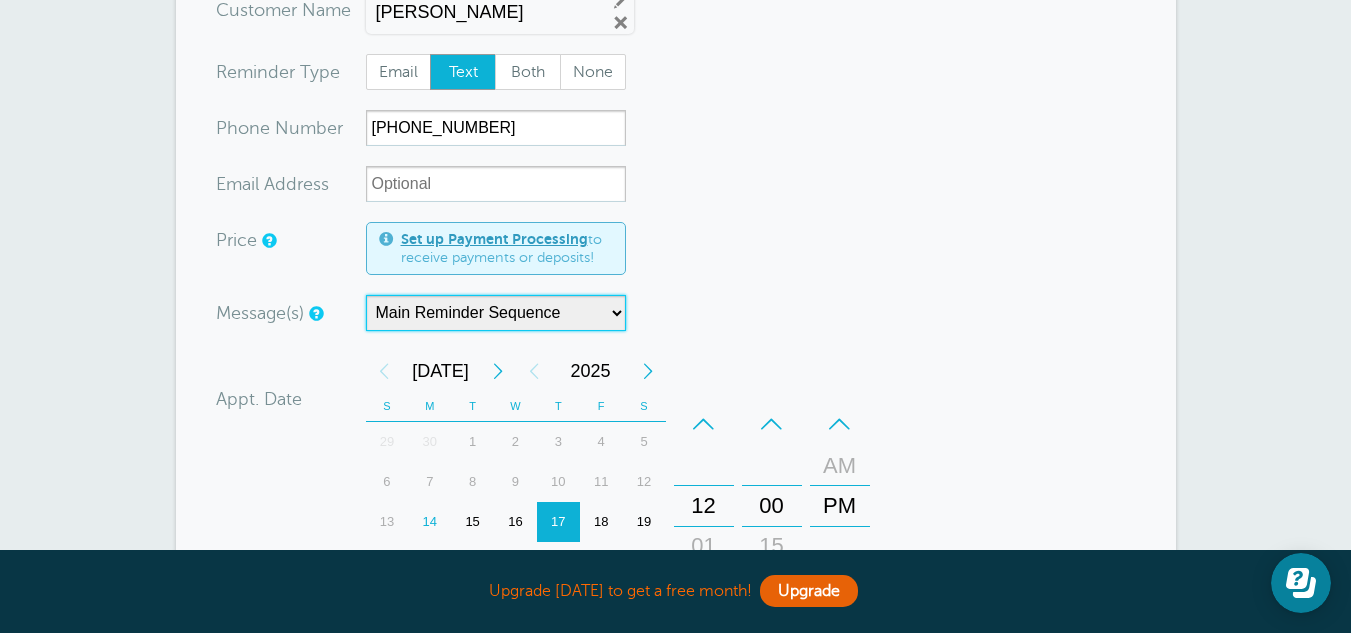 click on "Main Reminder Sequence" at bounding box center [496, 313] 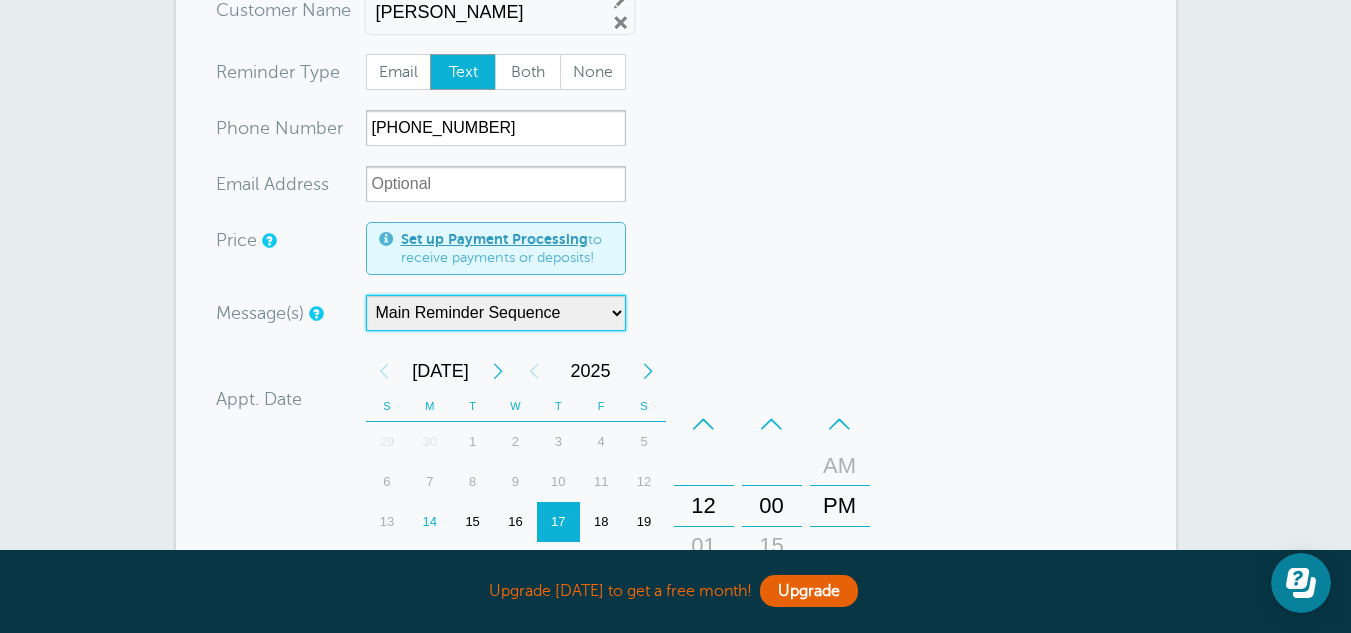 click on "Main Reminder Sequence" at bounding box center (496, 313) 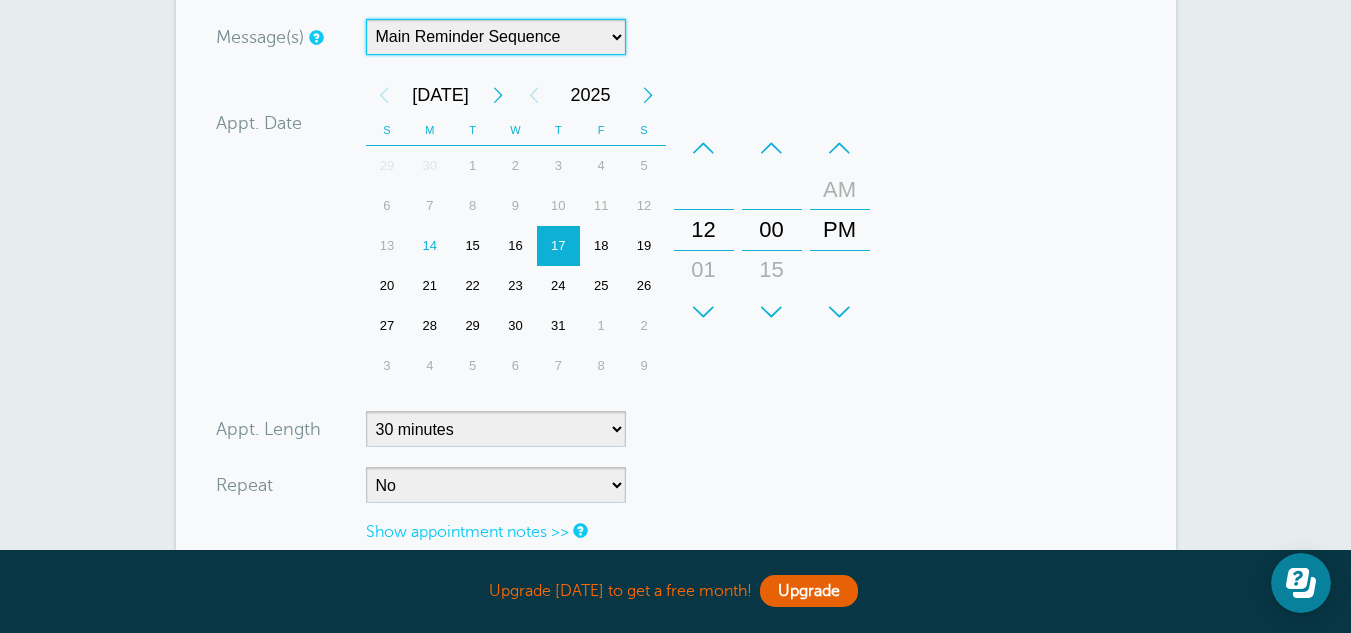 scroll, scrollTop: 600, scrollLeft: 0, axis: vertical 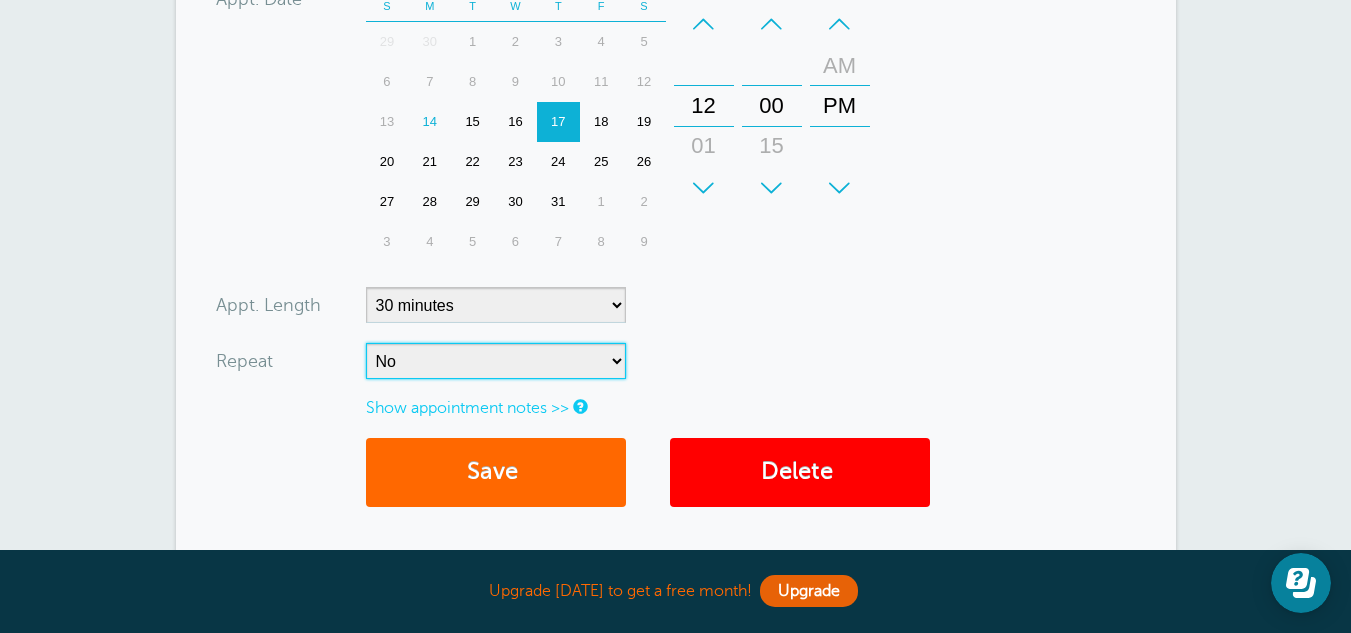 click on "No Daily Weekly Every 2 weeks Every 3 weeks Every 4 weeks Monthly Every 5 weeks Every 6 weeks Every 7 weeks Every 8 weeks Every other month Every 9 weeks Every 10 weeks Every 11 weeks Every 12 weeks Quarterly Every 4 months Every 6 months Yearly Every 18 months Every 2 years Every 3 years" at bounding box center [496, 361] 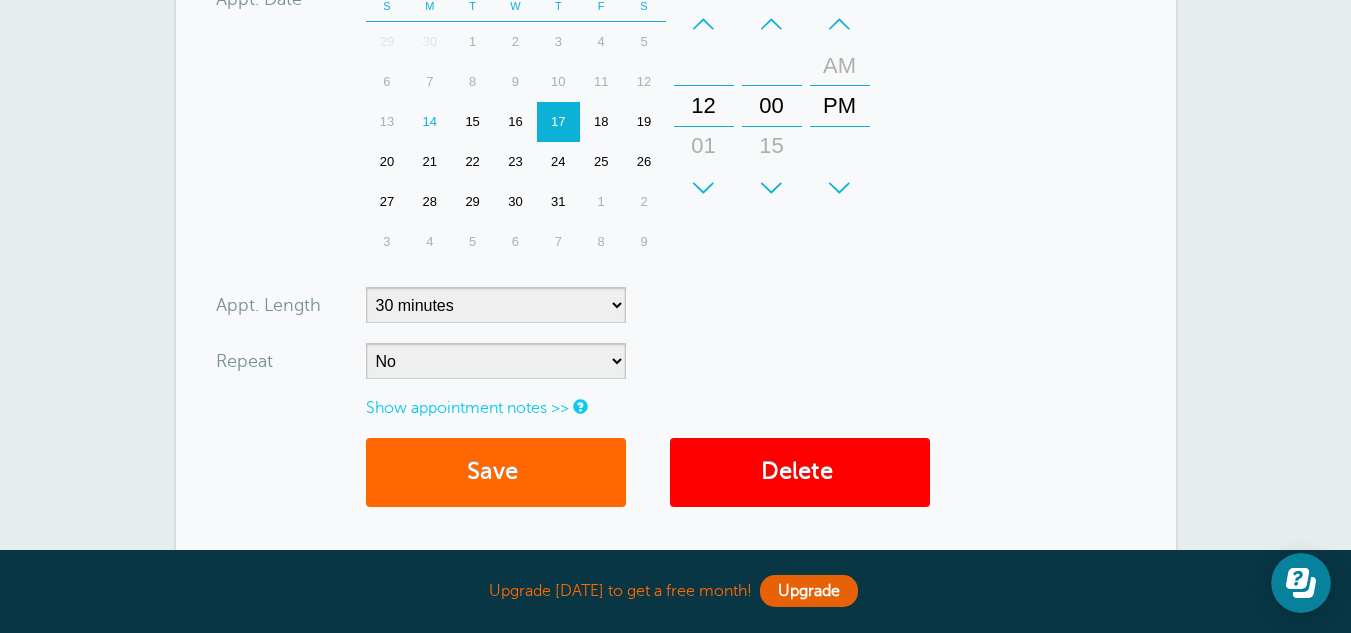 click on "You are creating a new customer. To use an existing customer select one from the autocomplete dropdown.
x-no-autofill
Cus tomer N ame
Stacie Koontz
Edit
Remove
Customer TZ
--
Time zone
am/pm
24h" at bounding box center [676, 59] 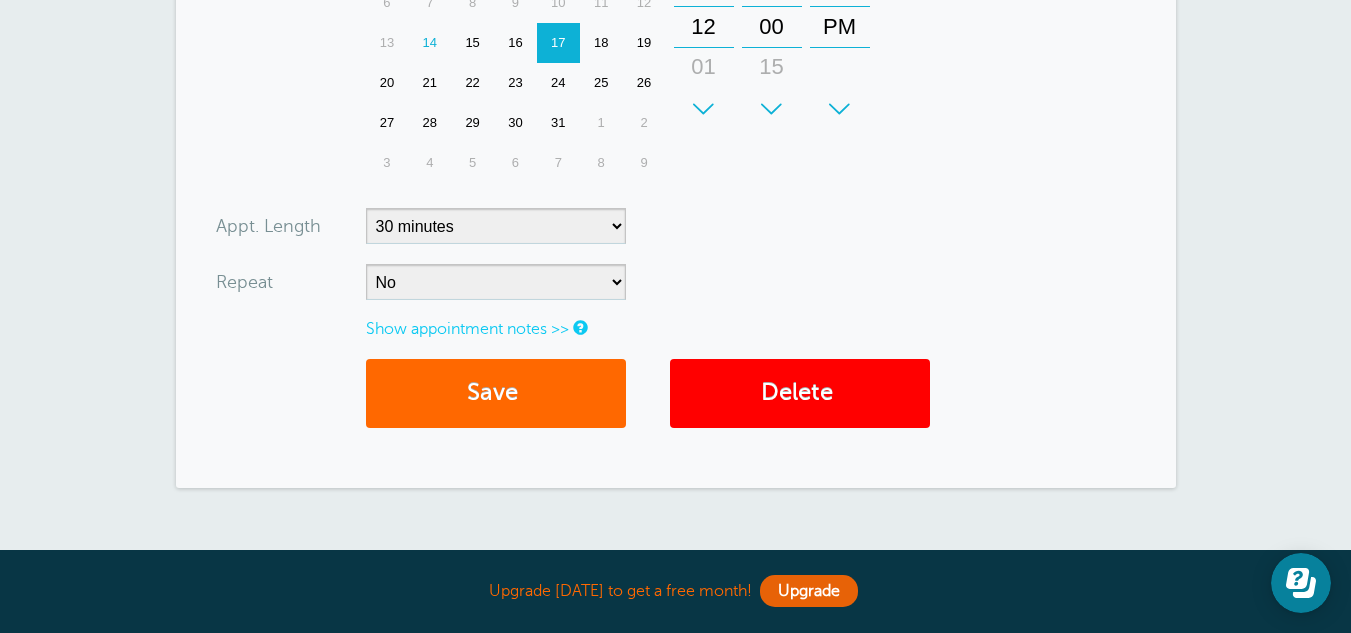scroll, scrollTop: 700, scrollLeft: 0, axis: vertical 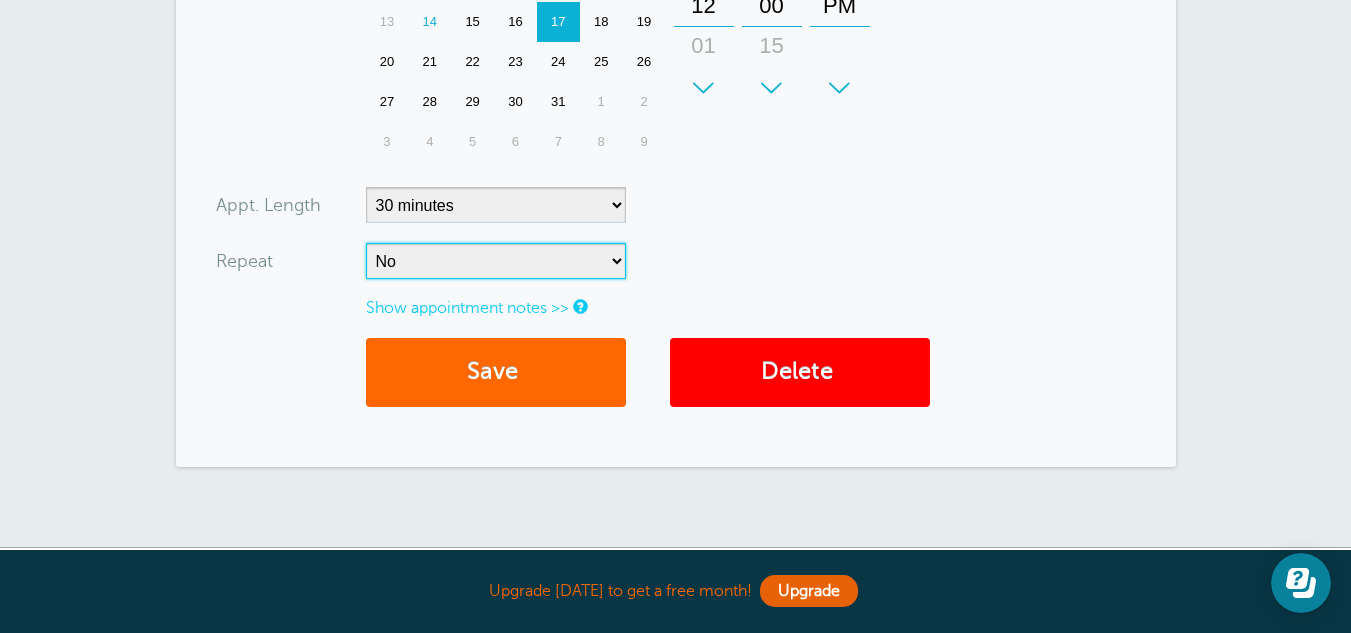 click on "No Daily Weekly Every 2 weeks Every 3 weeks Every 4 weeks Monthly Every 5 weeks Every 6 weeks Every 7 weeks Every 8 weeks Every other month Every 9 weeks Every 10 weeks Every 11 weeks Every 12 weeks Quarterly Every 4 months Every 6 months Yearly Every 18 months Every 2 years Every 3 years" at bounding box center [496, 261] 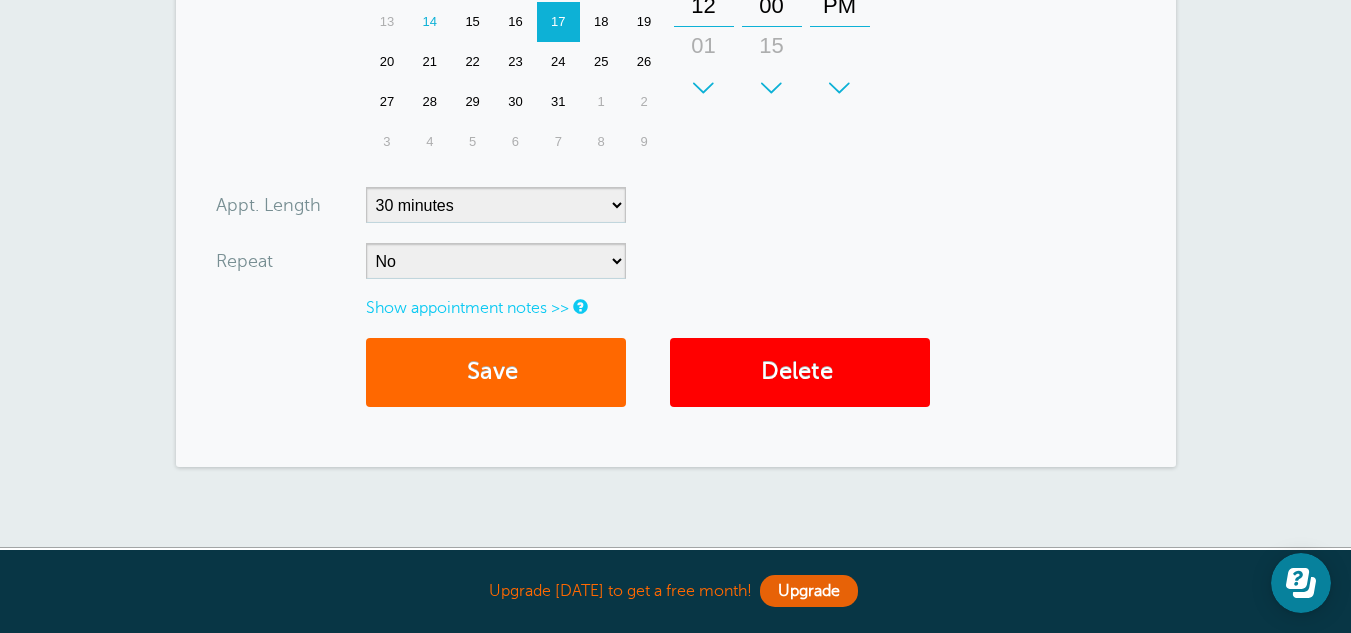 click on "You are creating a new customer. To use an existing customer select one from the autocomplete dropdown.
x-no-autofill
Cus tomer N ame
Stacie Koontz
Edit
Remove
Customer TZ
--
Time zone
am/pm
24h" at bounding box center (676, -41) 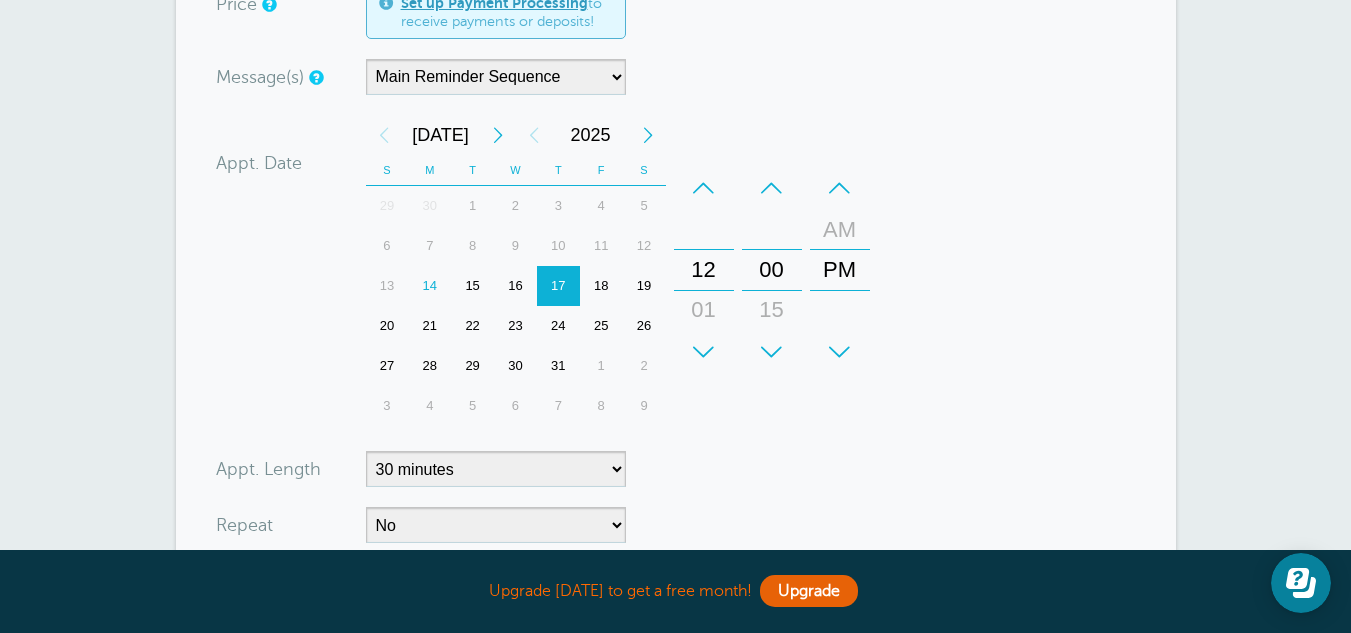 scroll, scrollTop: 500, scrollLeft: 0, axis: vertical 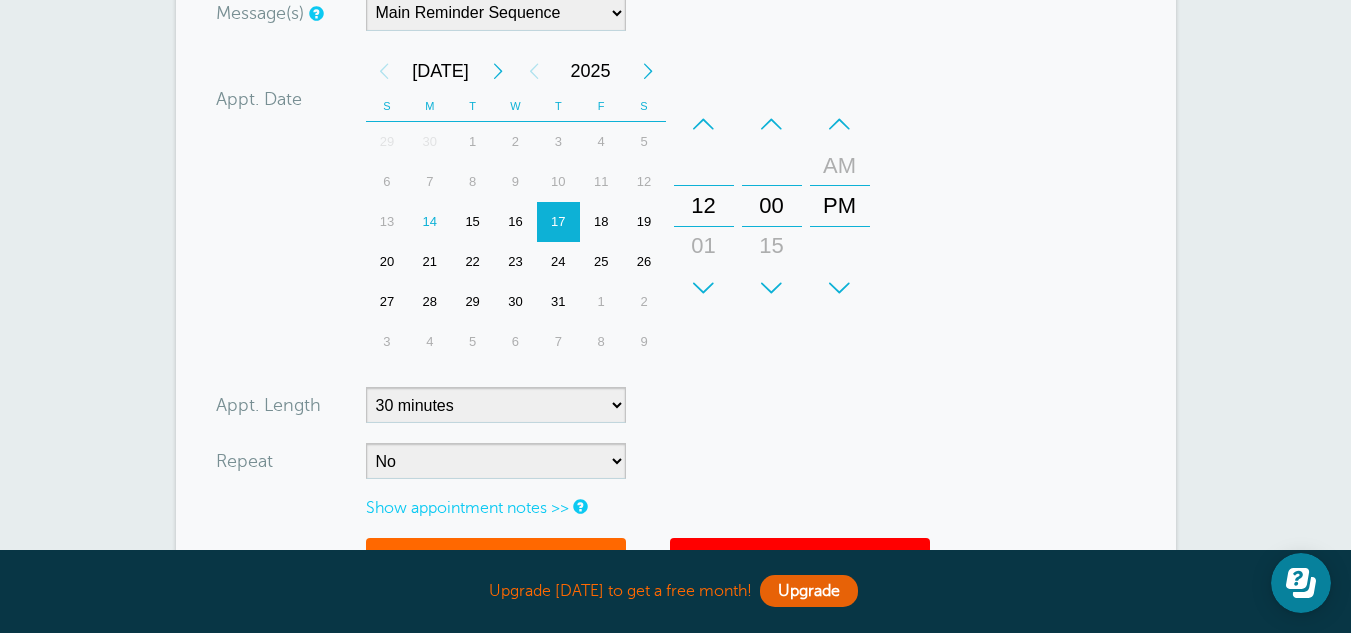 click on "14" at bounding box center (429, 222) 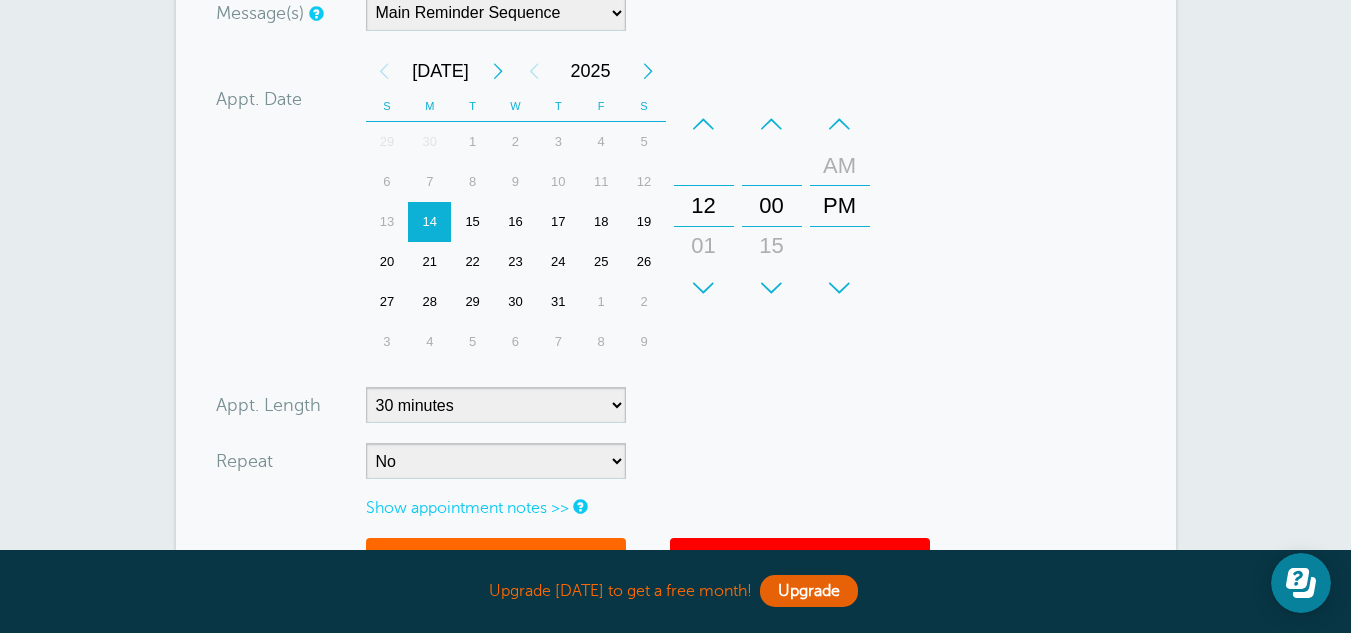 click on "+" at bounding box center (704, 288) 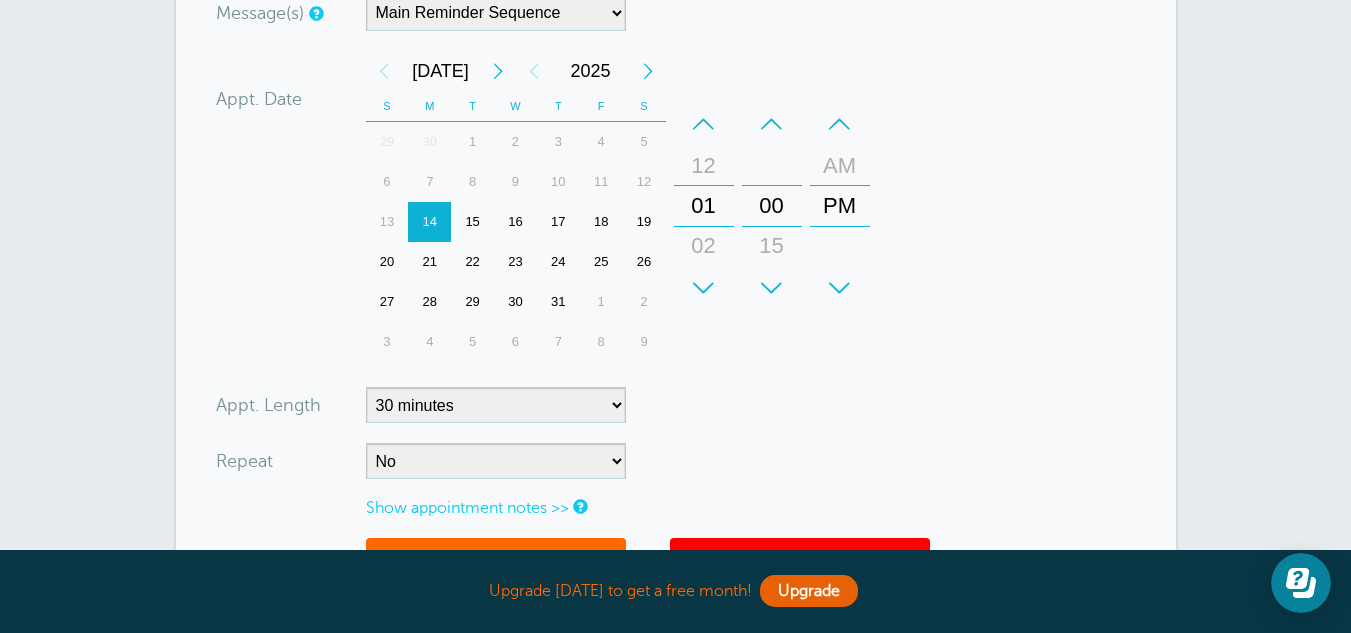 click on "+" at bounding box center [704, 288] 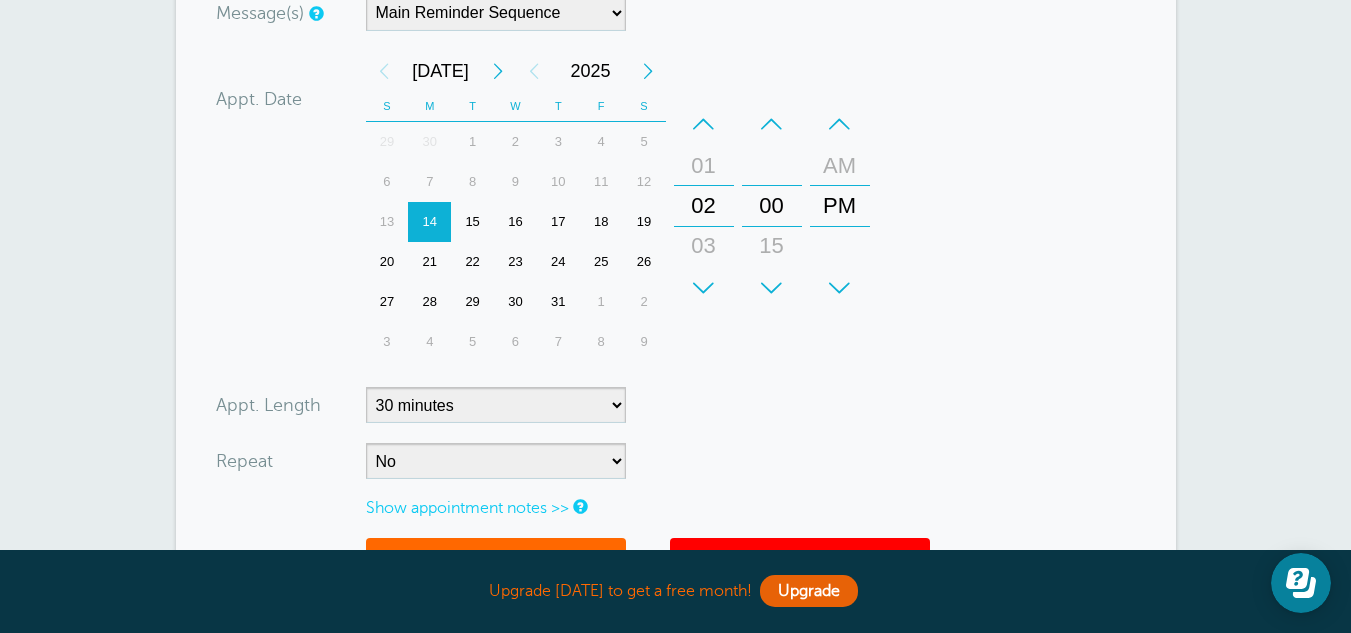 click on "+" at bounding box center (704, 288) 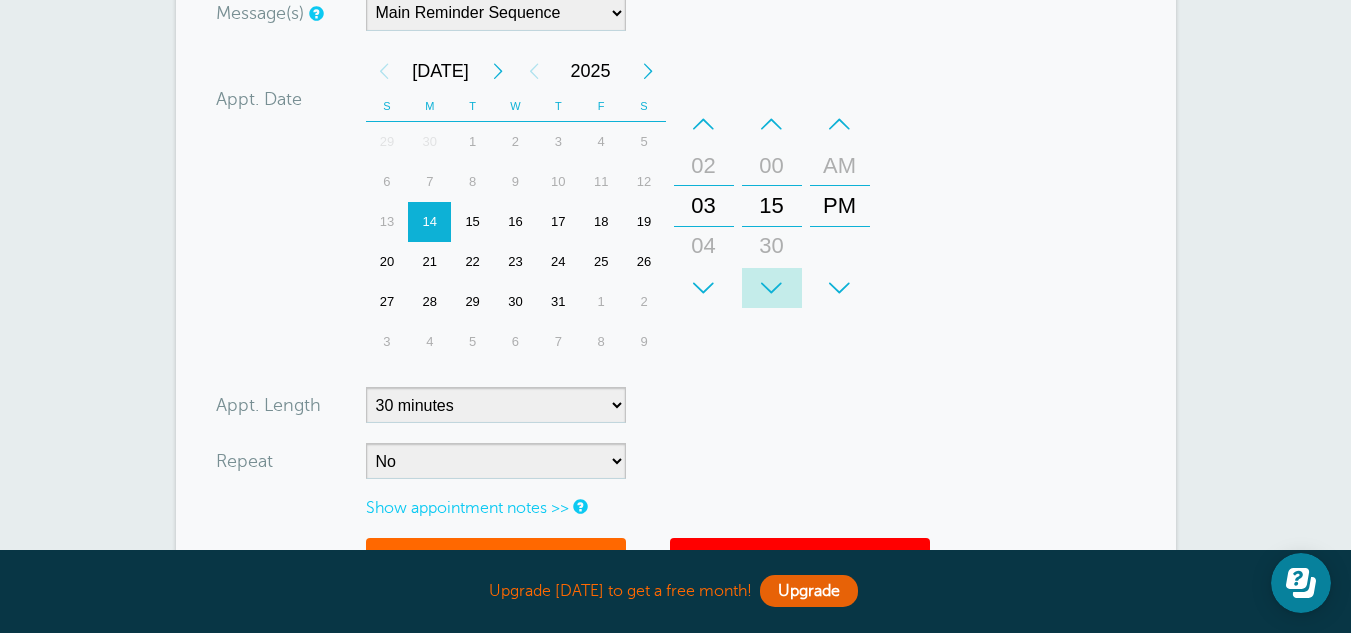 click on "+" at bounding box center (772, 288) 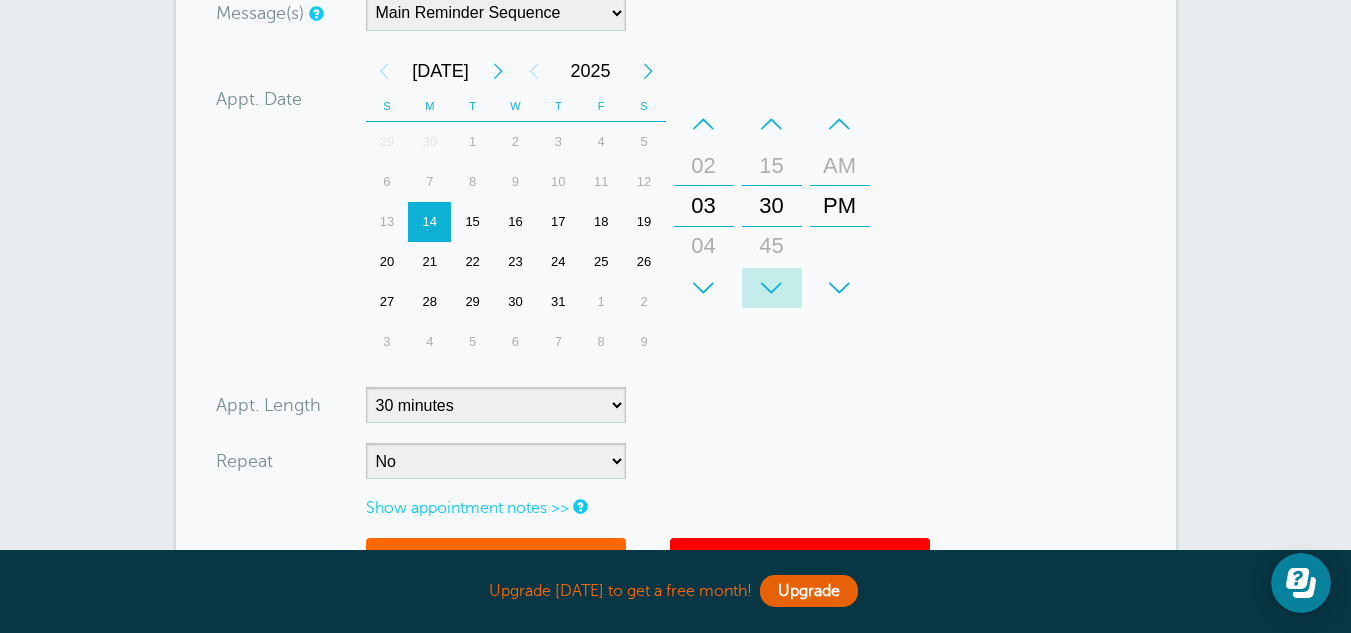 click on "+" at bounding box center [772, 288] 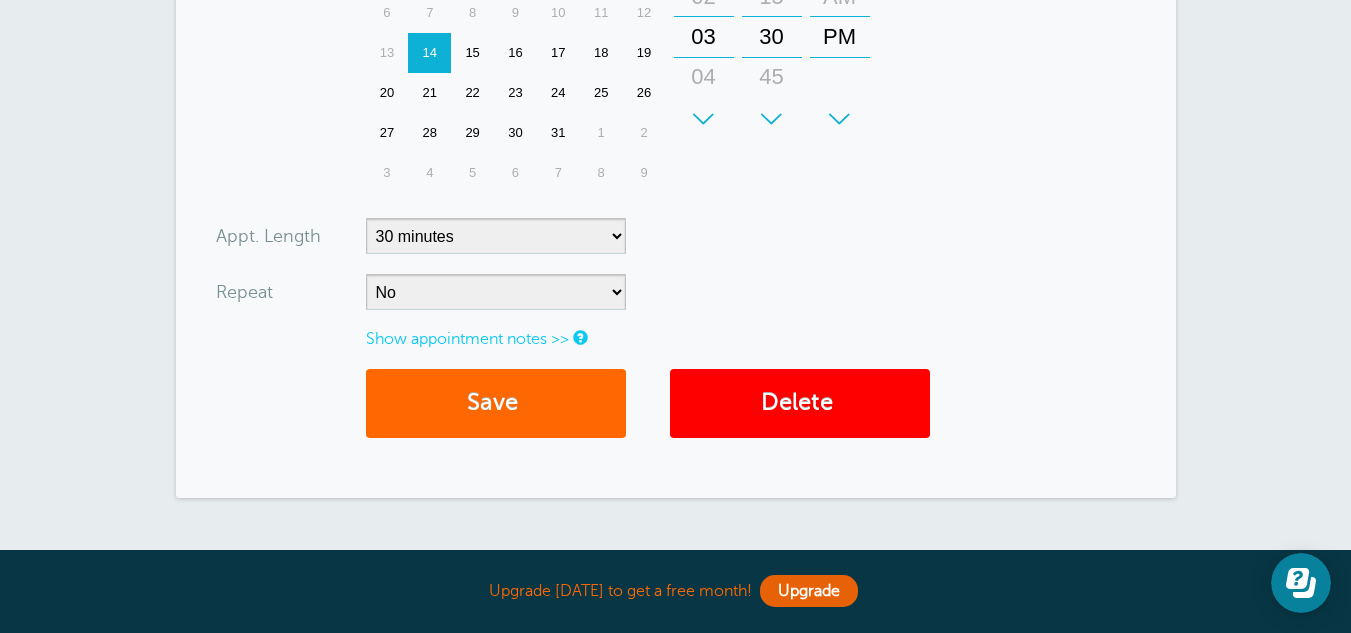 scroll, scrollTop: 700, scrollLeft: 0, axis: vertical 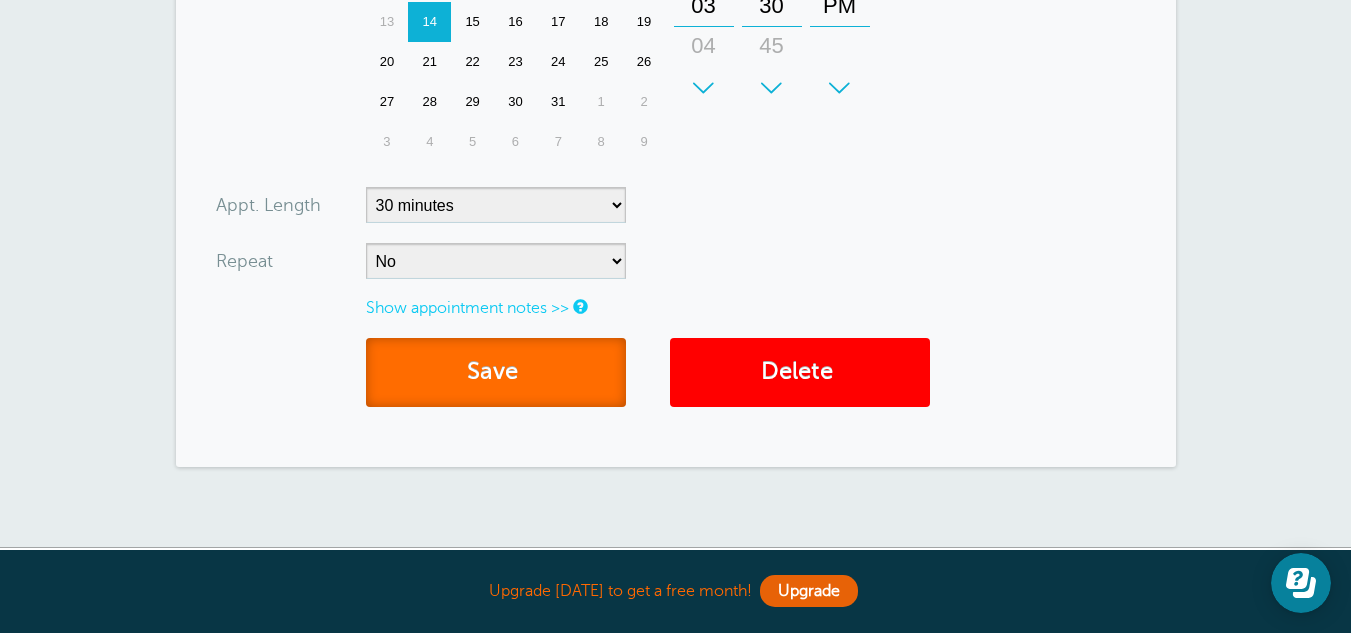 click on "Save" at bounding box center (496, 372) 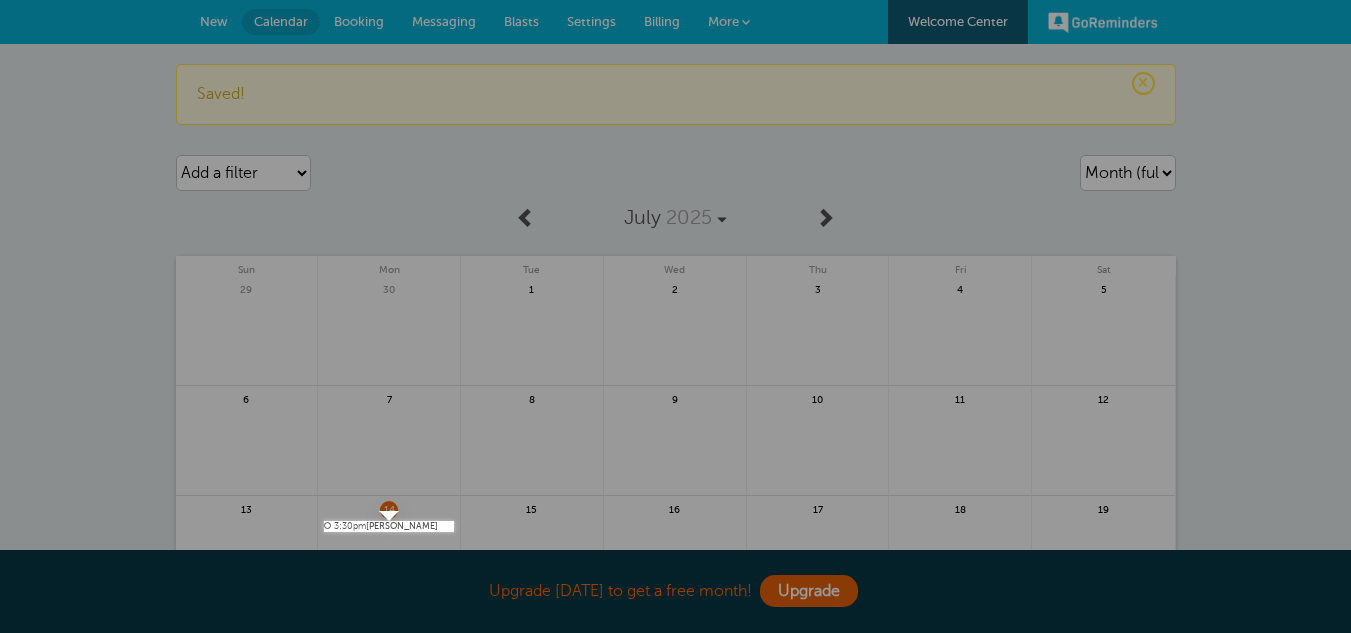 scroll, scrollTop: 0, scrollLeft: 0, axis: both 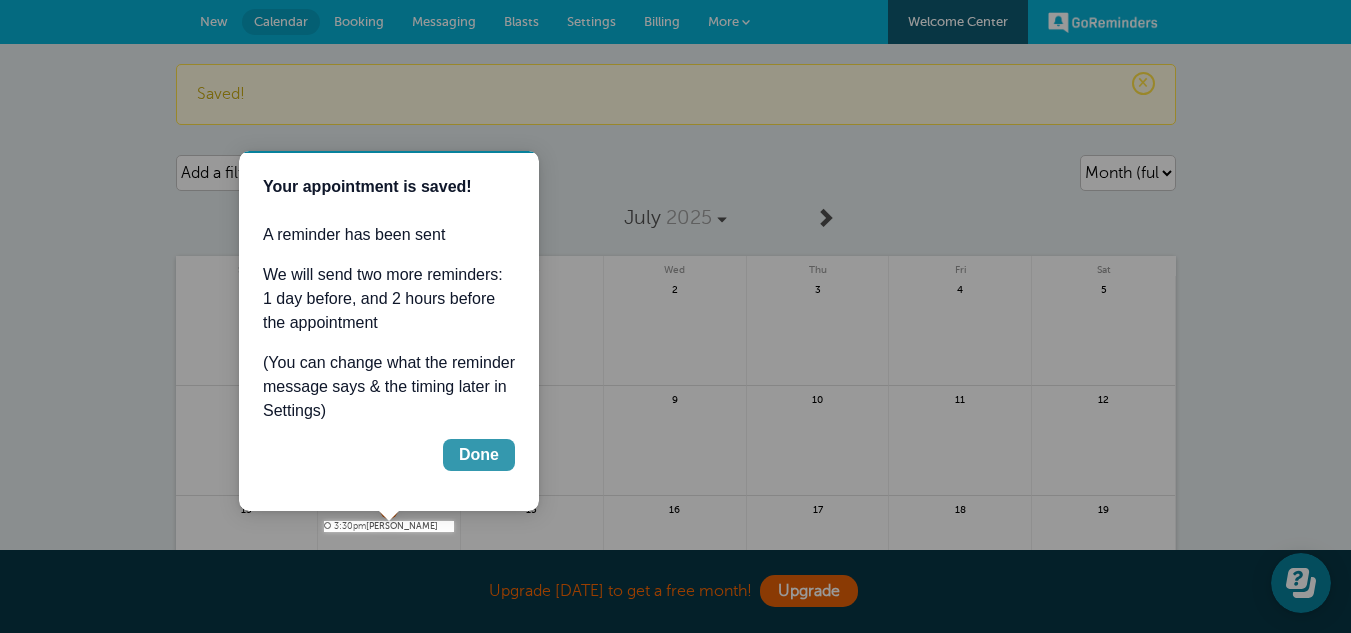 click on "Done" at bounding box center (479, 455) 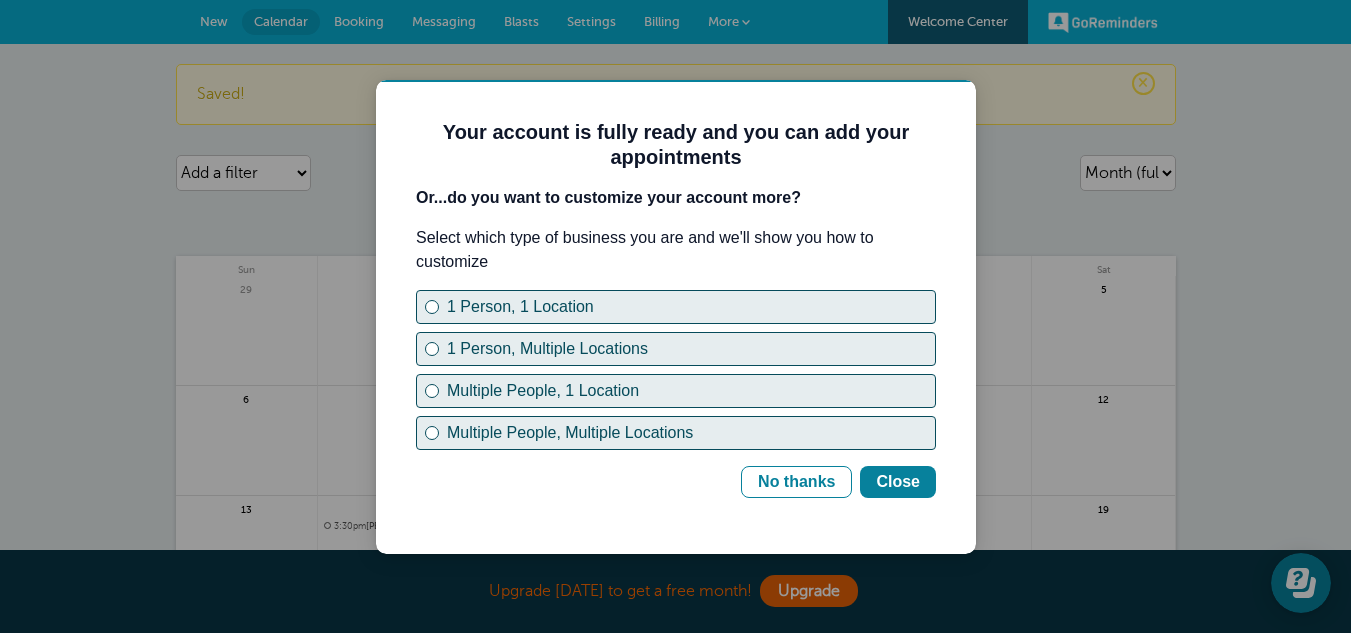 scroll, scrollTop: 0, scrollLeft: 0, axis: both 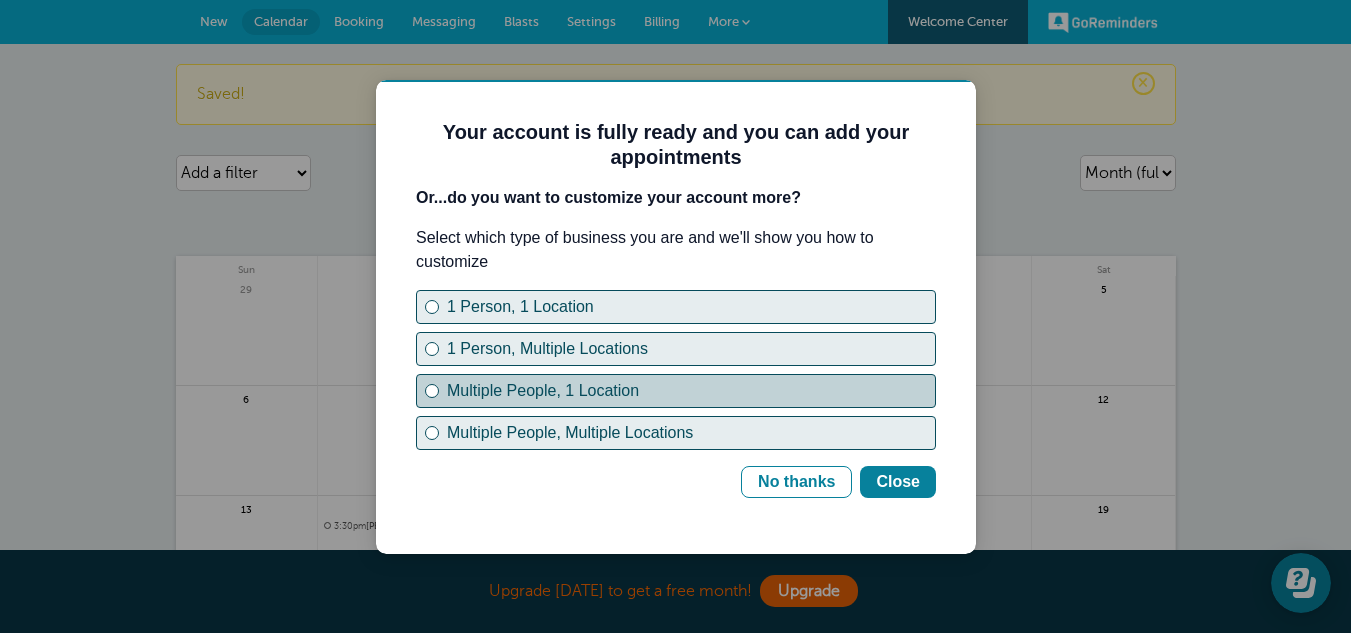 click at bounding box center (432, 391) 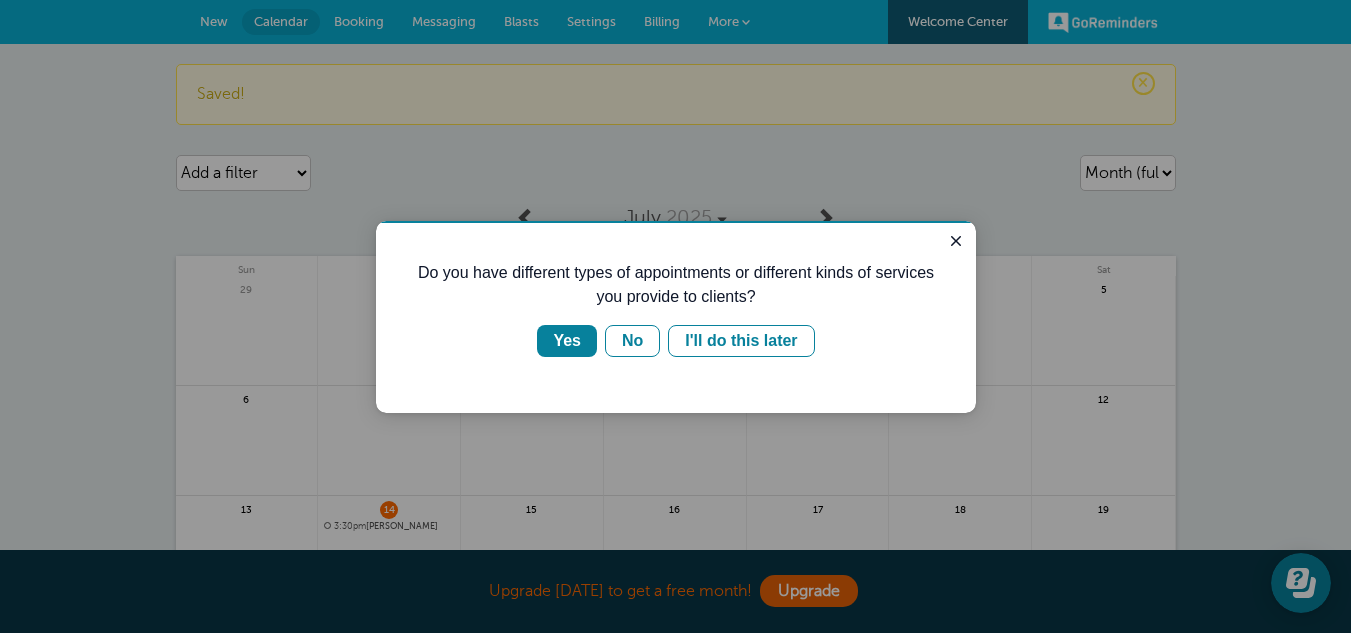 scroll, scrollTop: 0, scrollLeft: 0, axis: both 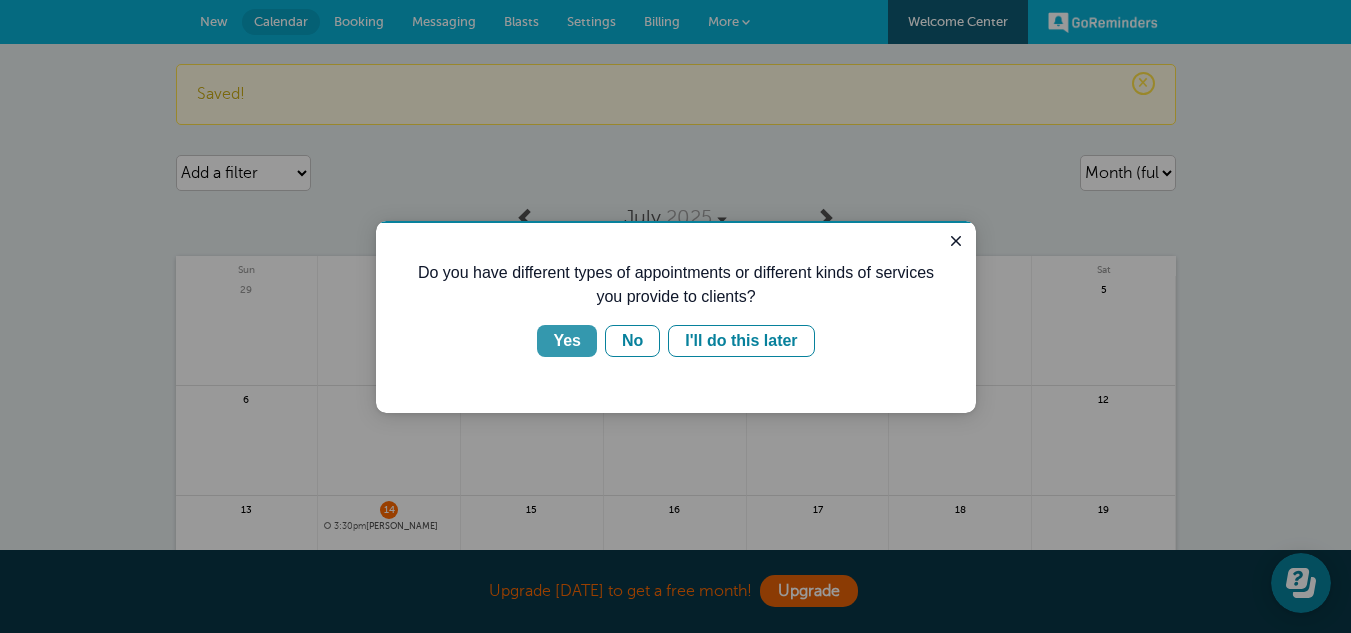 click on "Yes" at bounding box center [567, 341] 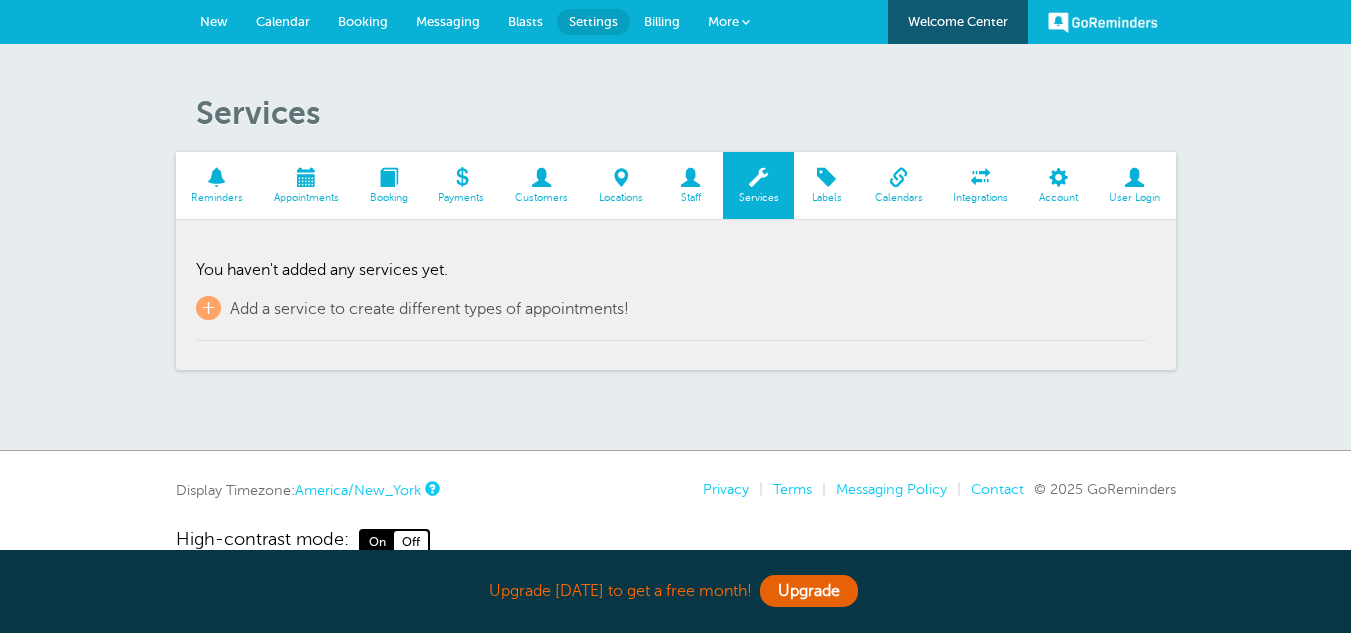scroll, scrollTop: 0, scrollLeft: 0, axis: both 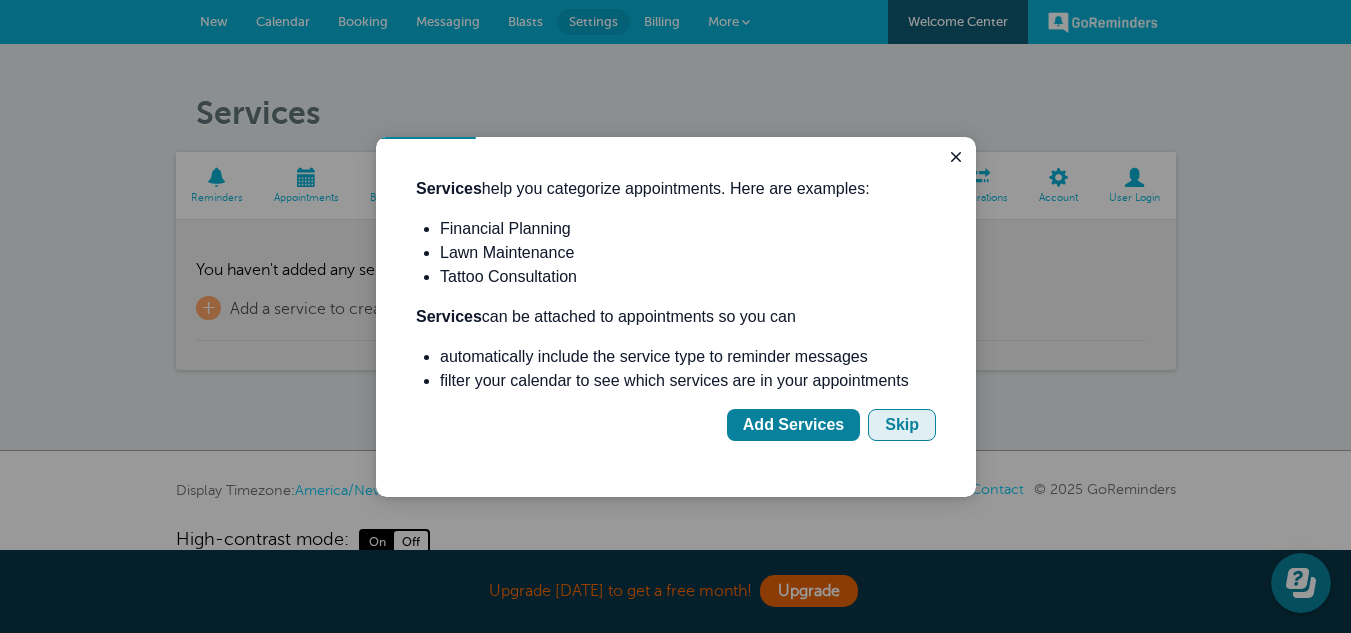 click on "Skip" at bounding box center (902, 425) 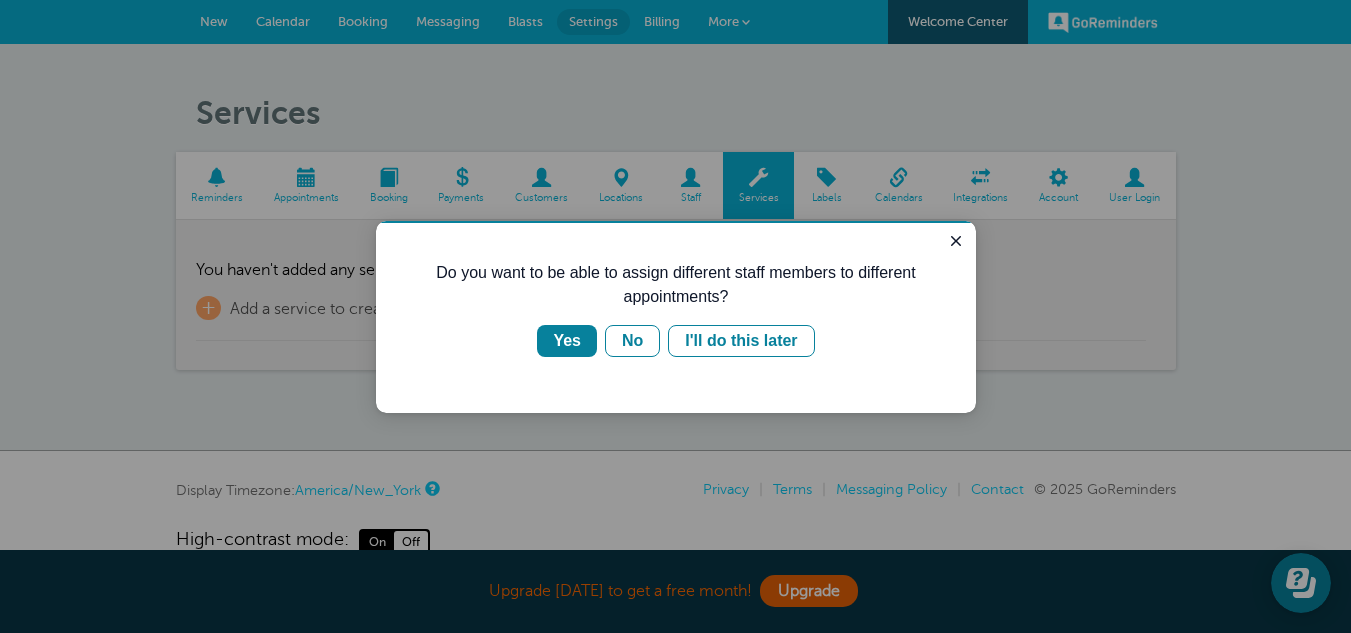 scroll, scrollTop: 0, scrollLeft: 0, axis: both 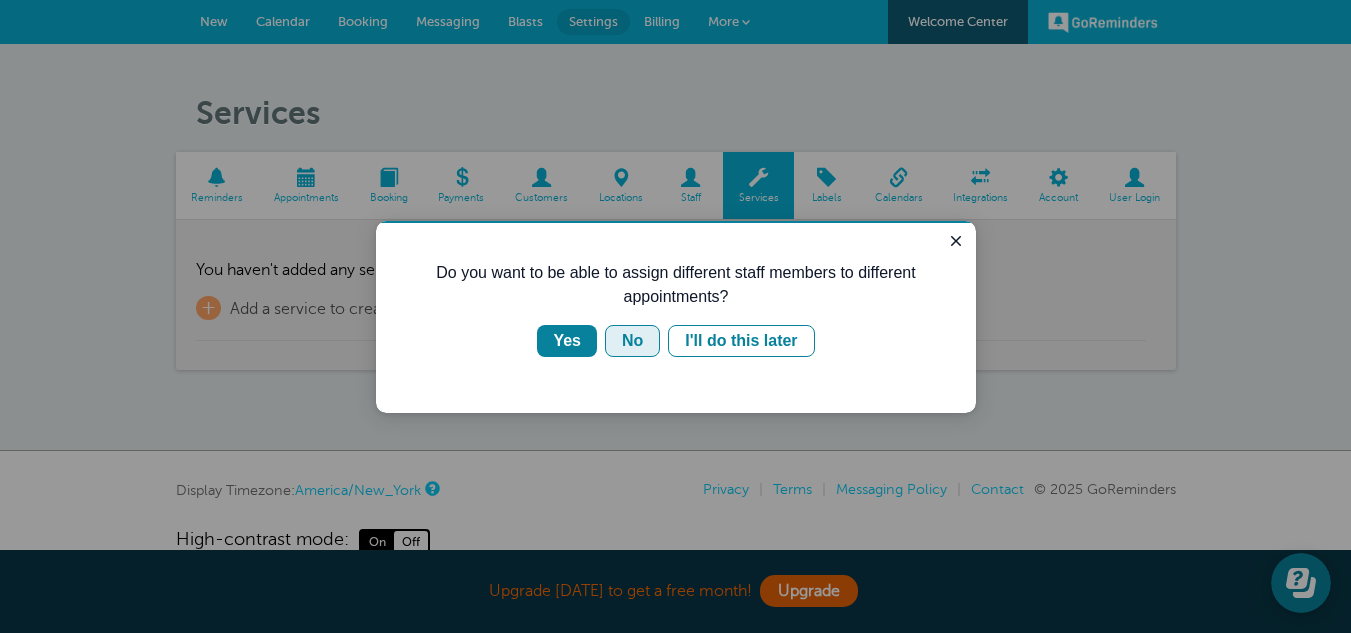 click on "No" at bounding box center [632, 341] 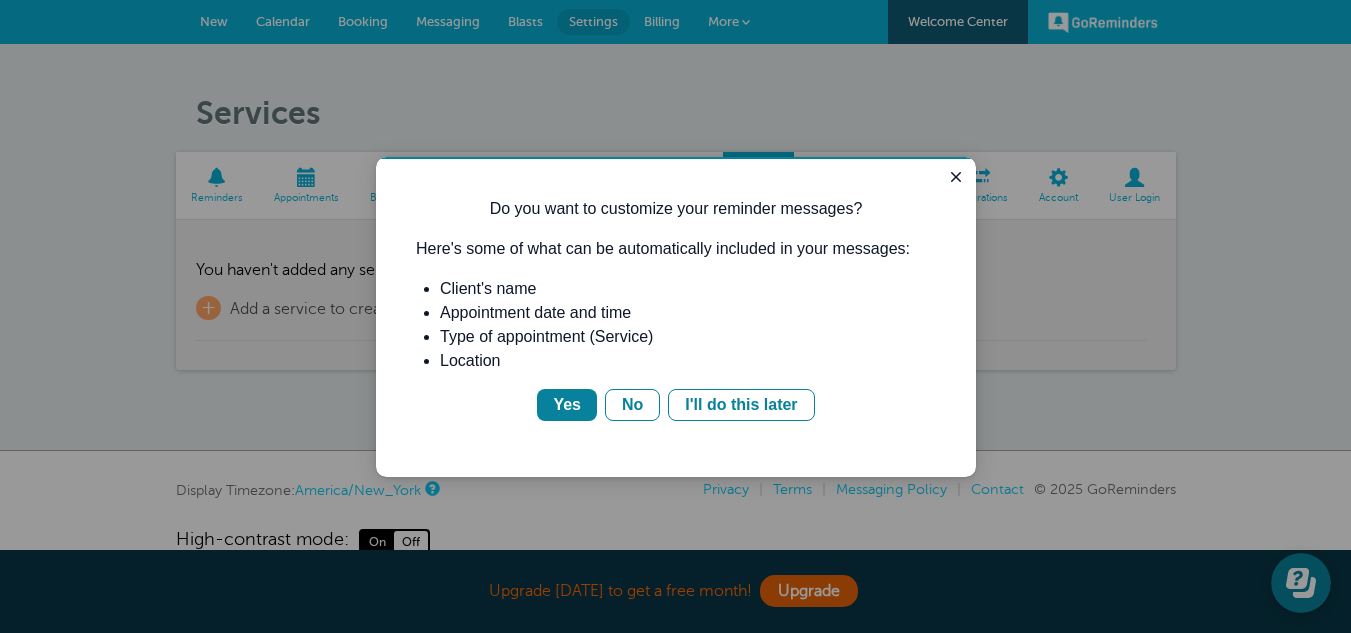 scroll, scrollTop: 0, scrollLeft: 0, axis: both 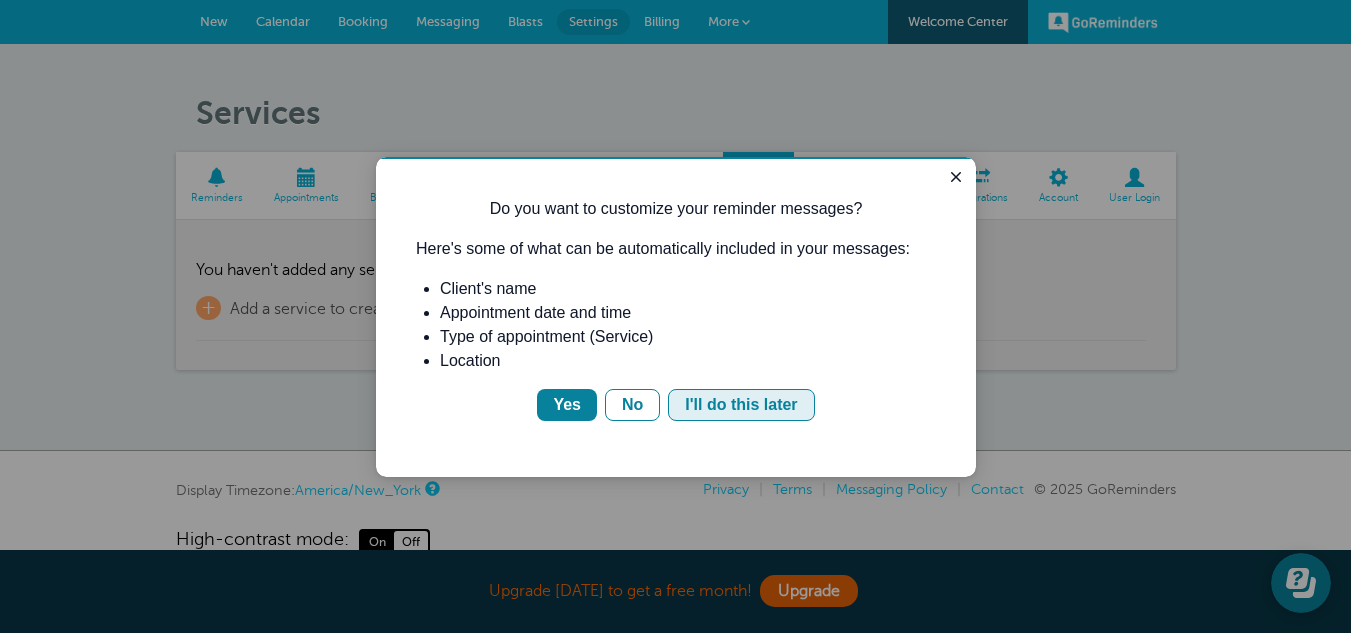 click on "I'll do this later" at bounding box center [741, 405] 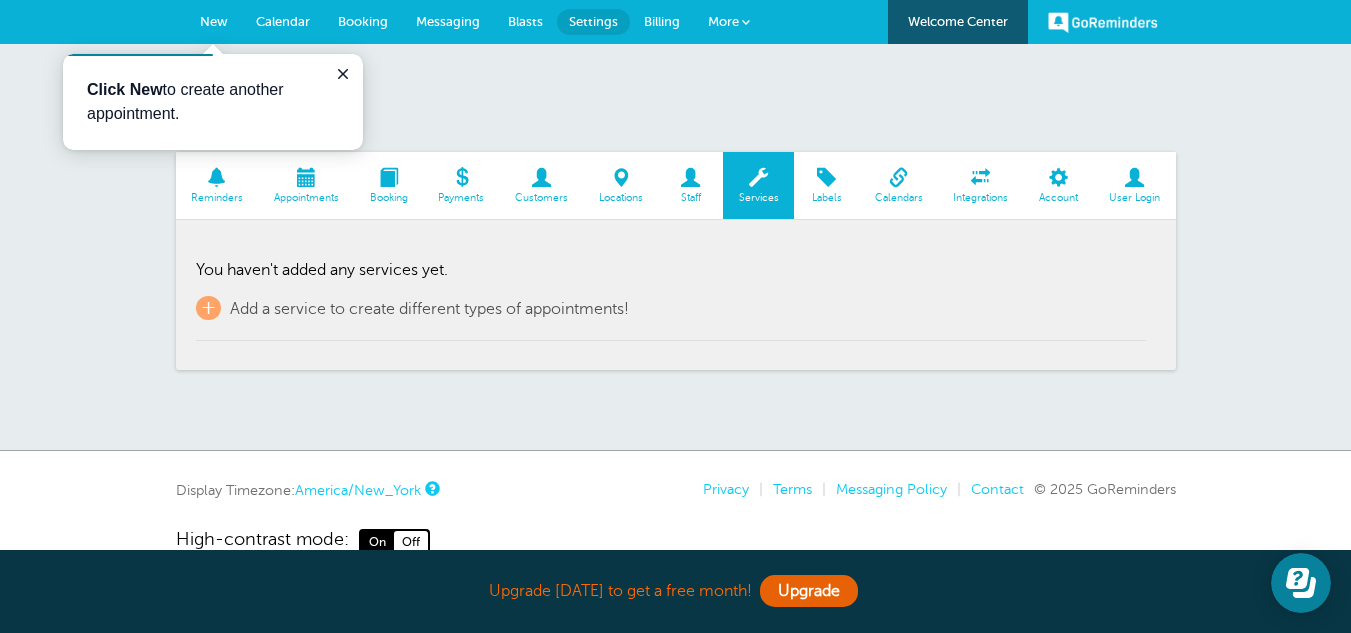 scroll, scrollTop: 0, scrollLeft: 0, axis: both 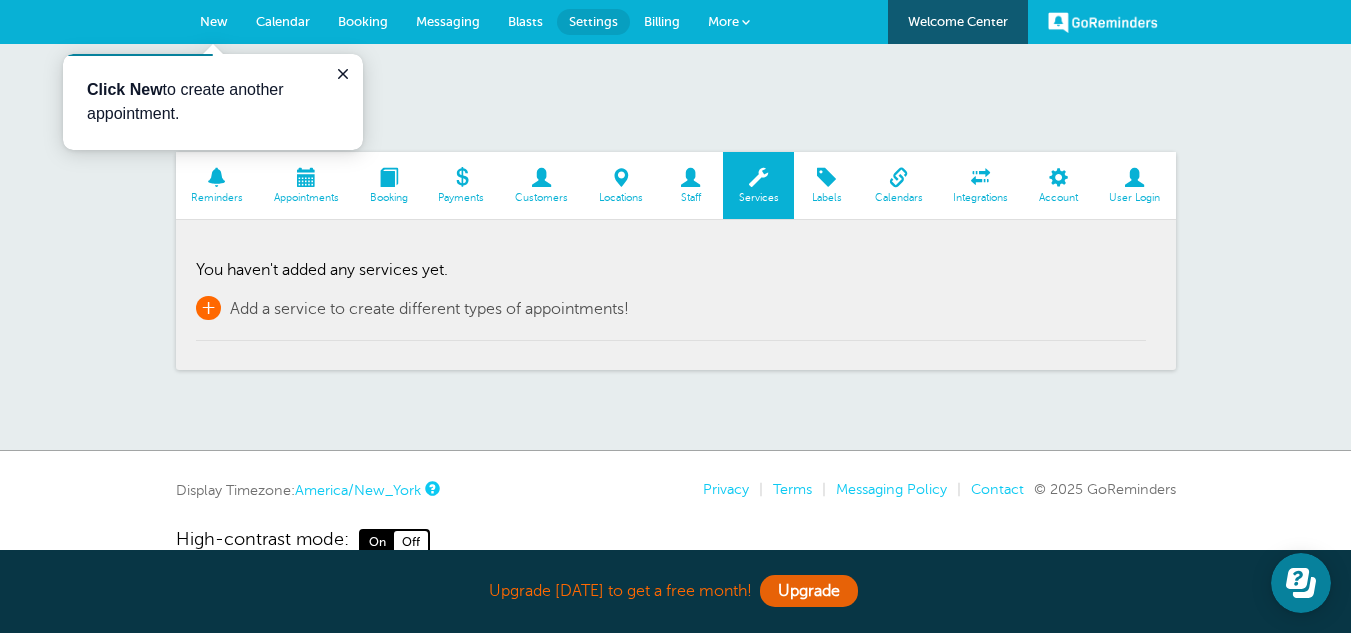 click on "+" at bounding box center [208, 308] 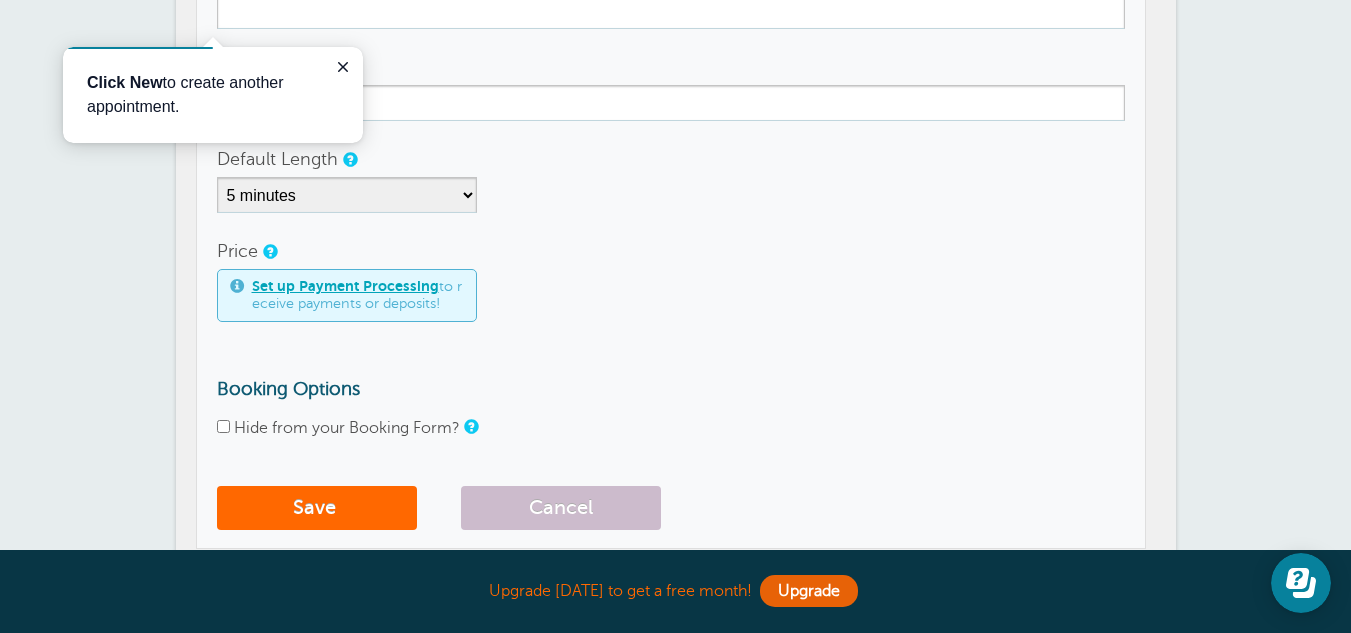 scroll, scrollTop: 0, scrollLeft: 0, axis: both 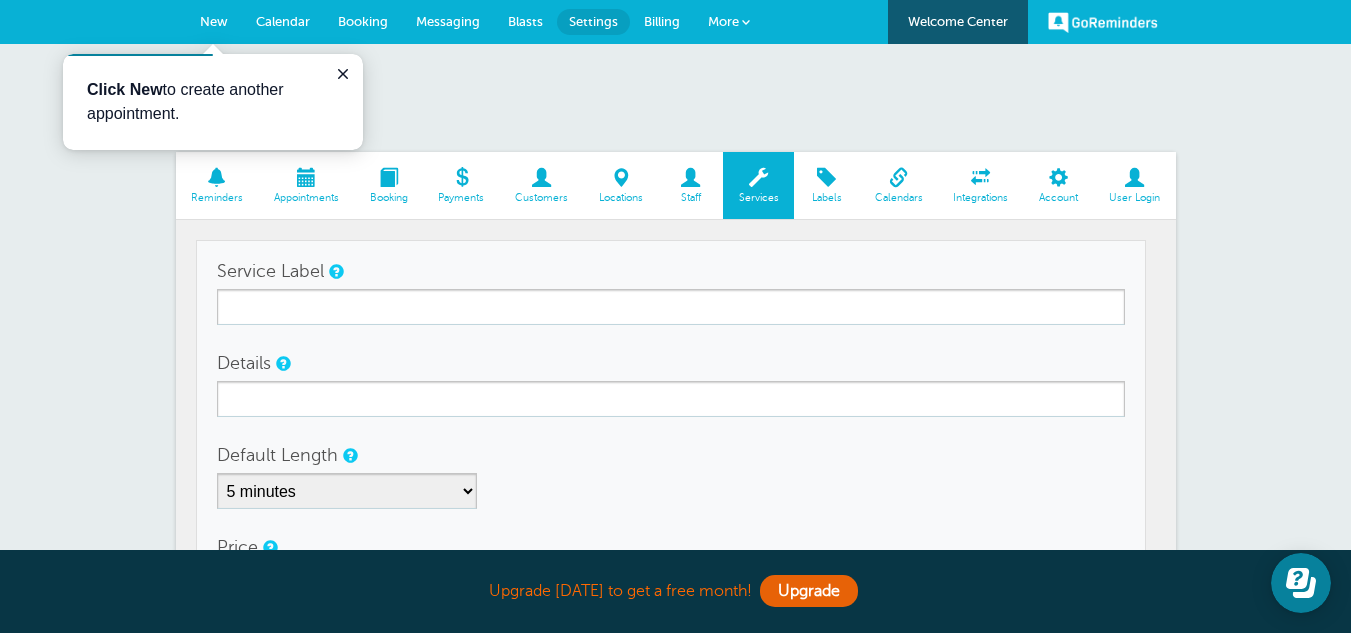 click at bounding box center [826, 177] 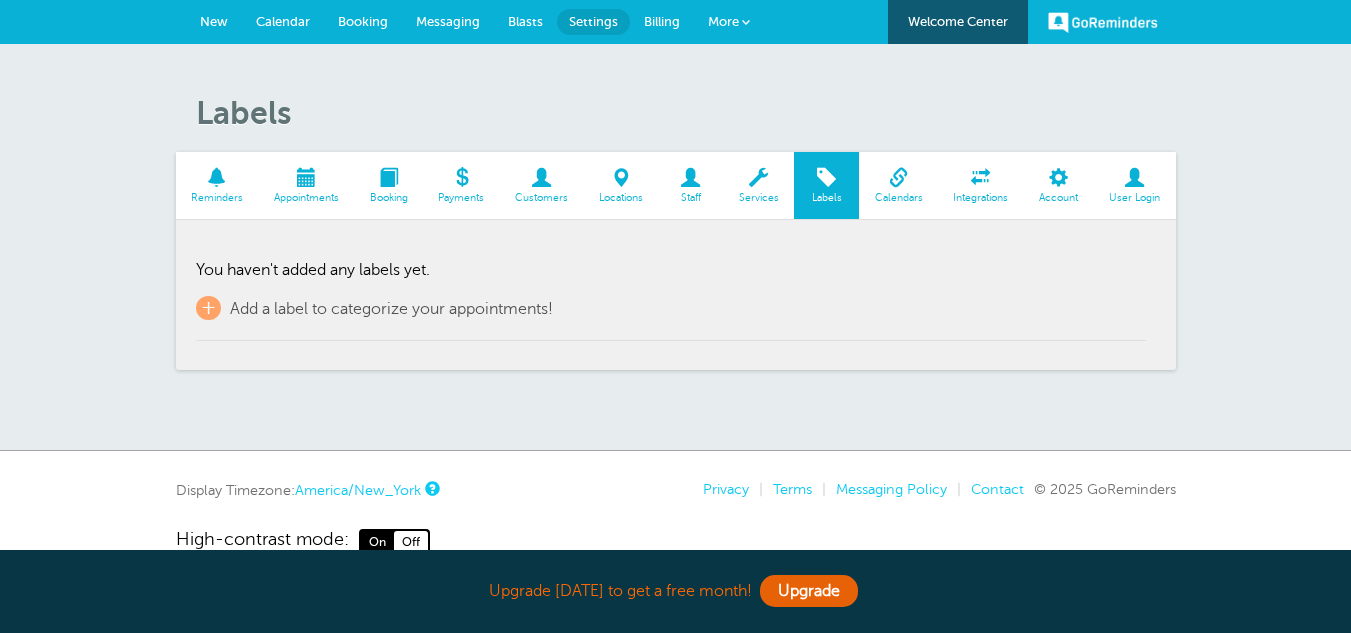 scroll, scrollTop: 0, scrollLeft: 0, axis: both 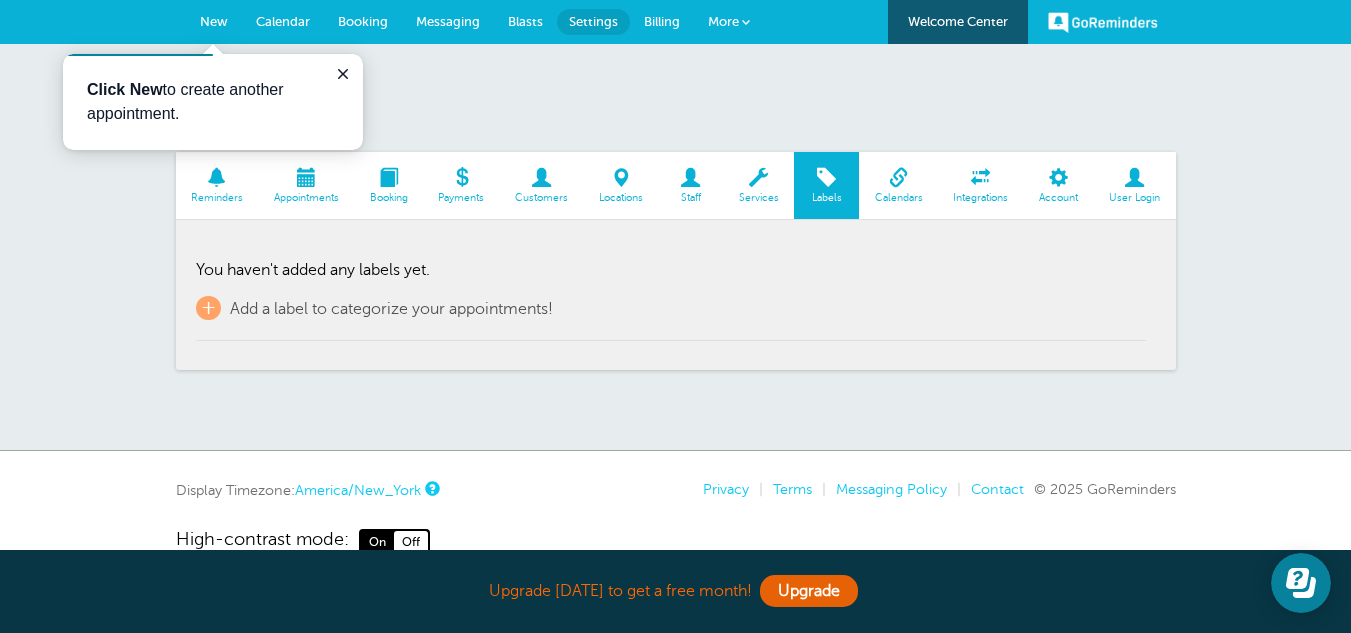 click at bounding box center [758, 177] 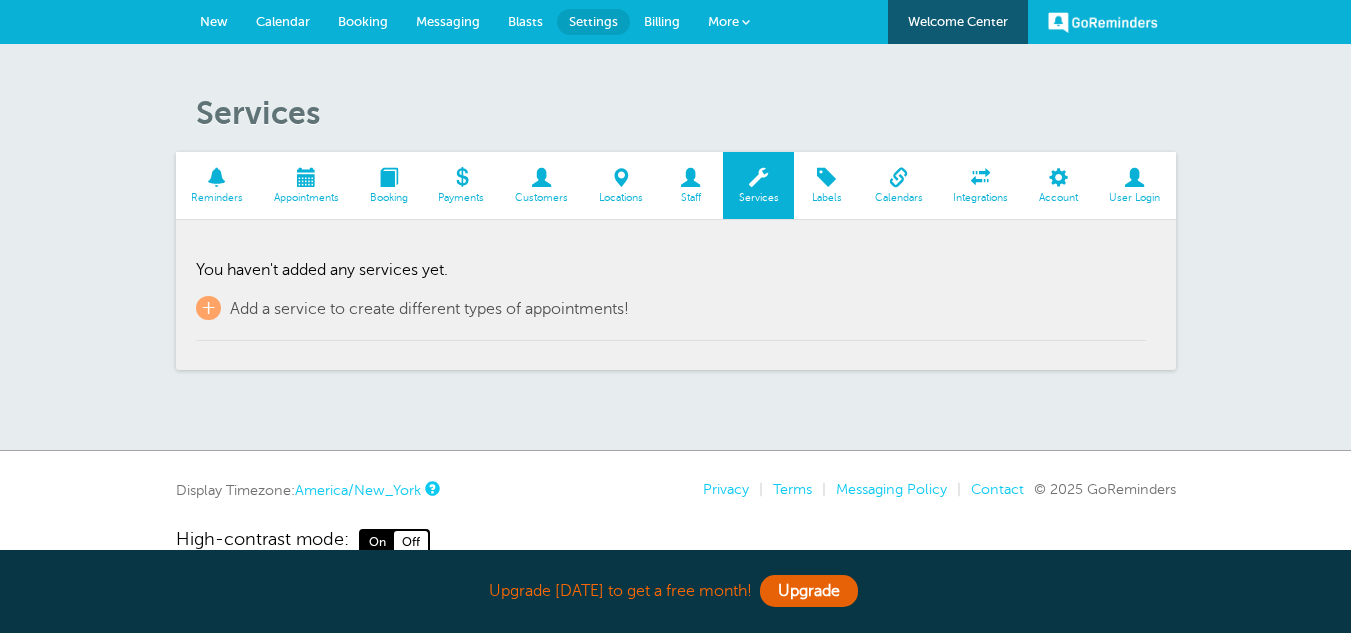 scroll, scrollTop: 0, scrollLeft: 0, axis: both 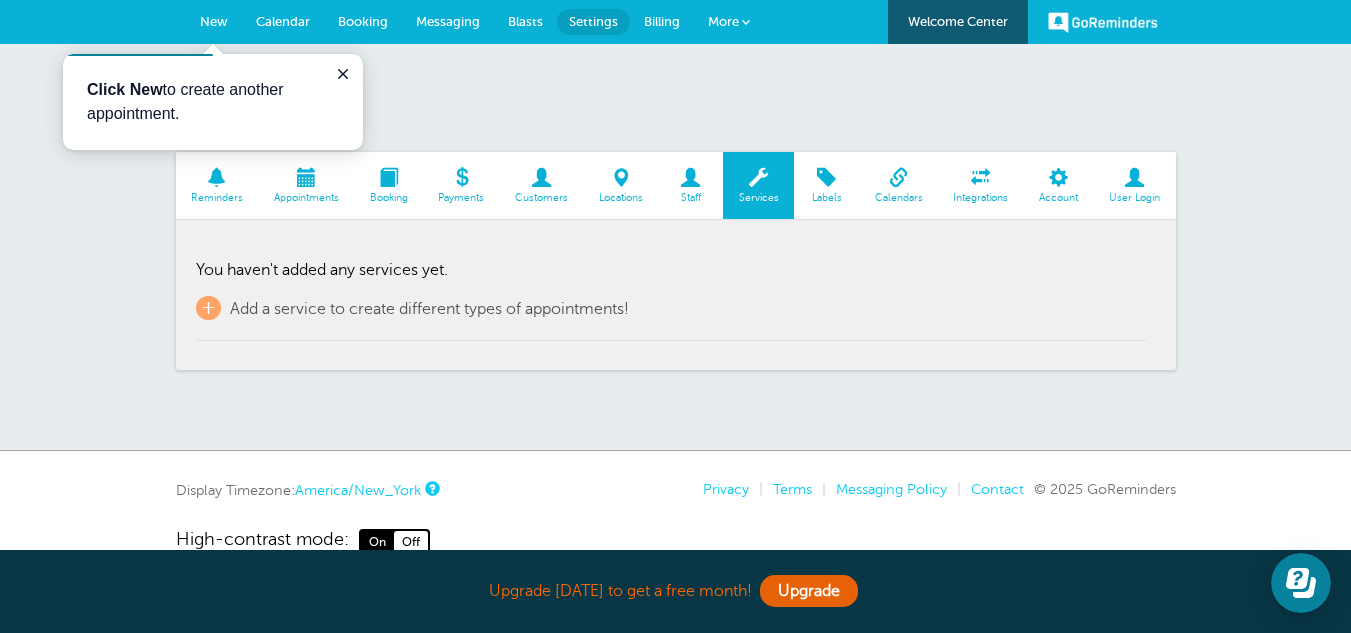 click at bounding box center [690, 177] 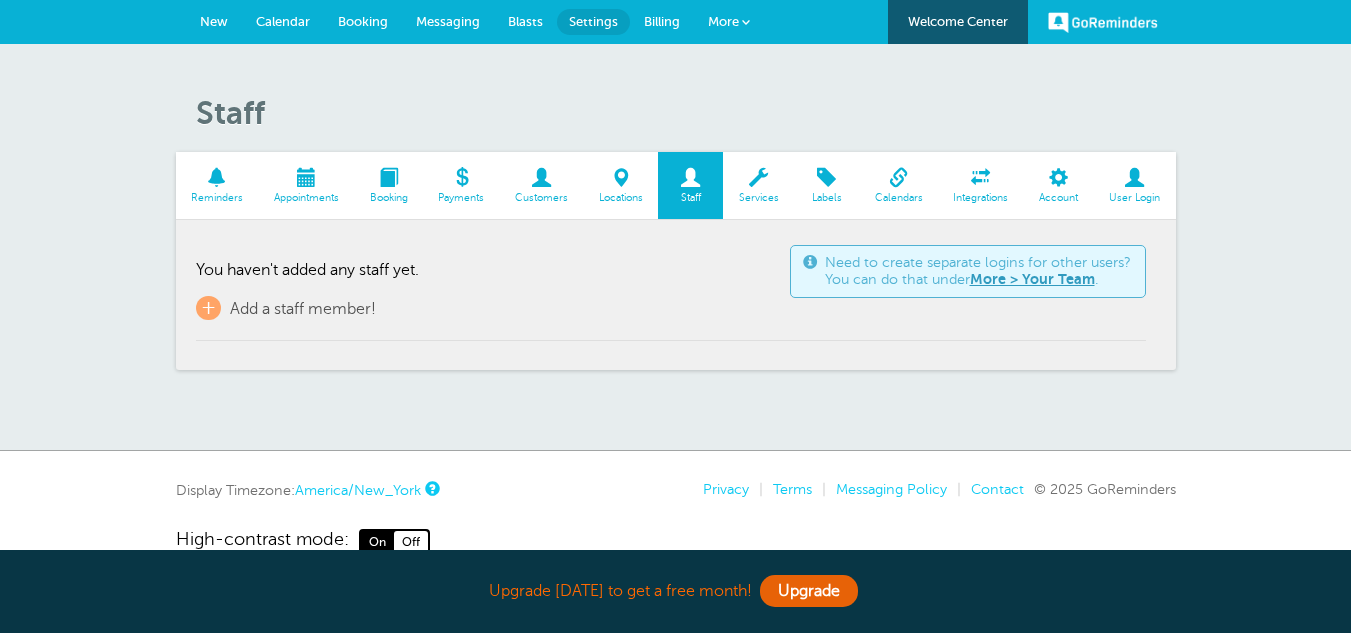 scroll, scrollTop: 0, scrollLeft: 0, axis: both 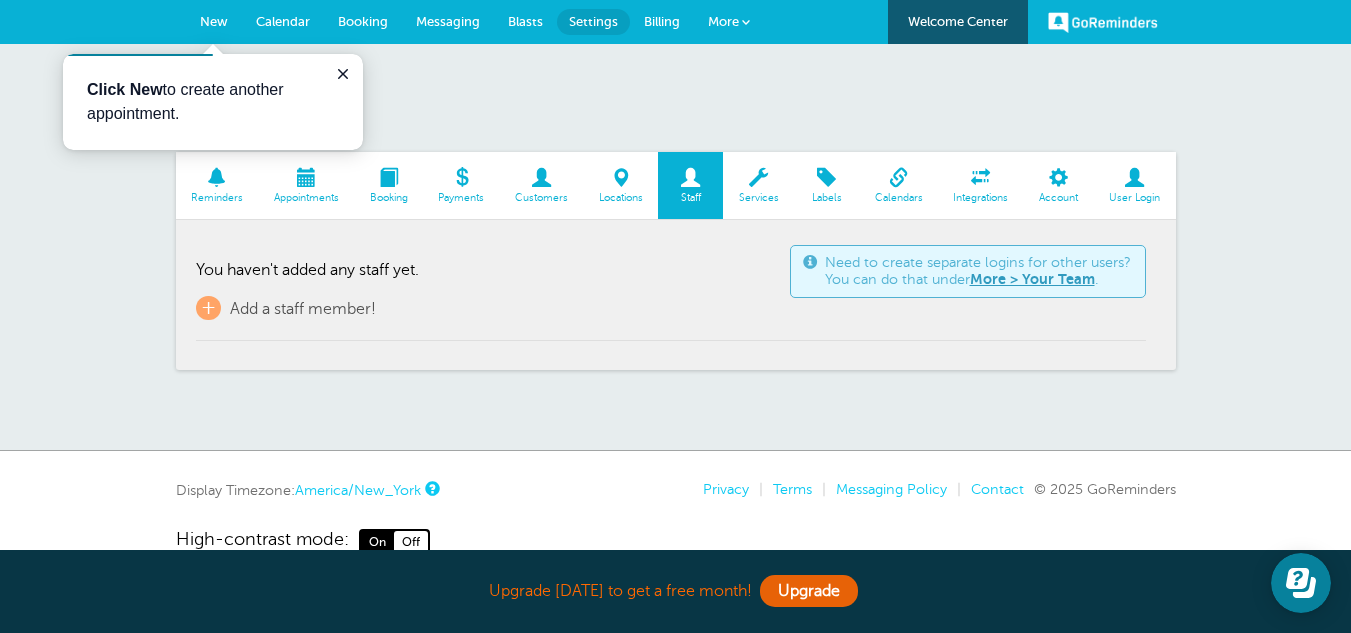 click at bounding box center (621, 177) 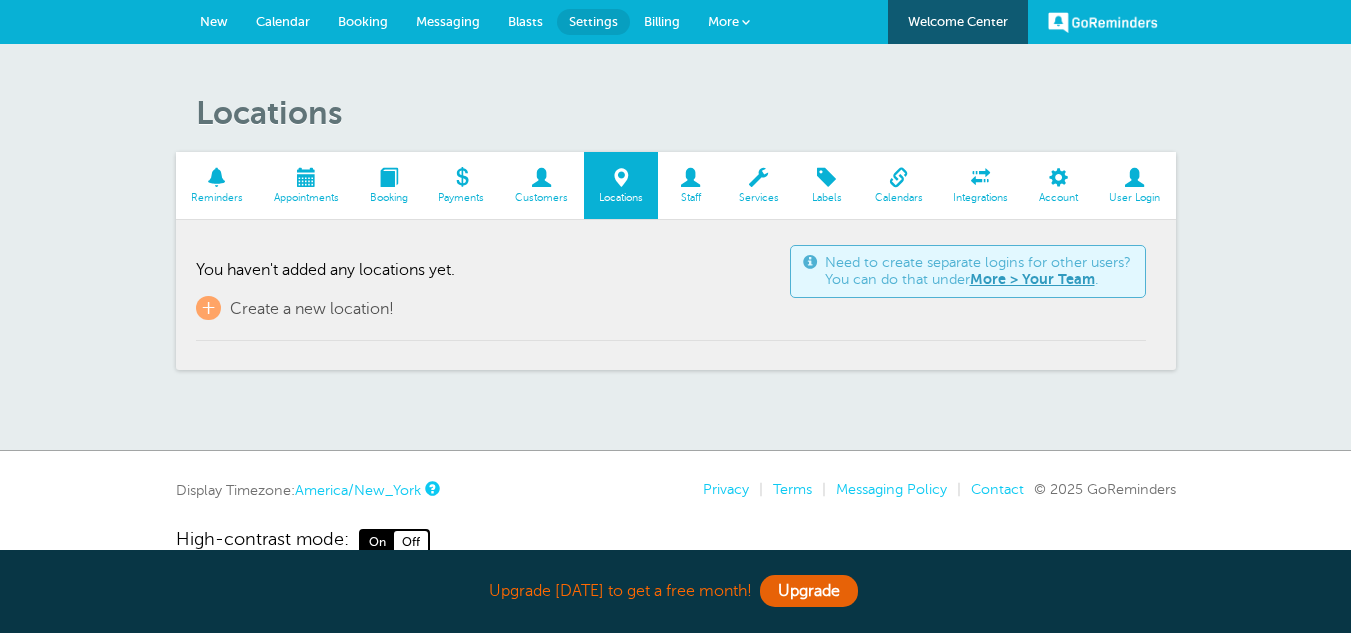 scroll, scrollTop: 0, scrollLeft: 0, axis: both 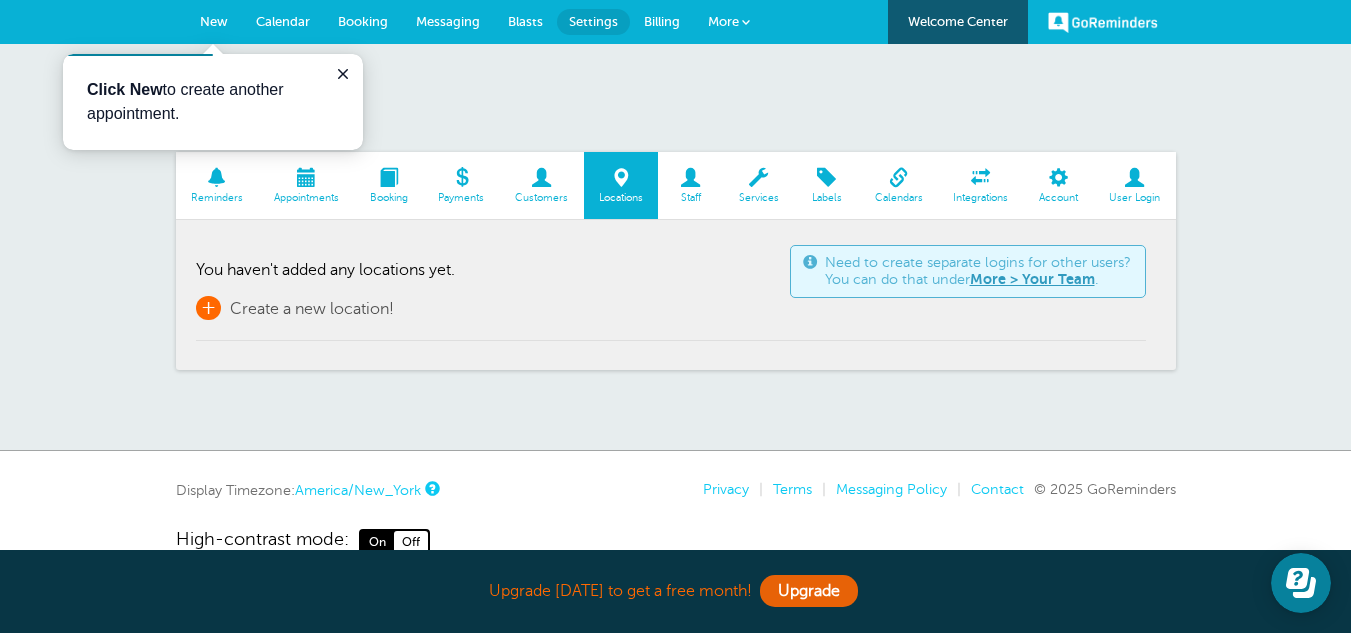 click on "+" at bounding box center [208, 308] 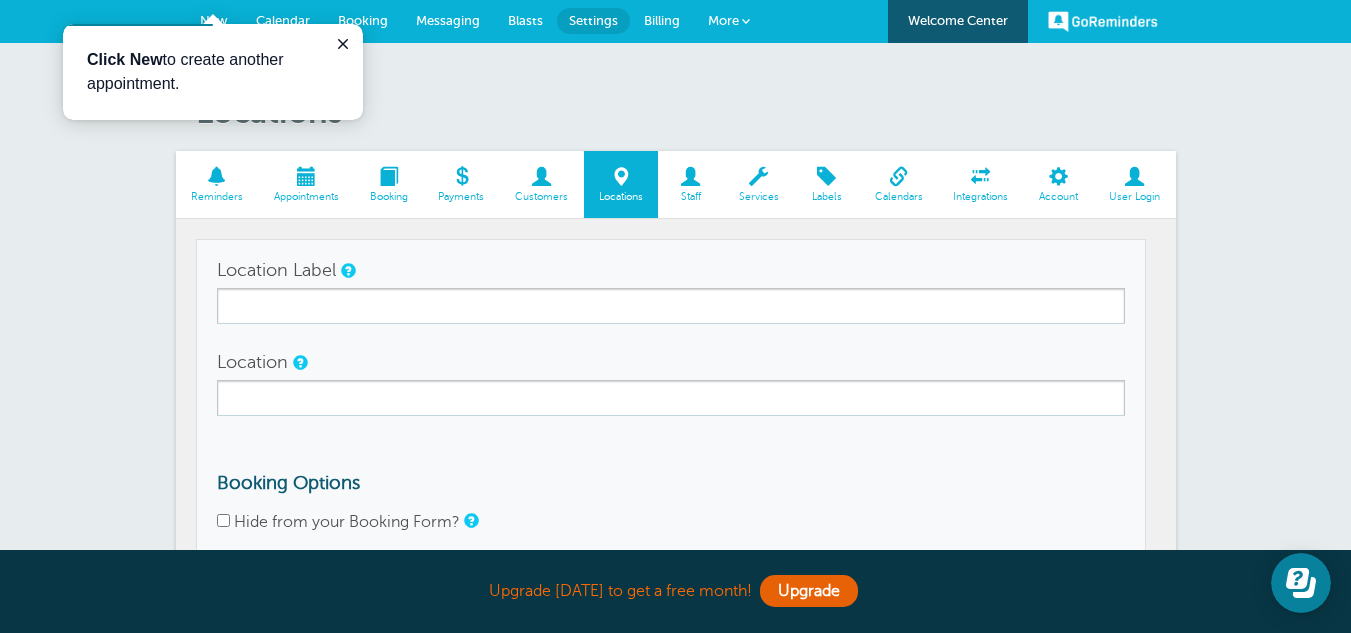 scroll, scrollTop: 0, scrollLeft: 0, axis: both 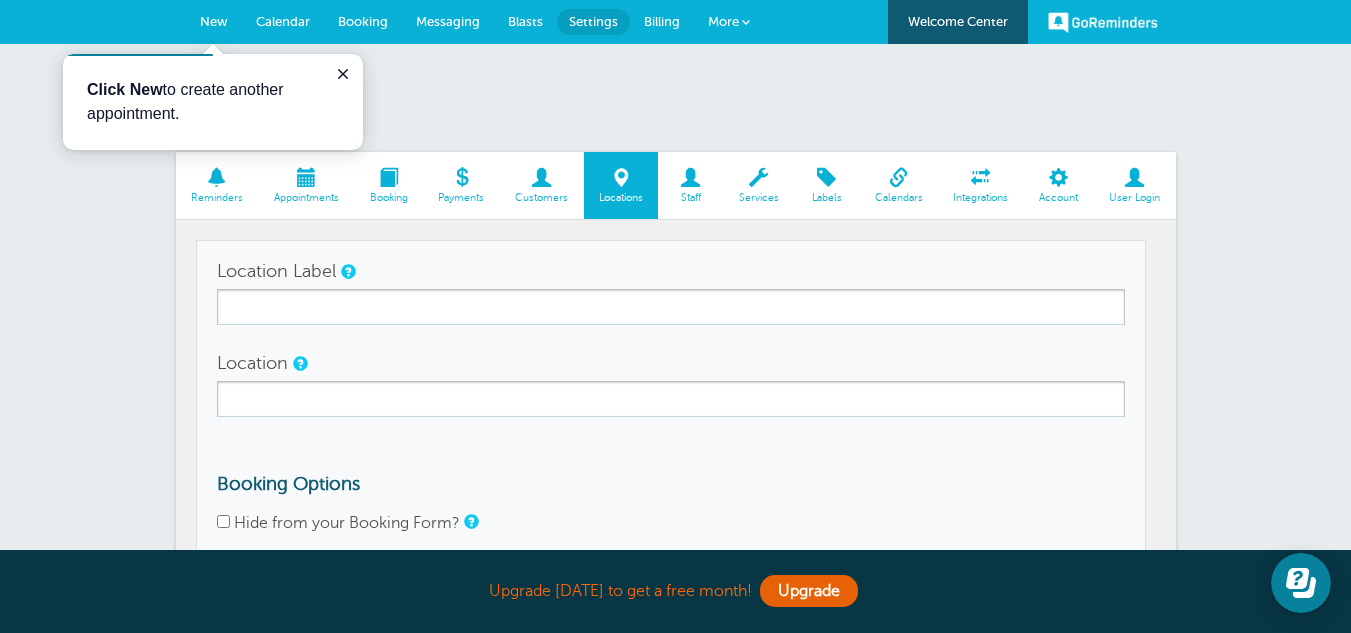 click at bounding box center [461, 177] 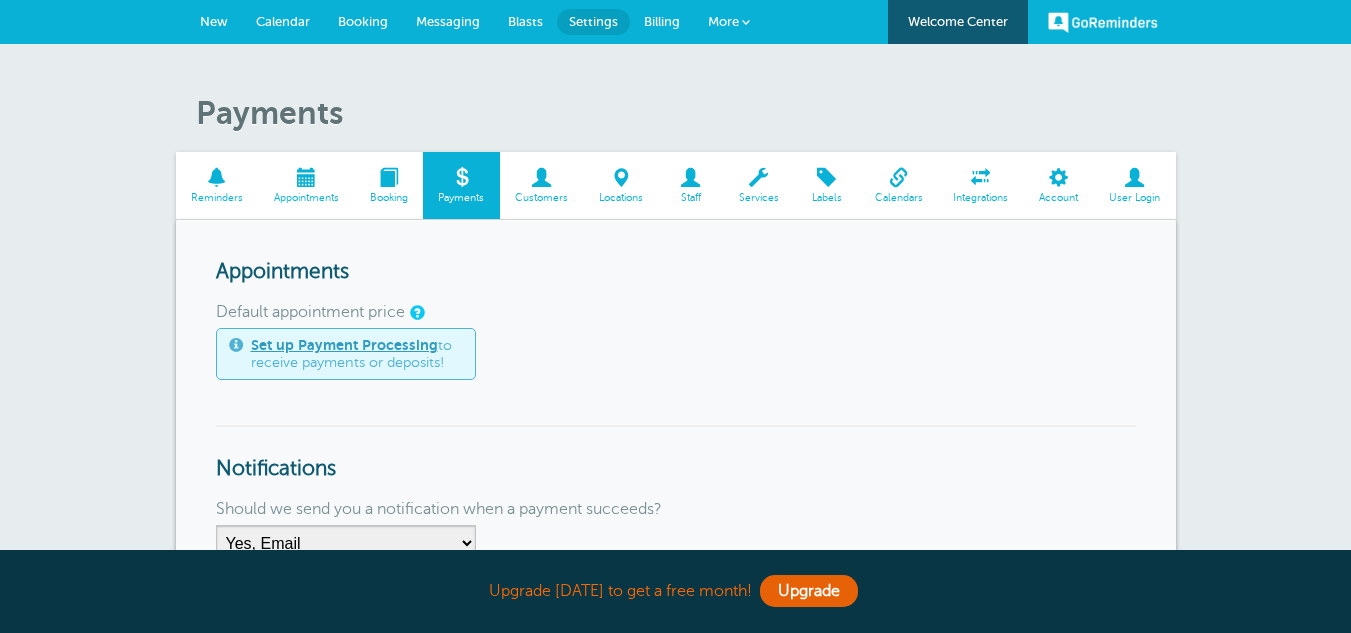 scroll, scrollTop: 0, scrollLeft: 0, axis: both 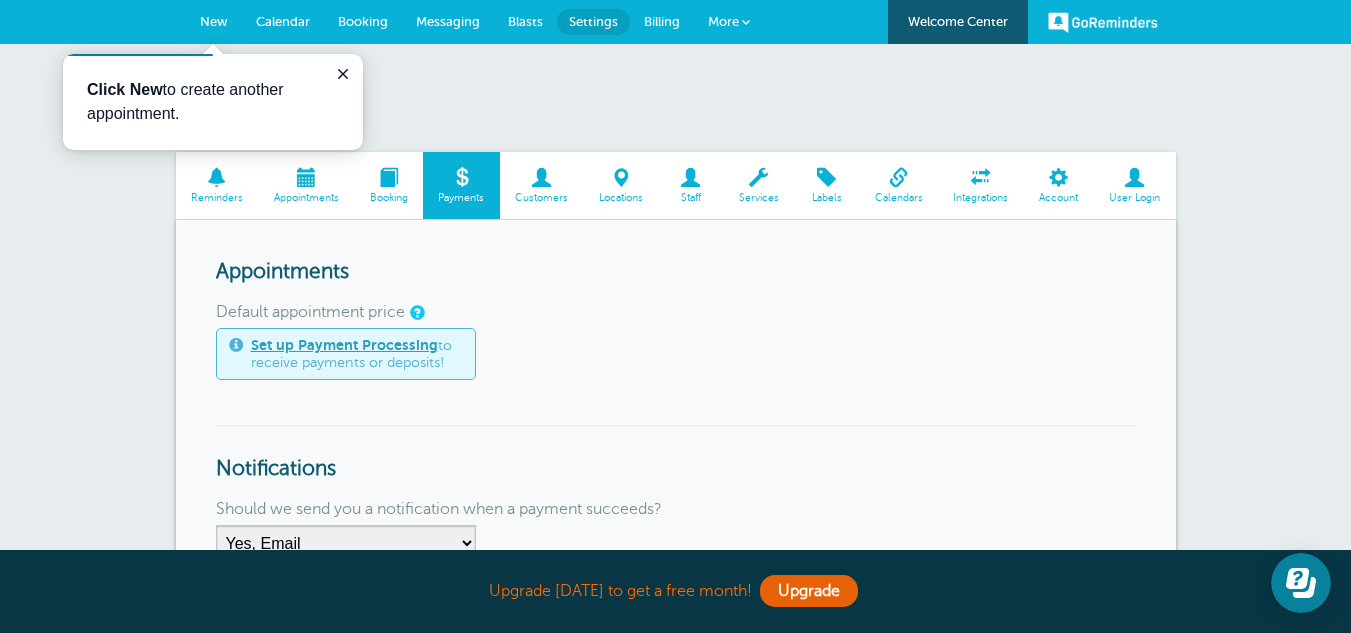click at bounding box center (388, 177) 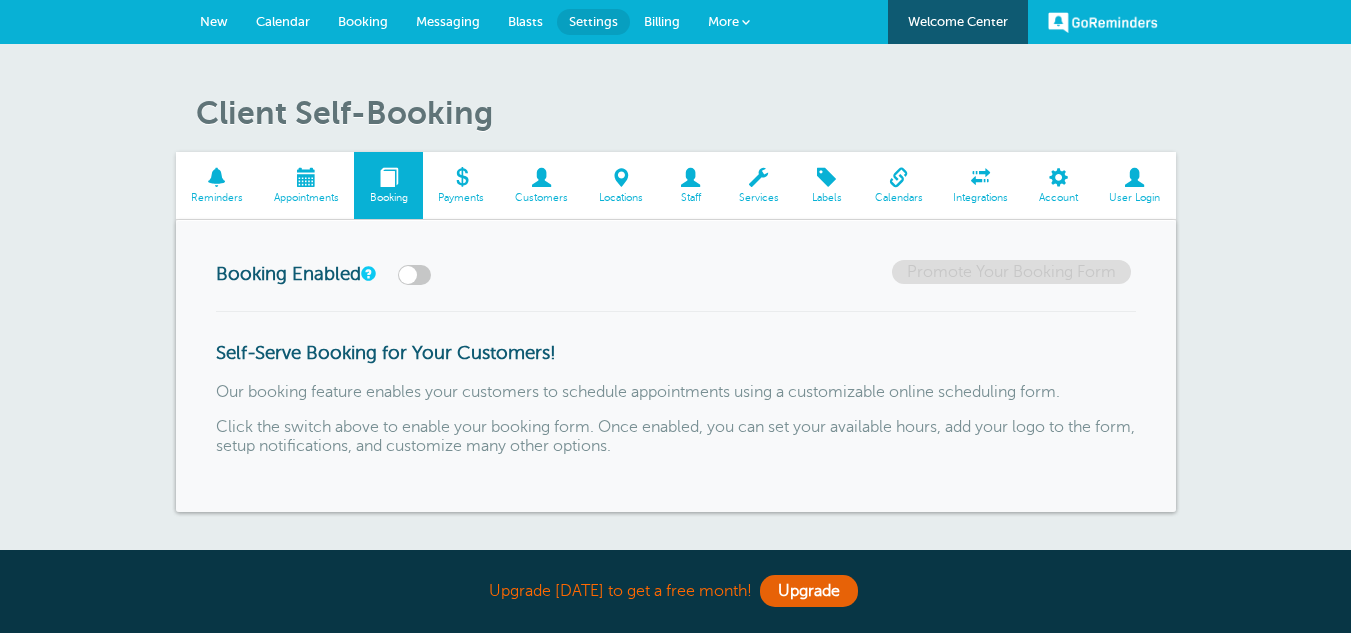 scroll, scrollTop: 0, scrollLeft: 0, axis: both 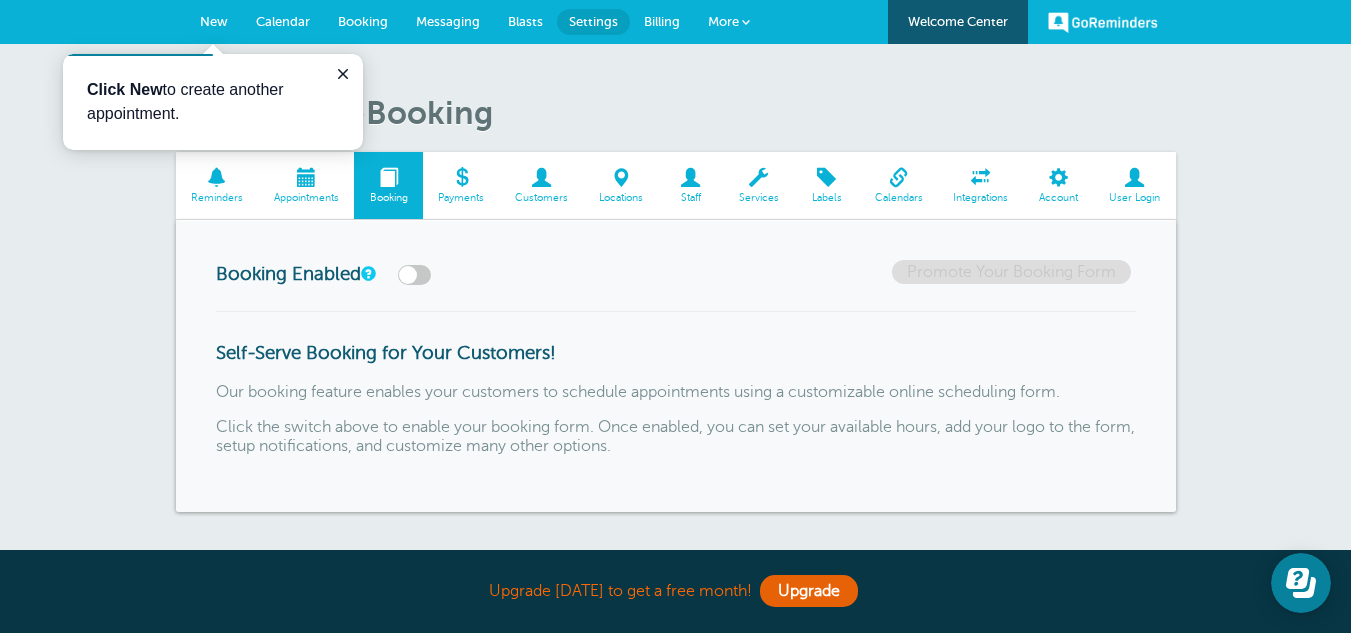 click at bounding box center (306, 177) 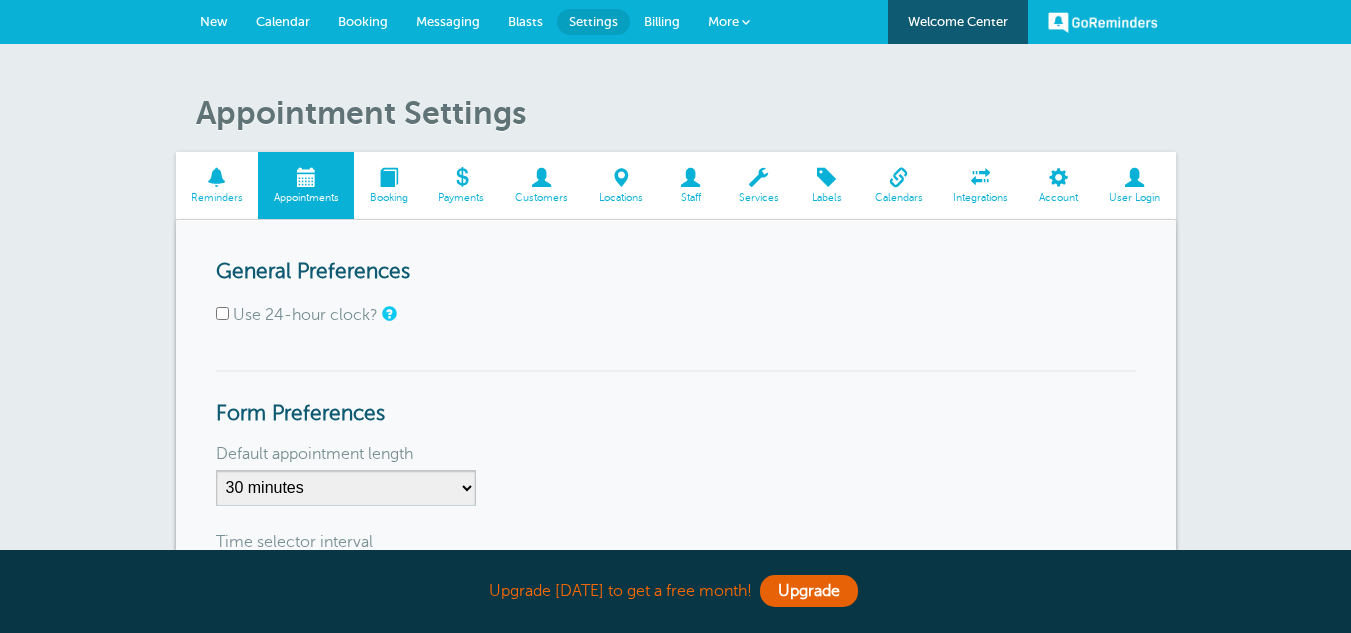 scroll, scrollTop: 0, scrollLeft: 0, axis: both 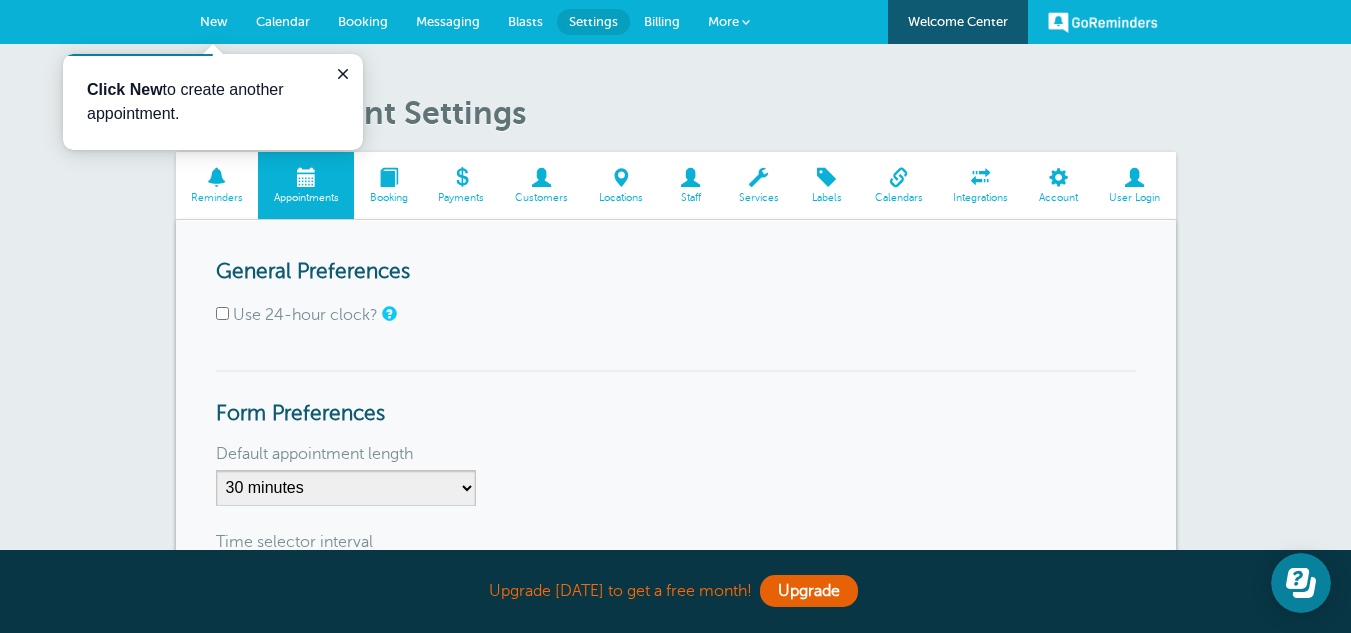 click at bounding box center [758, 177] 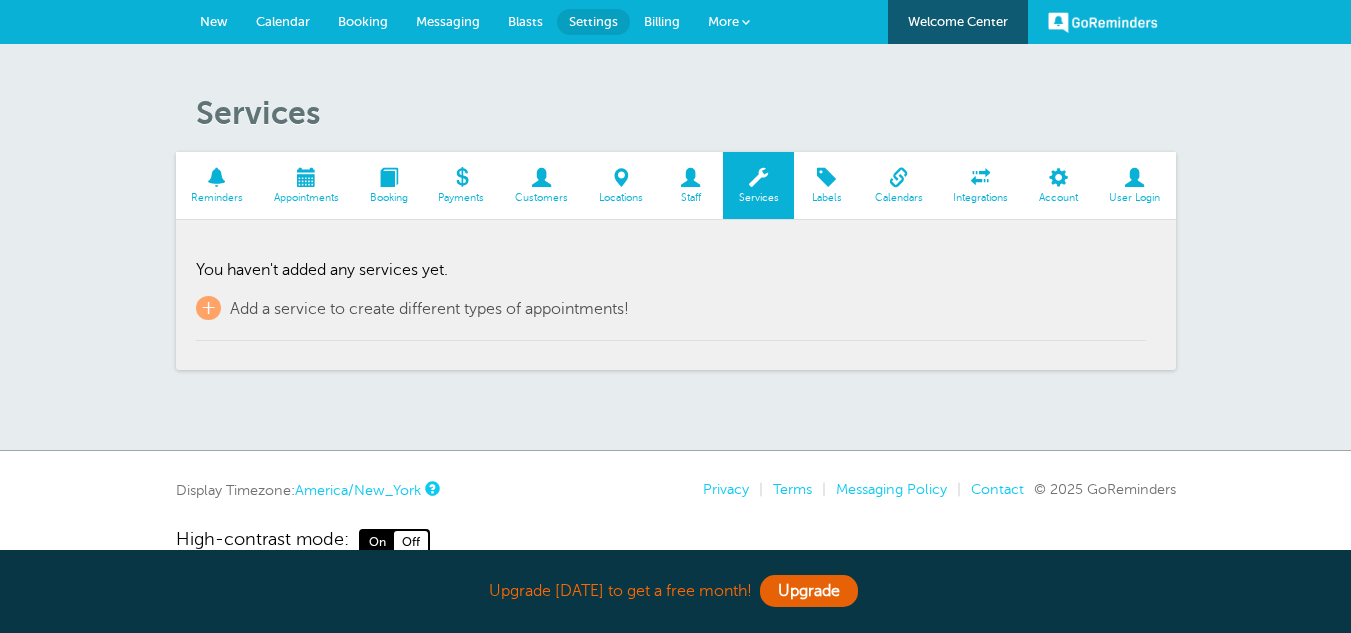 scroll, scrollTop: 0, scrollLeft: 0, axis: both 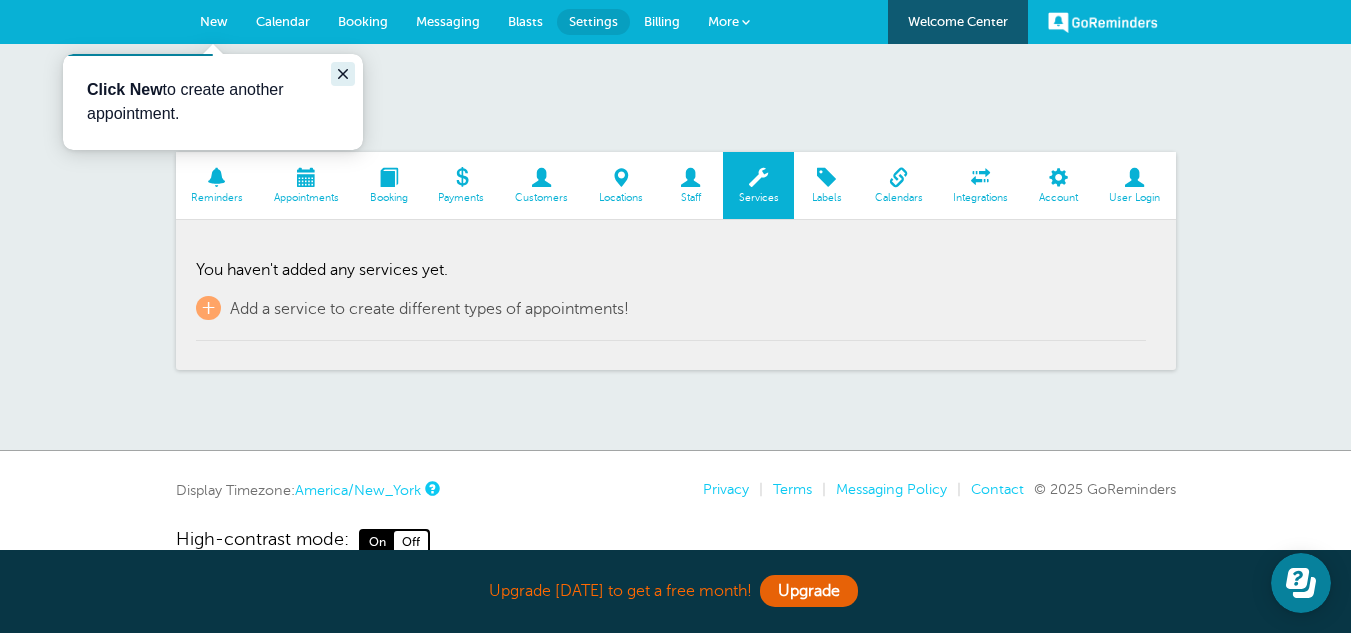click 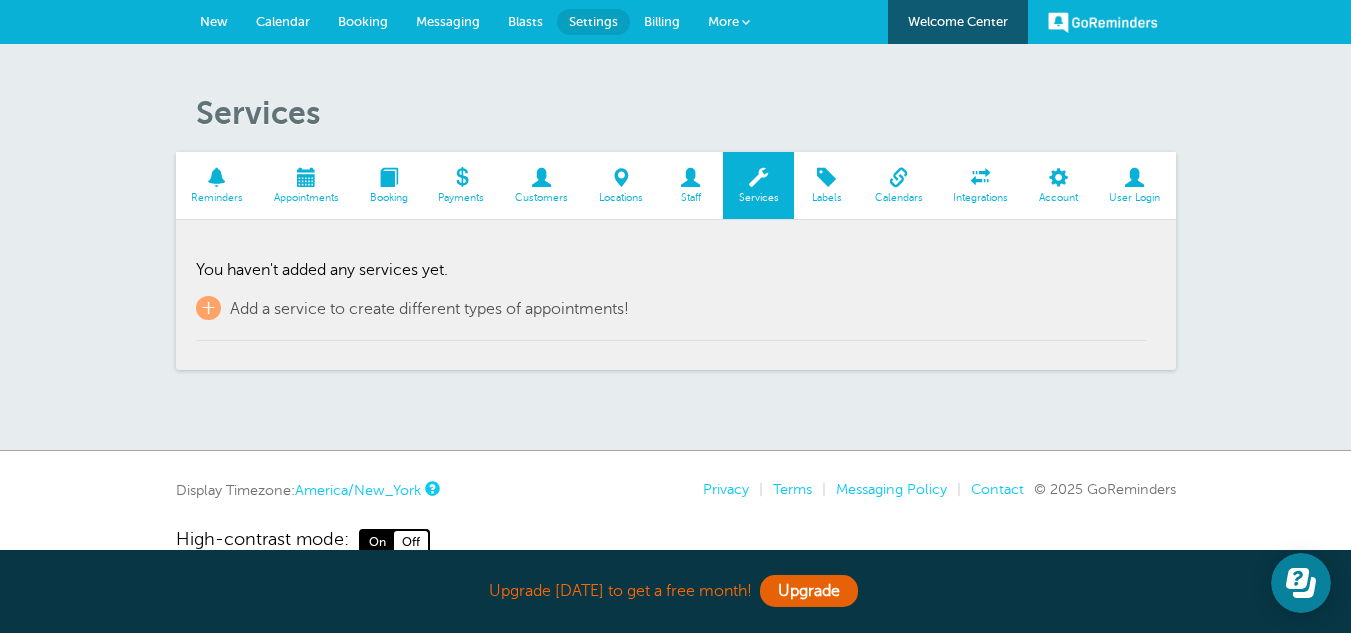 click at bounding box center (306, 177) 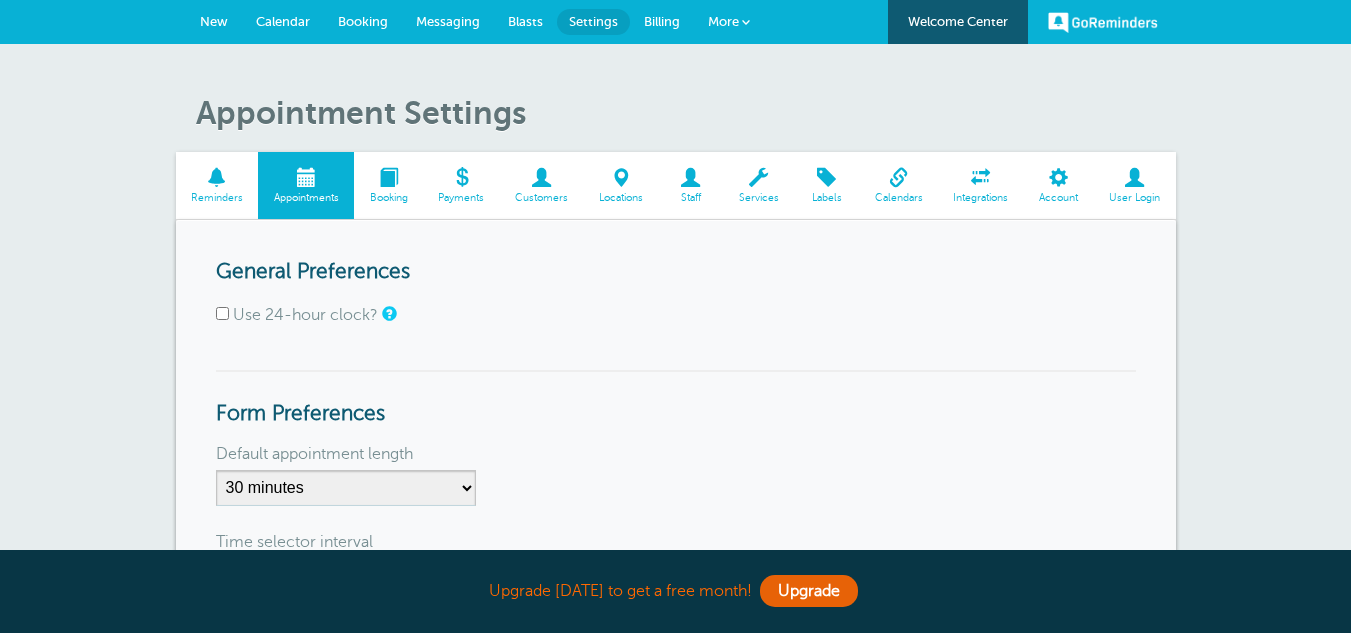 scroll, scrollTop: 0, scrollLeft: 0, axis: both 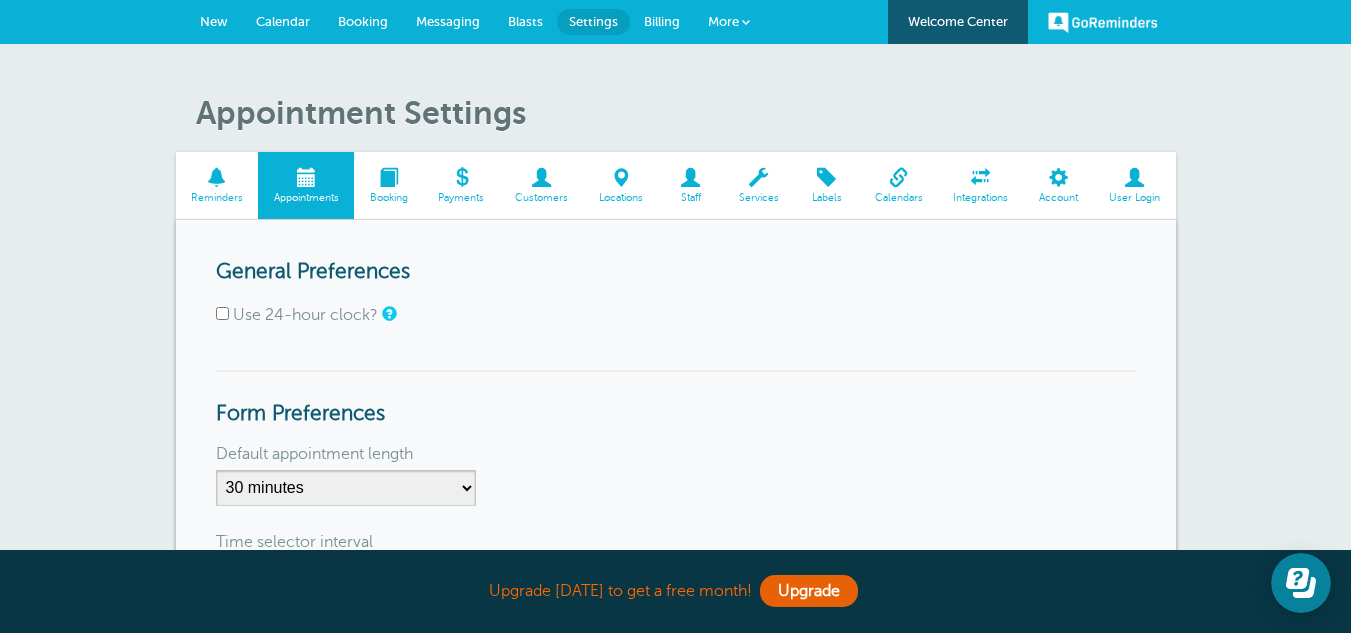 click on "Welcome Center" at bounding box center (958, 22) 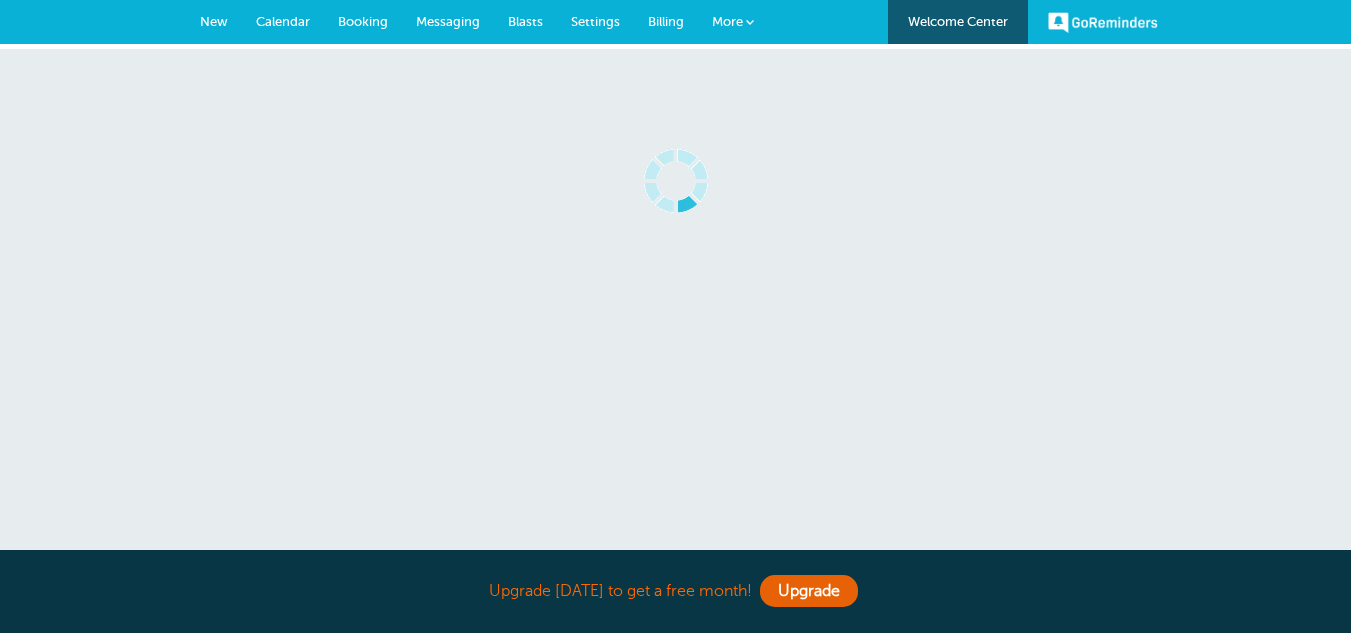 scroll, scrollTop: 0, scrollLeft: 0, axis: both 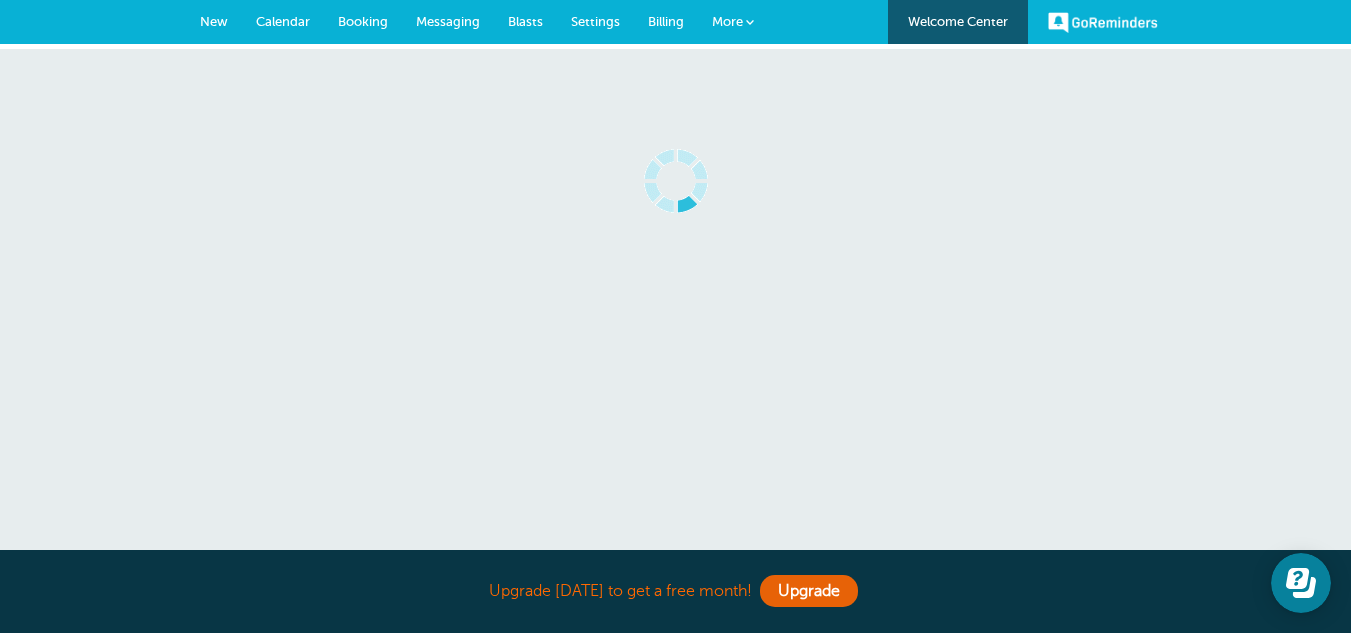 click on "New" at bounding box center [214, 21] 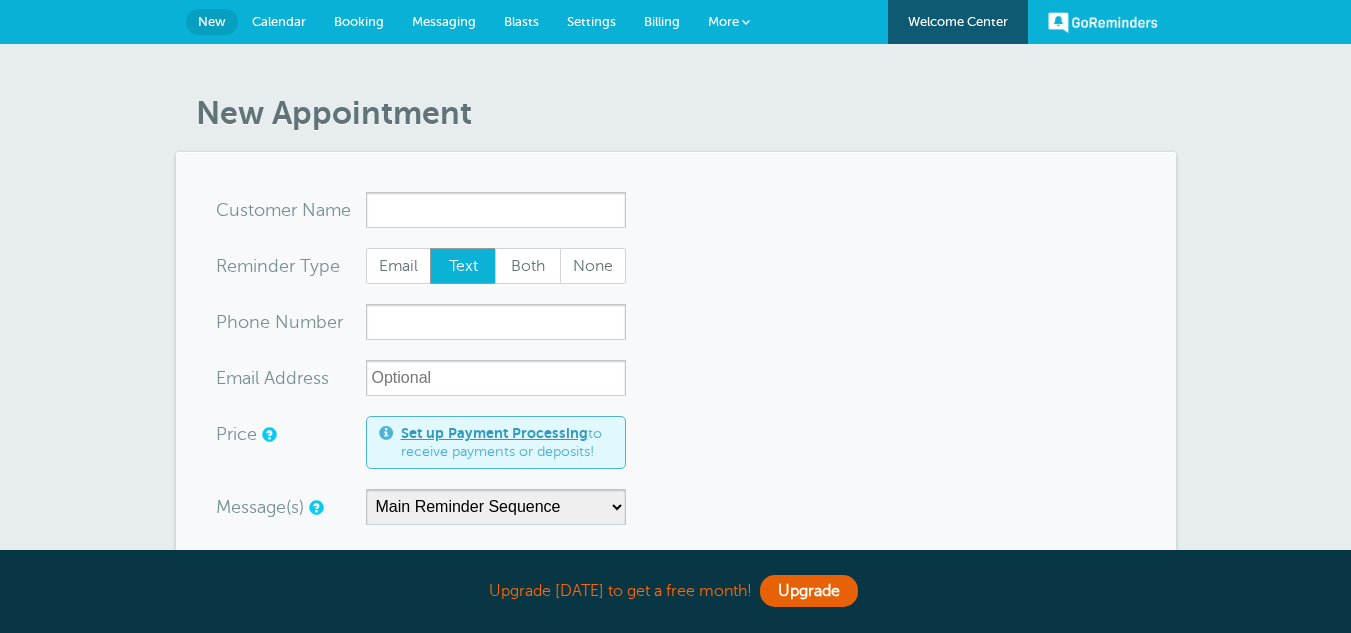 scroll, scrollTop: 0, scrollLeft: 0, axis: both 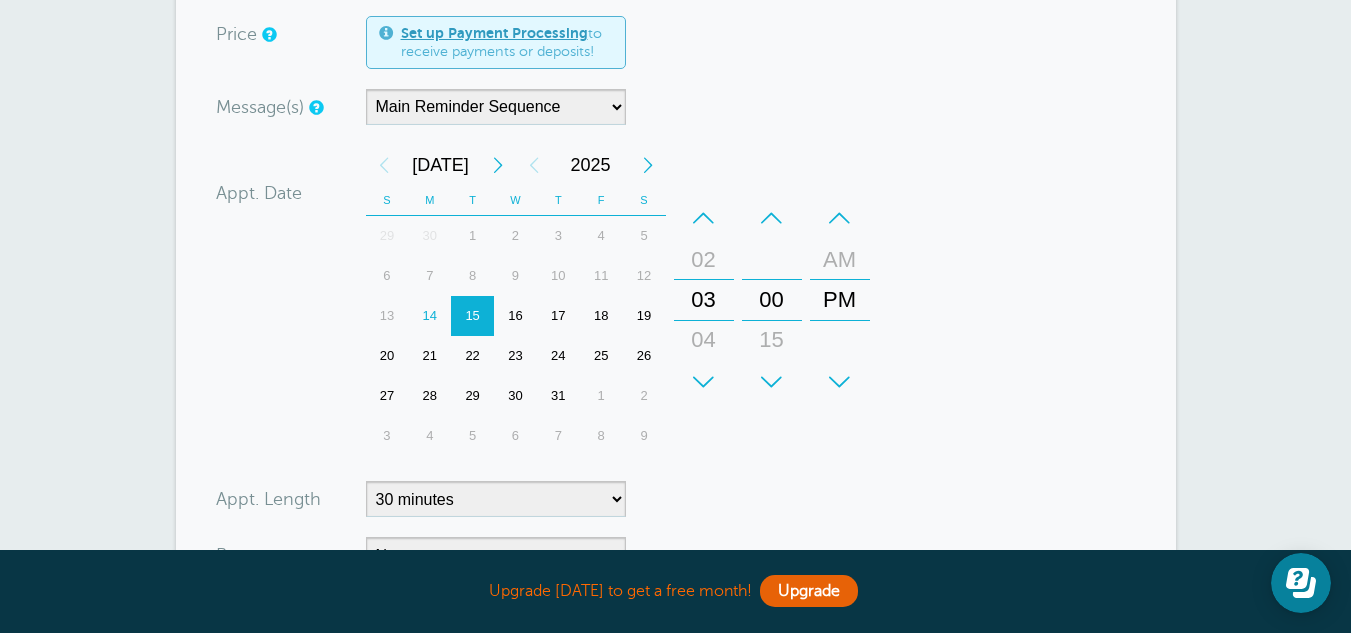 click on "14" at bounding box center (429, 316) 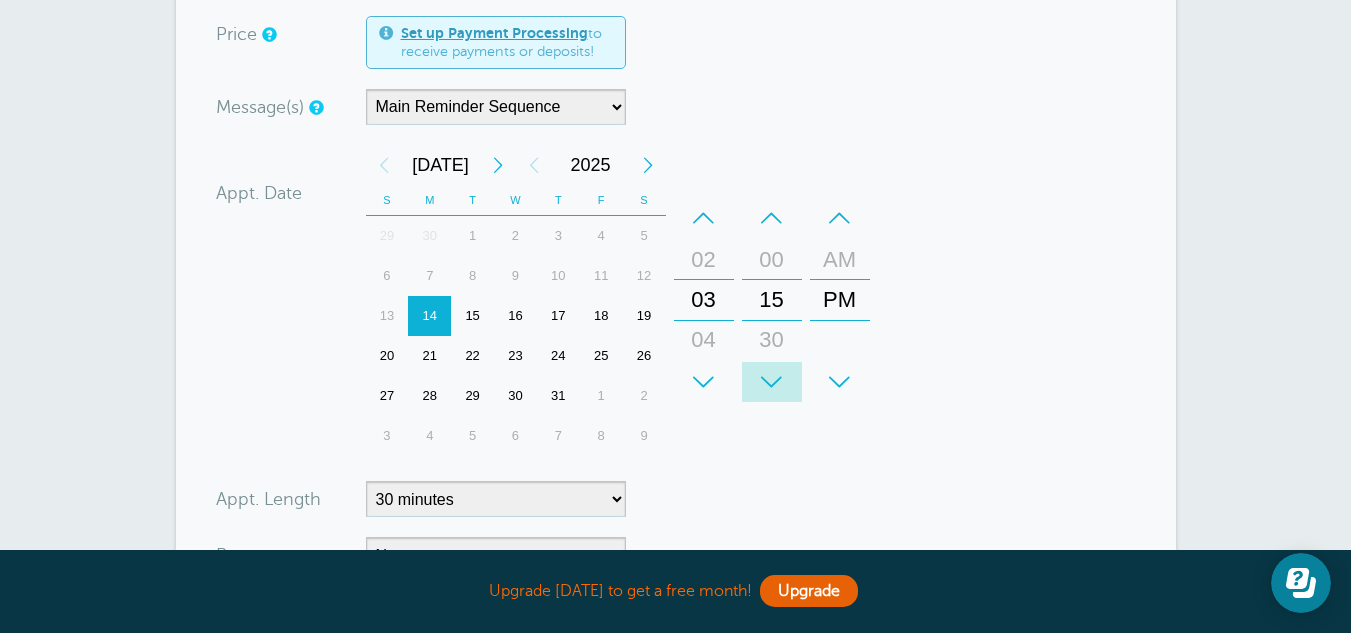 click on "+" at bounding box center (772, 382) 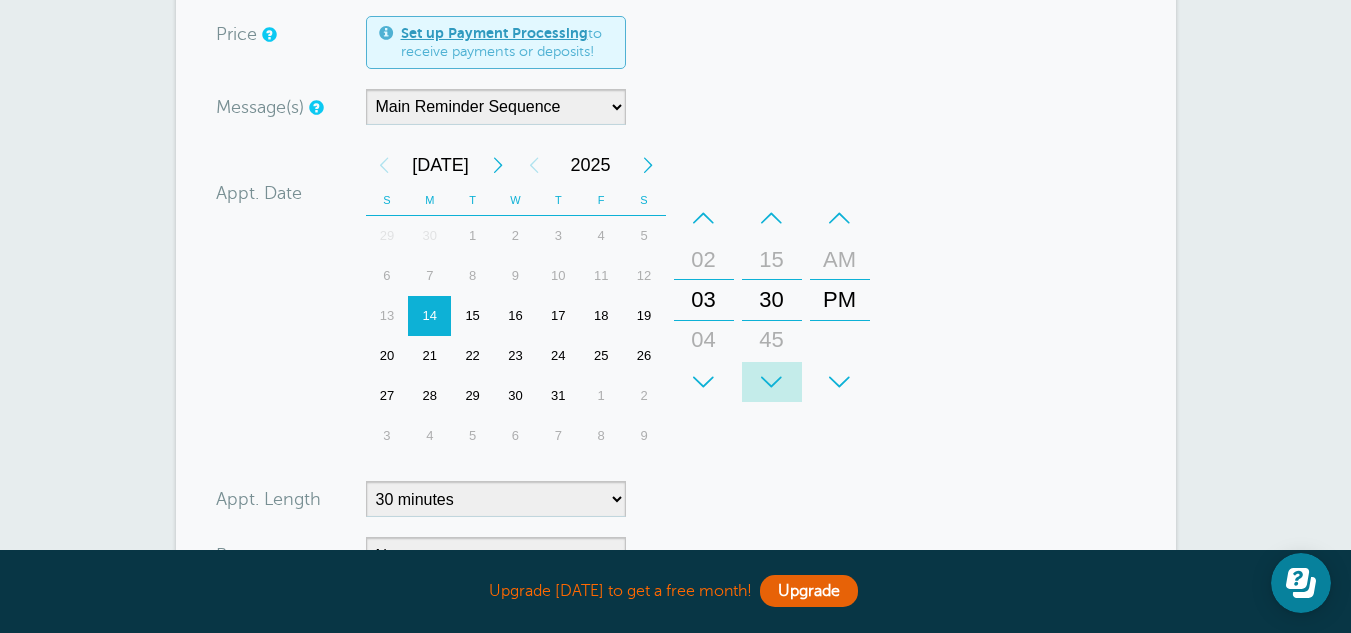 click on "+" at bounding box center [772, 382] 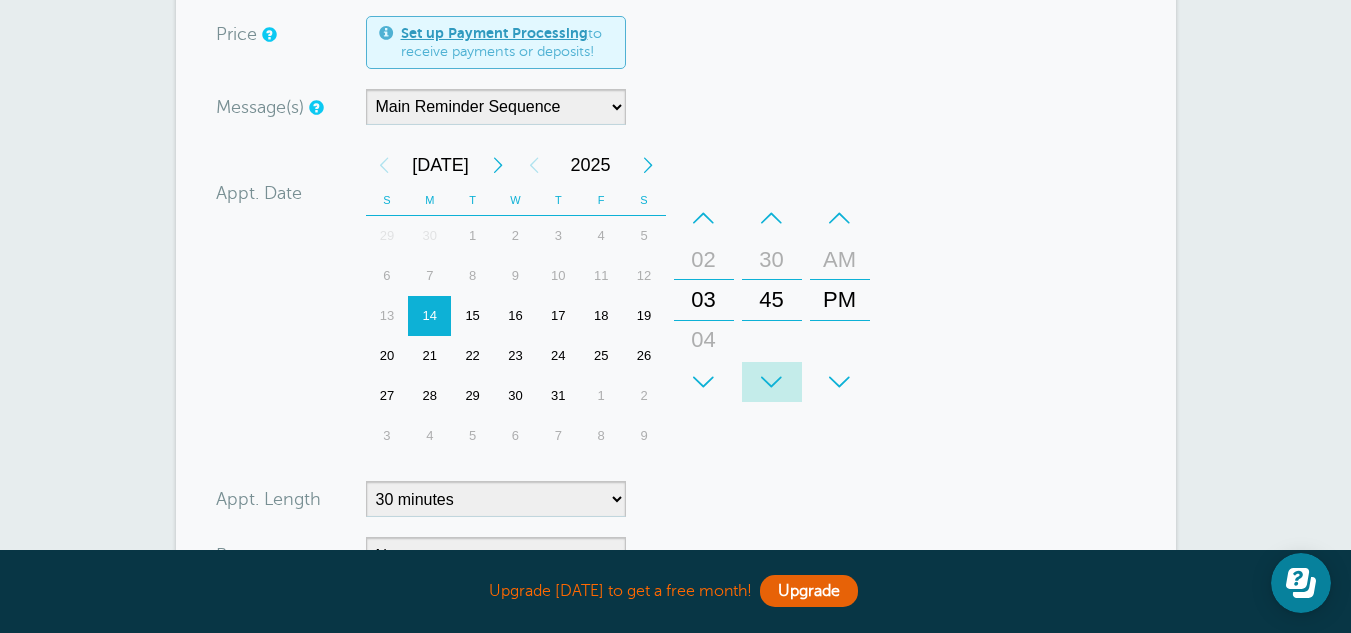 click on "+" at bounding box center [772, 382] 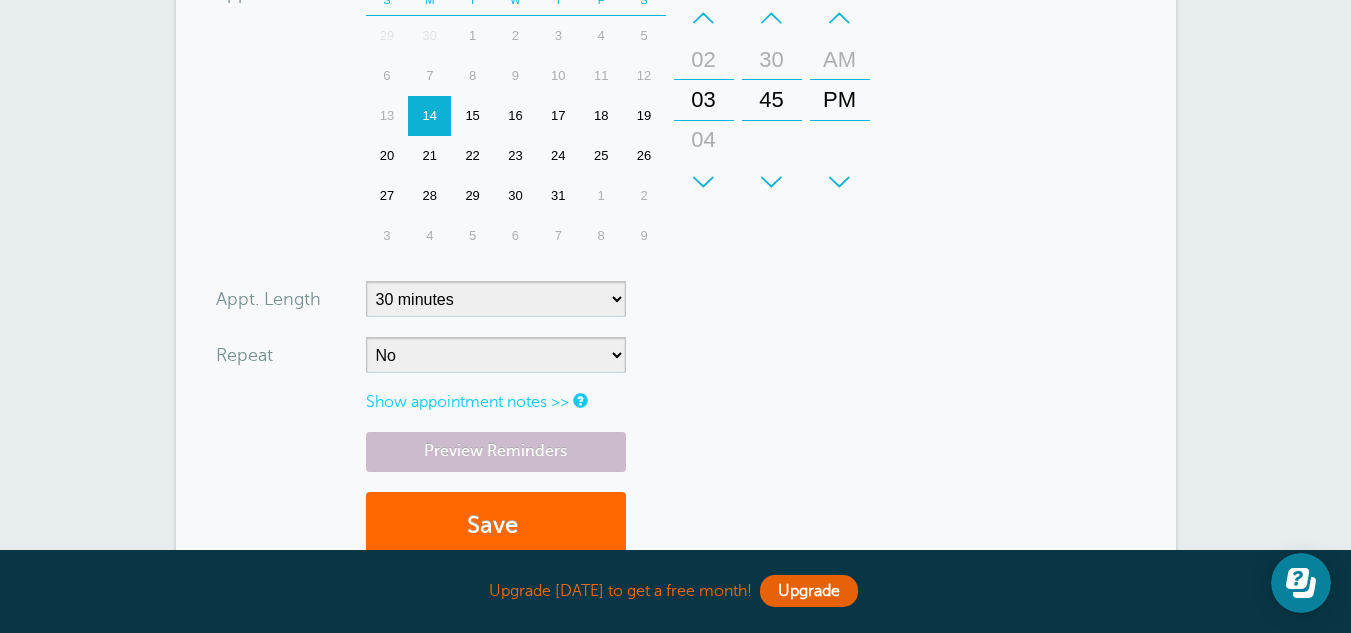 scroll, scrollTop: 800, scrollLeft: 0, axis: vertical 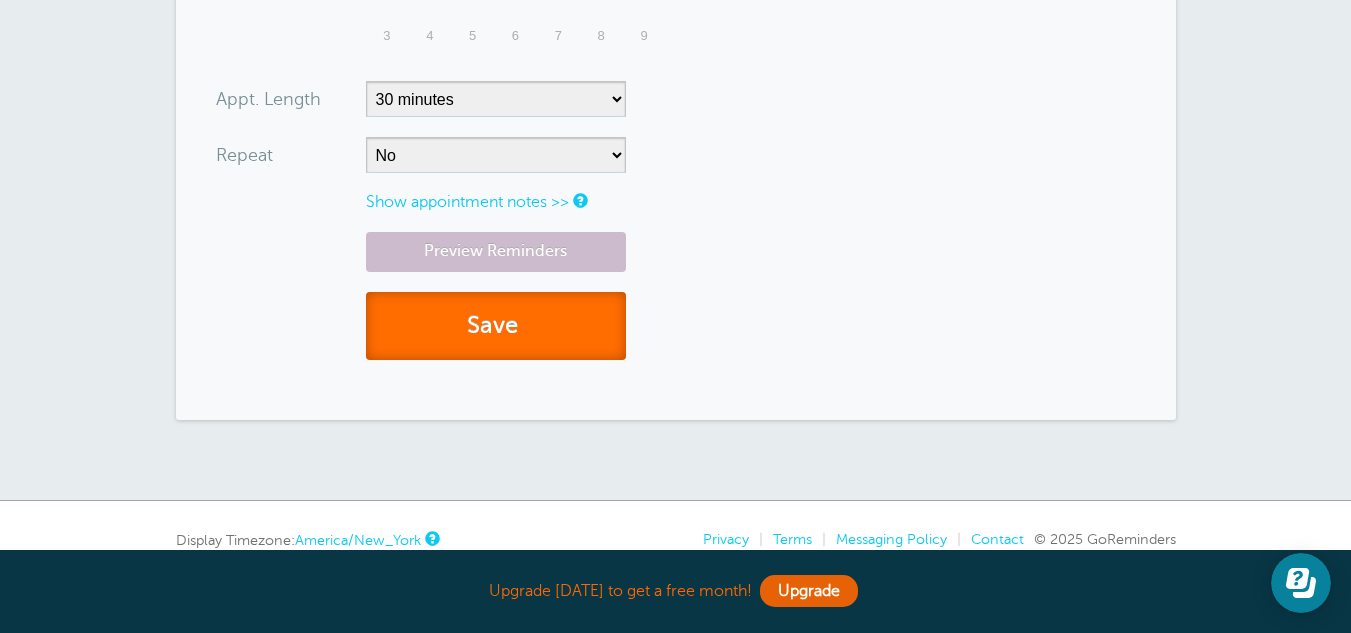 click on "Save" at bounding box center (496, 326) 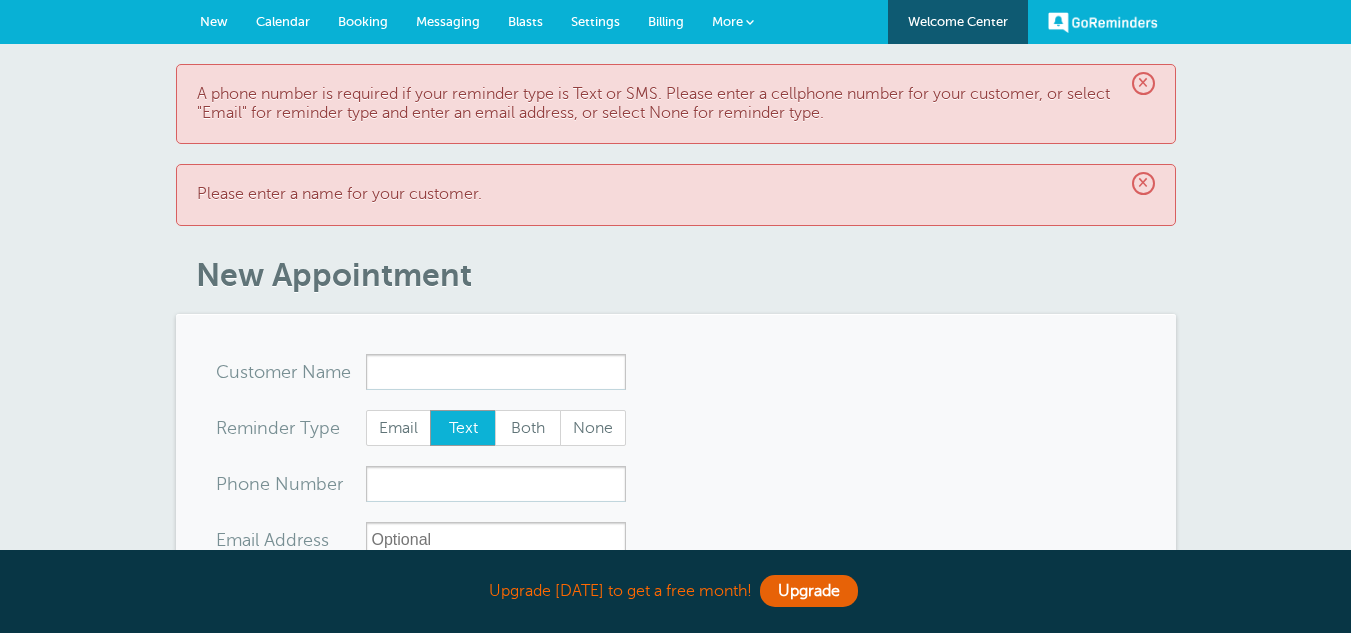 scroll, scrollTop: 0, scrollLeft: 0, axis: both 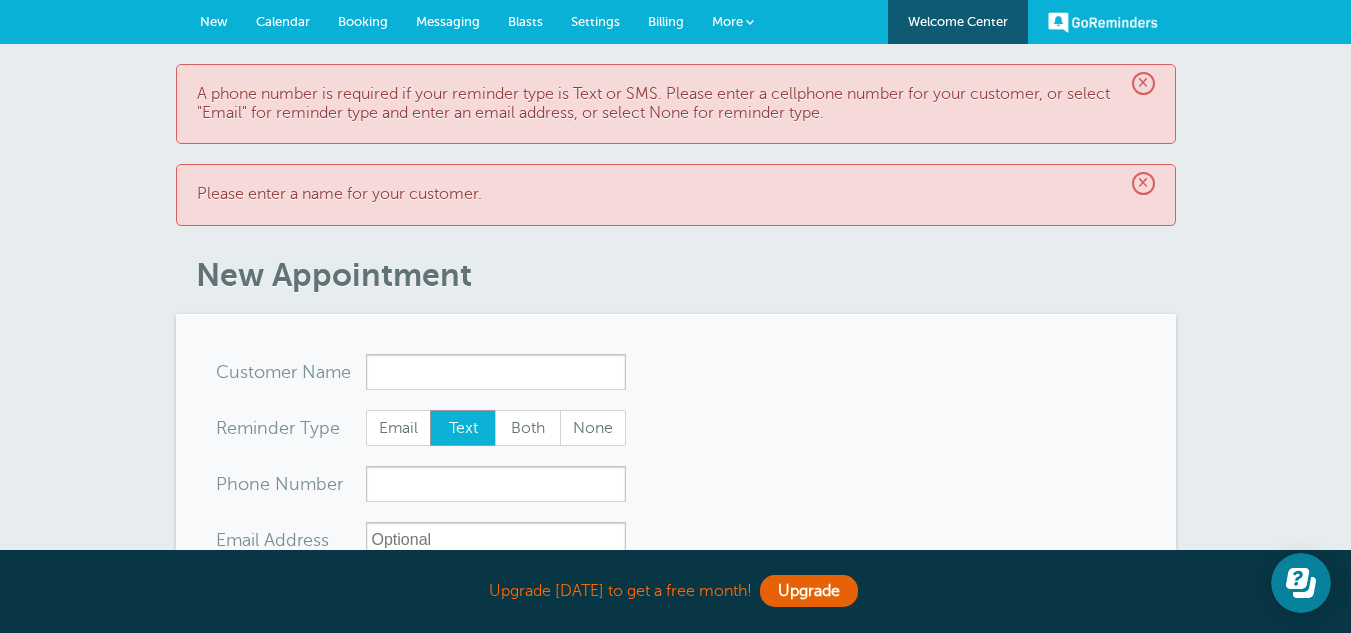 click on "x-no-autofill" at bounding box center [496, 372] 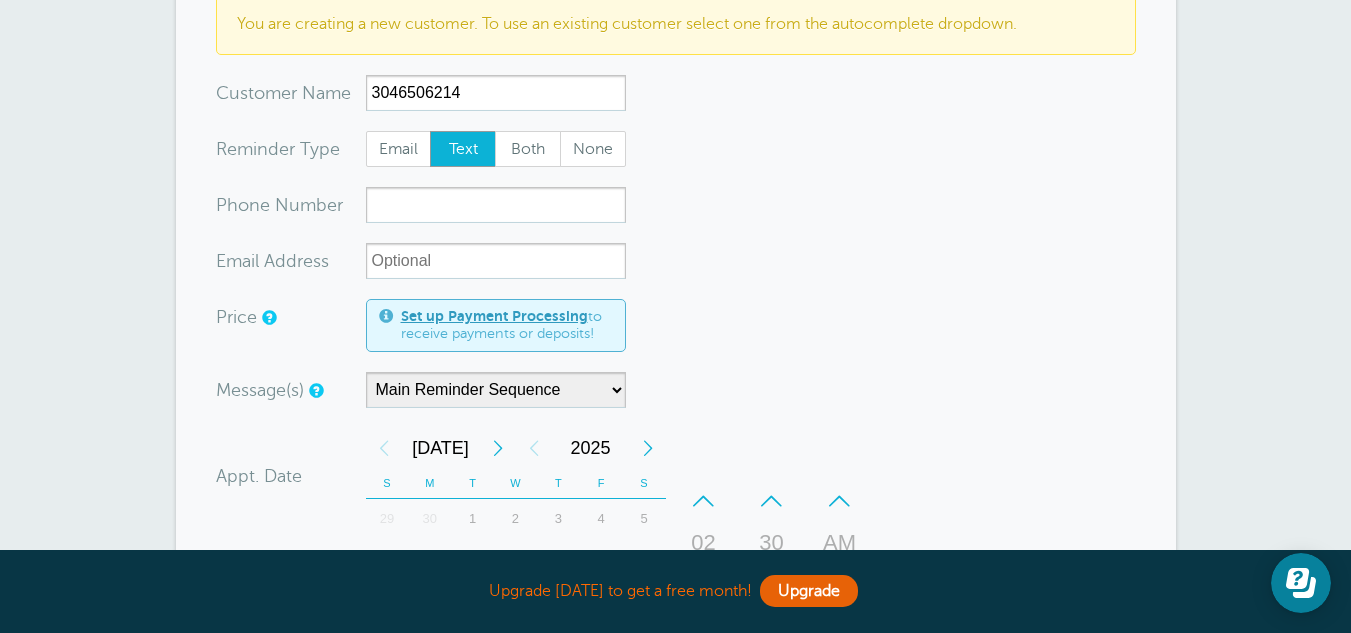 scroll, scrollTop: 400, scrollLeft: 0, axis: vertical 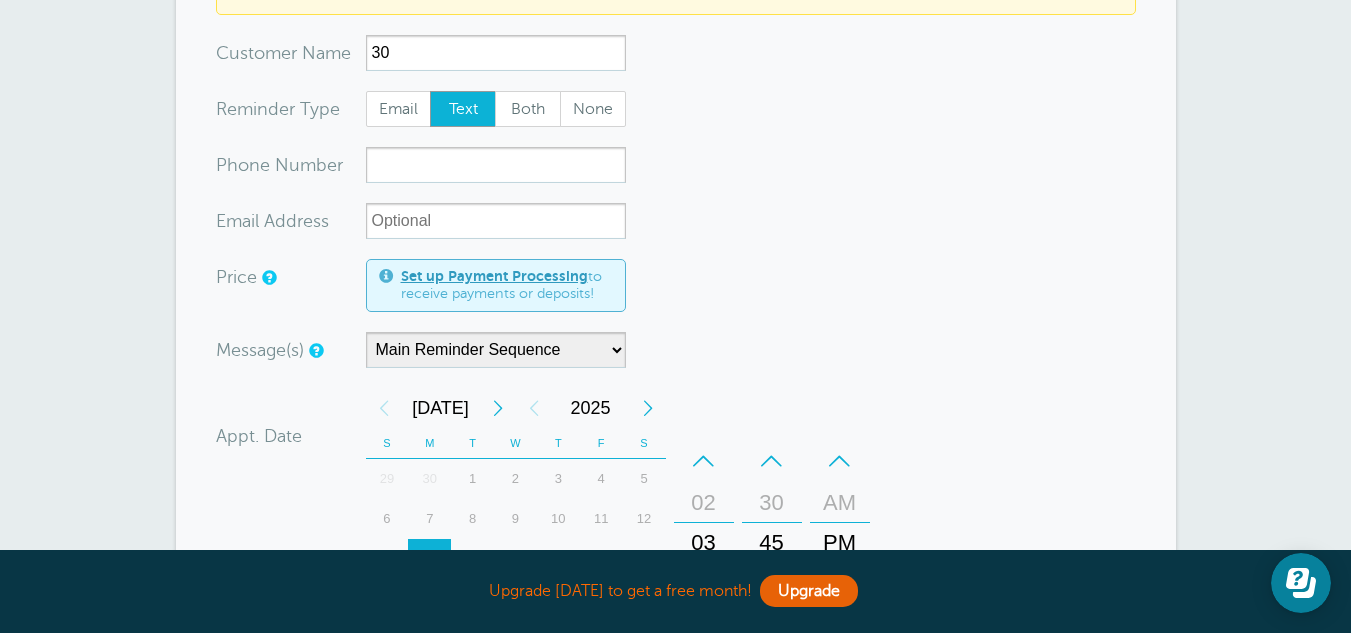 type on "3" 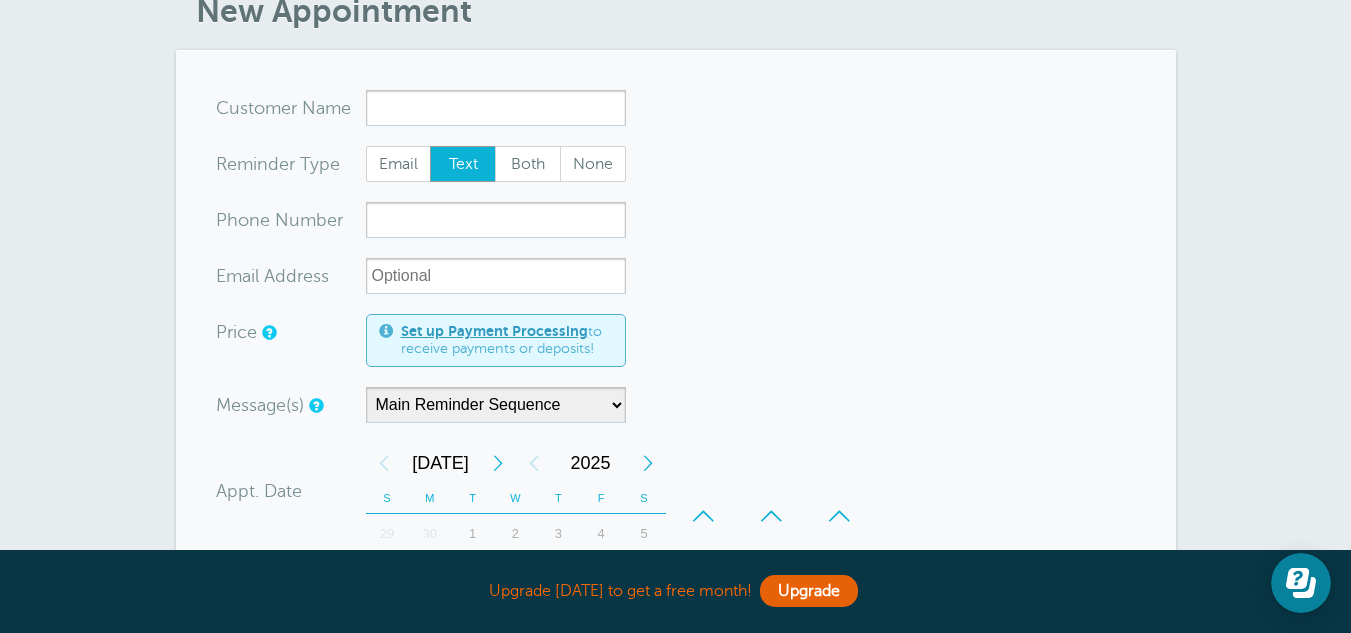 scroll, scrollTop: 255, scrollLeft: 0, axis: vertical 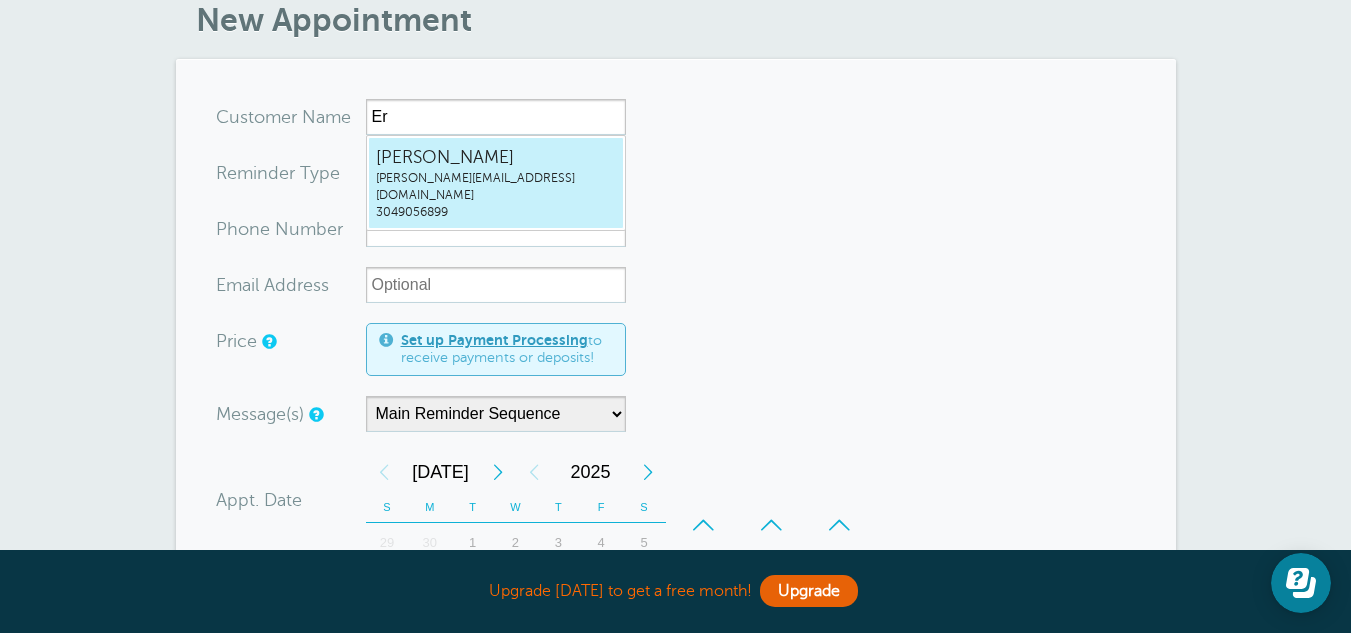 type on "E" 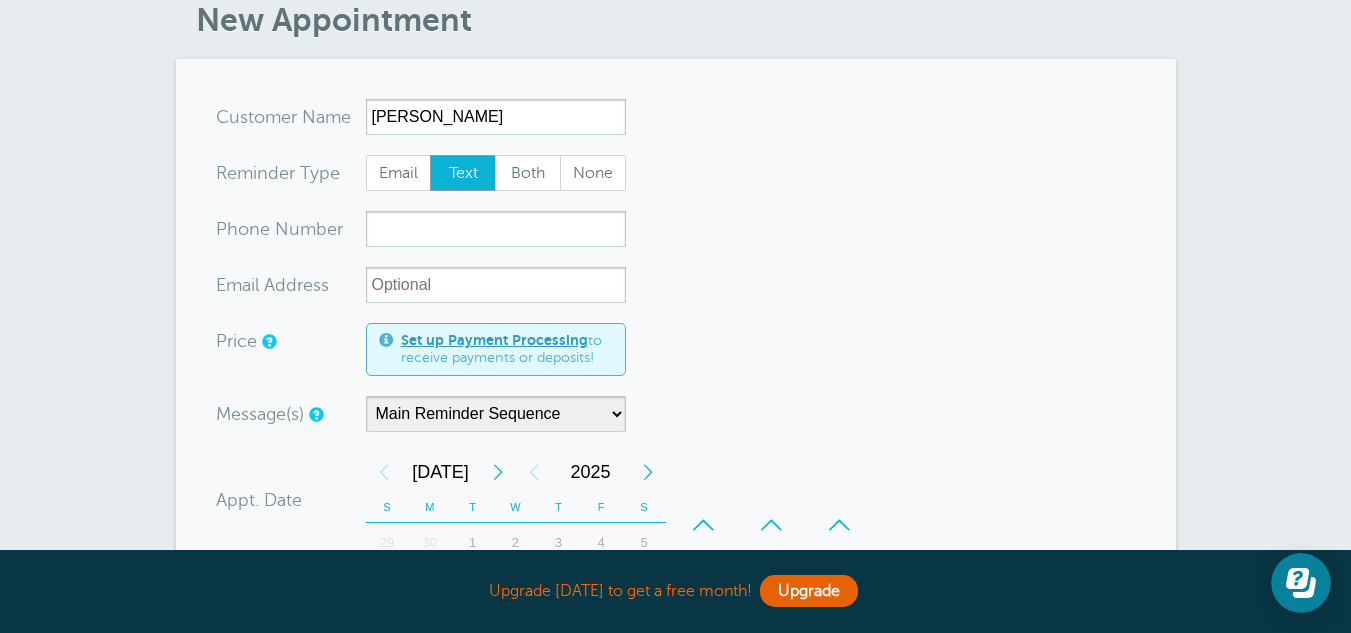 type on "[PERSON_NAME]" 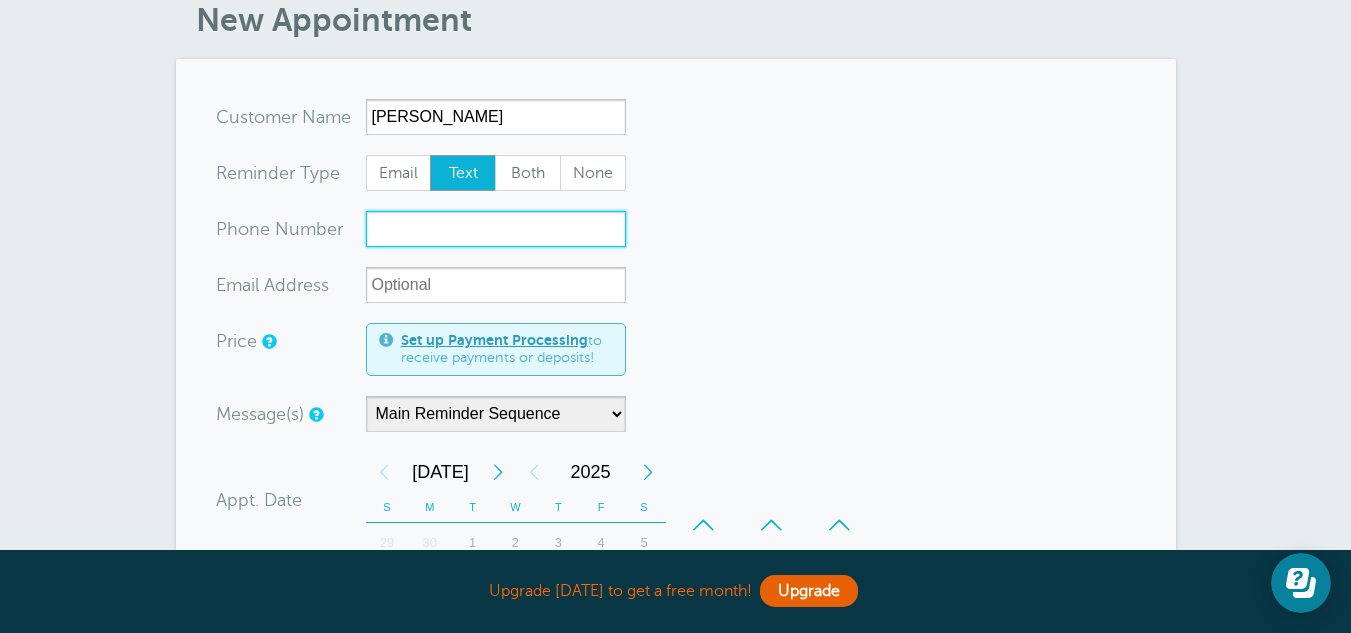 click on "xxx-no-autofill" at bounding box center [496, 229] 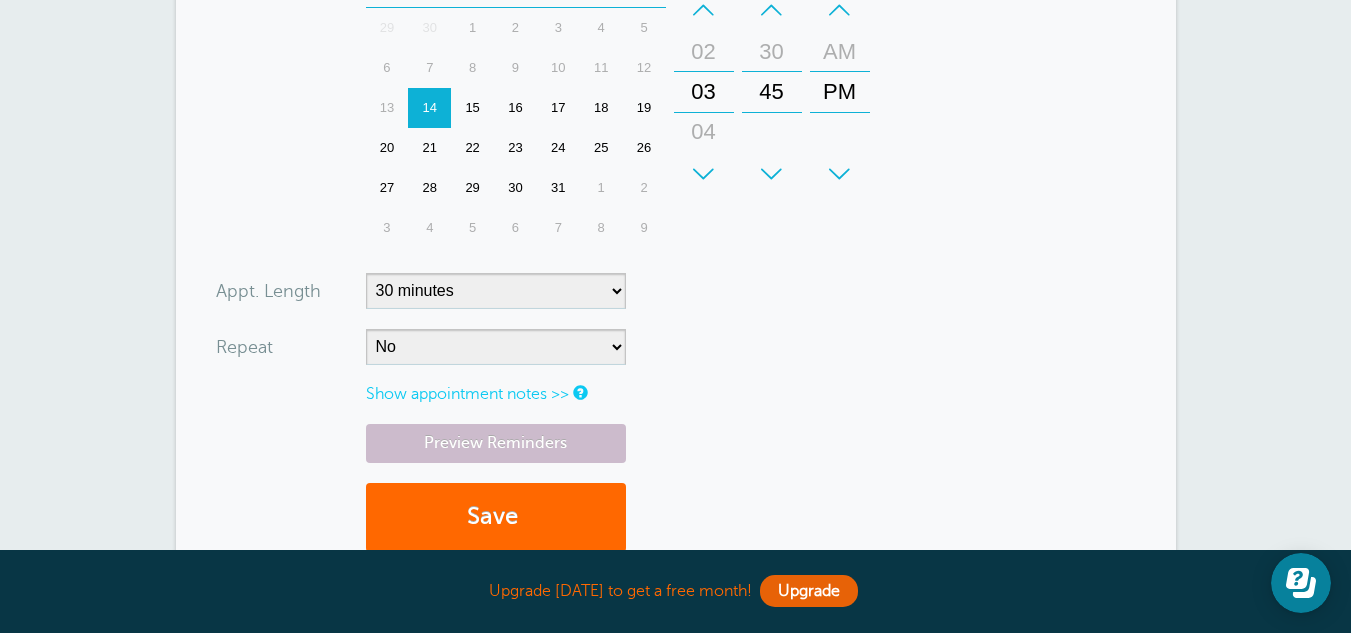 scroll, scrollTop: 855, scrollLeft: 0, axis: vertical 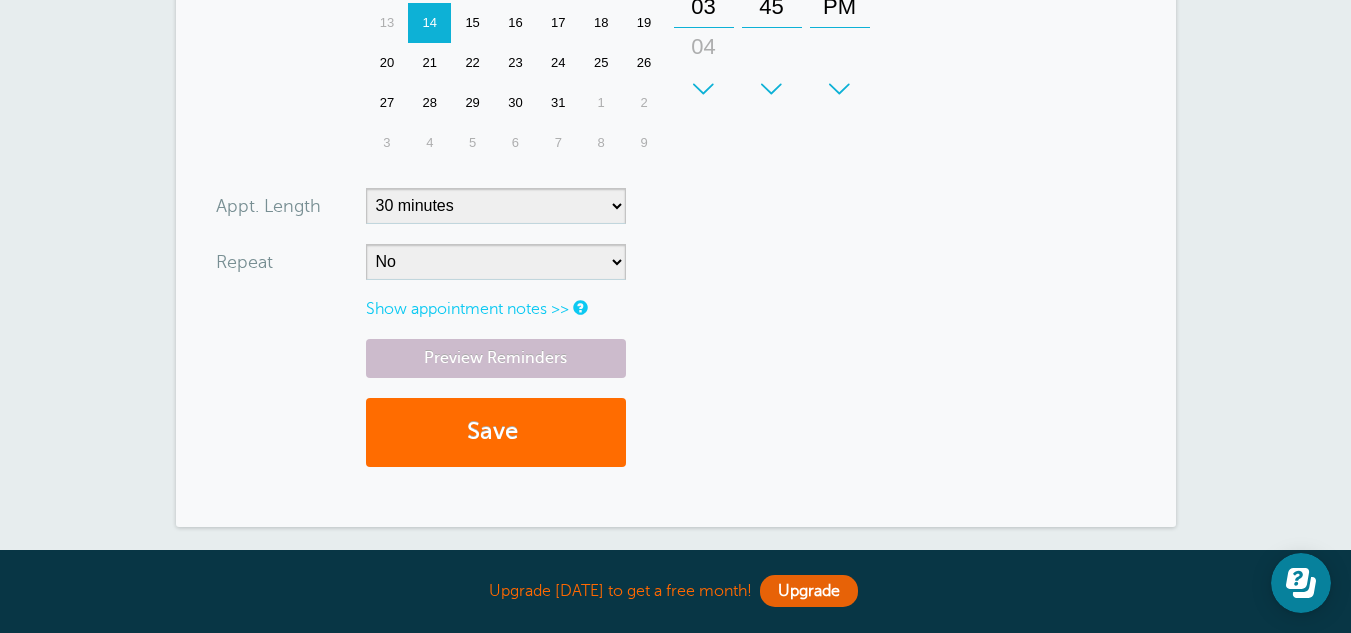 type on "3042814667" 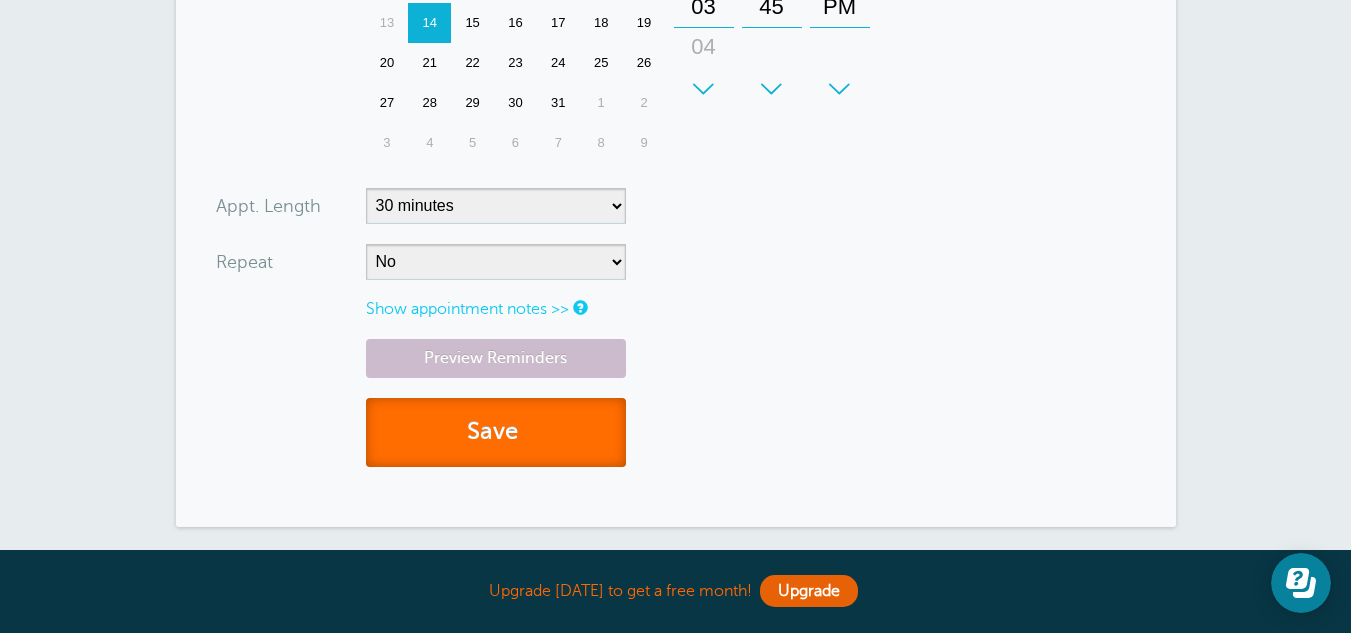 click on "Save" at bounding box center [496, 432] 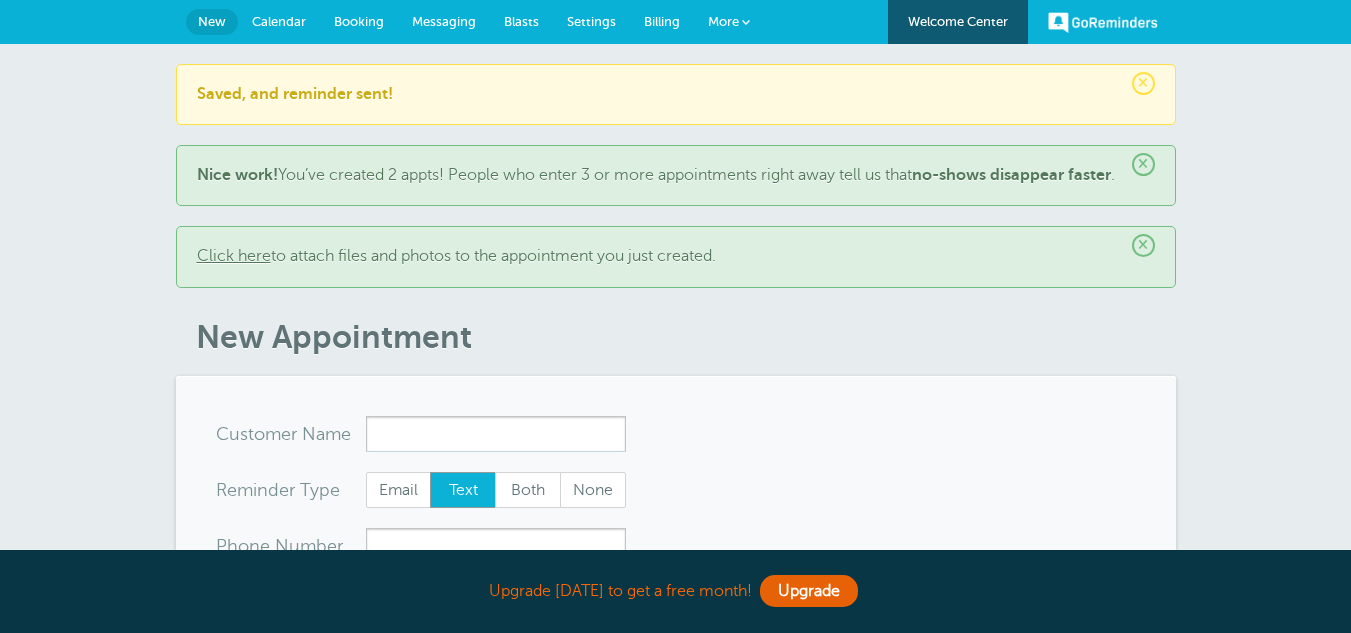 scroll, scrollTop: 0, scrollLeft: 0, axis: both 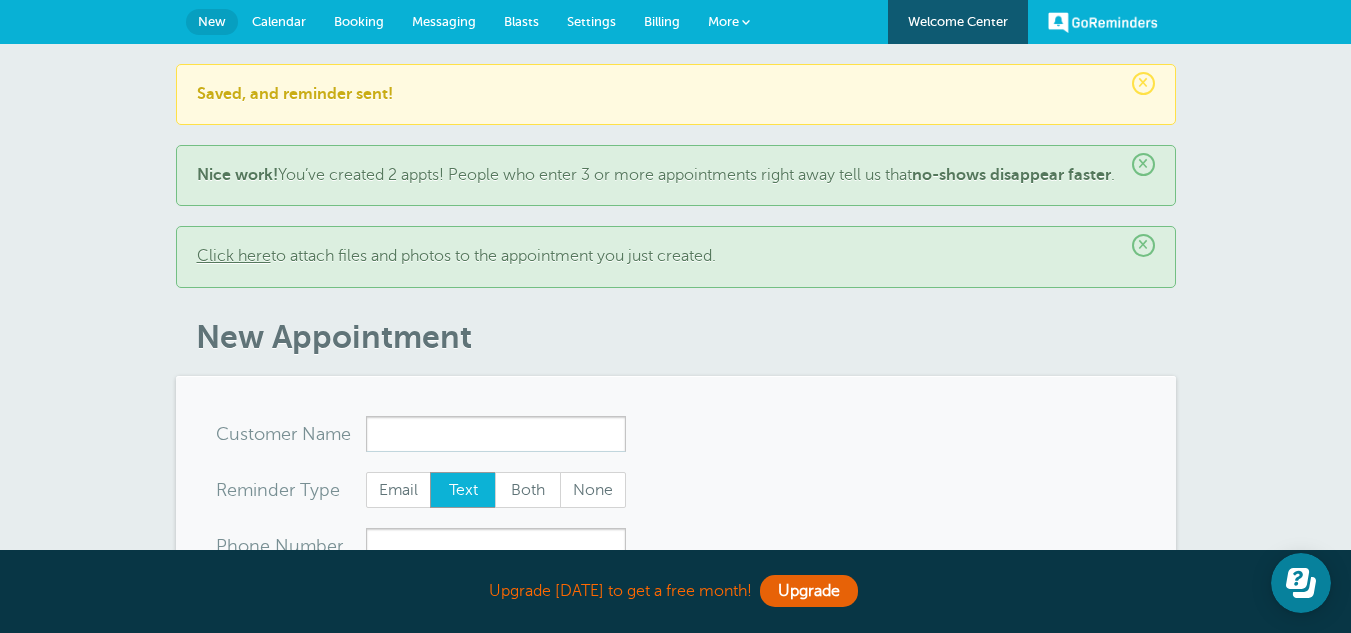 click on "Calendar" at bounding box center (279, 21) 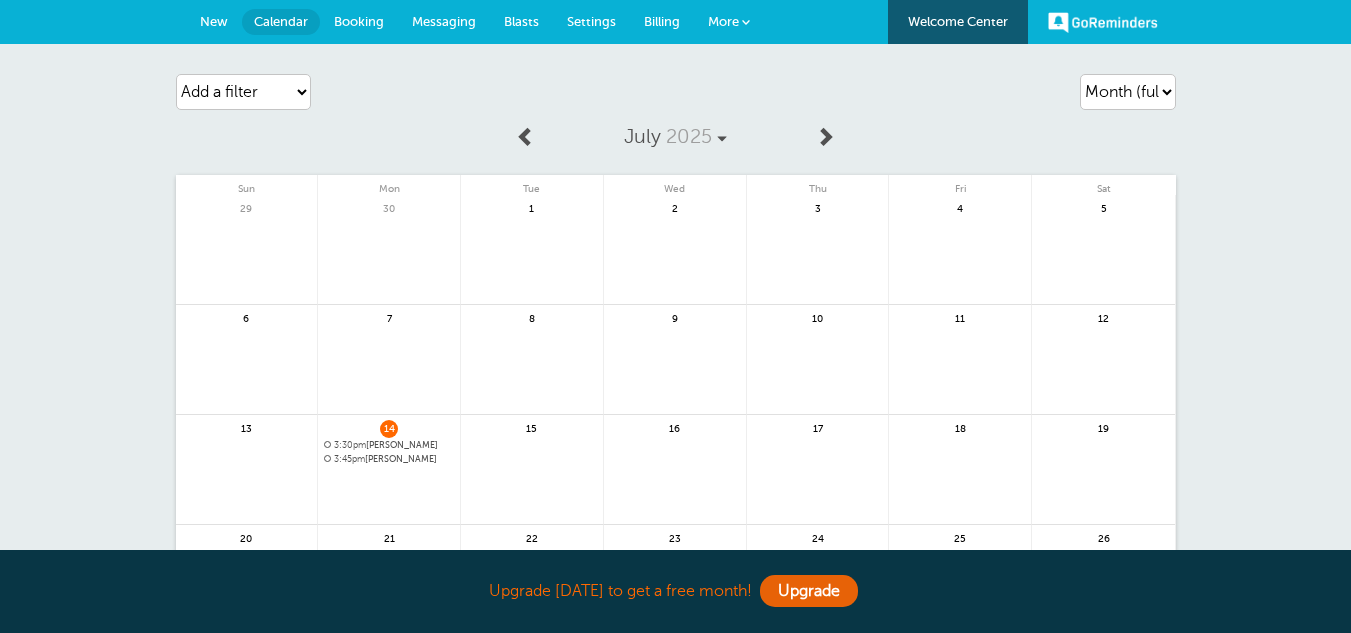 scroll, scrollTop: 0, scrollLeft: 0, axis: both 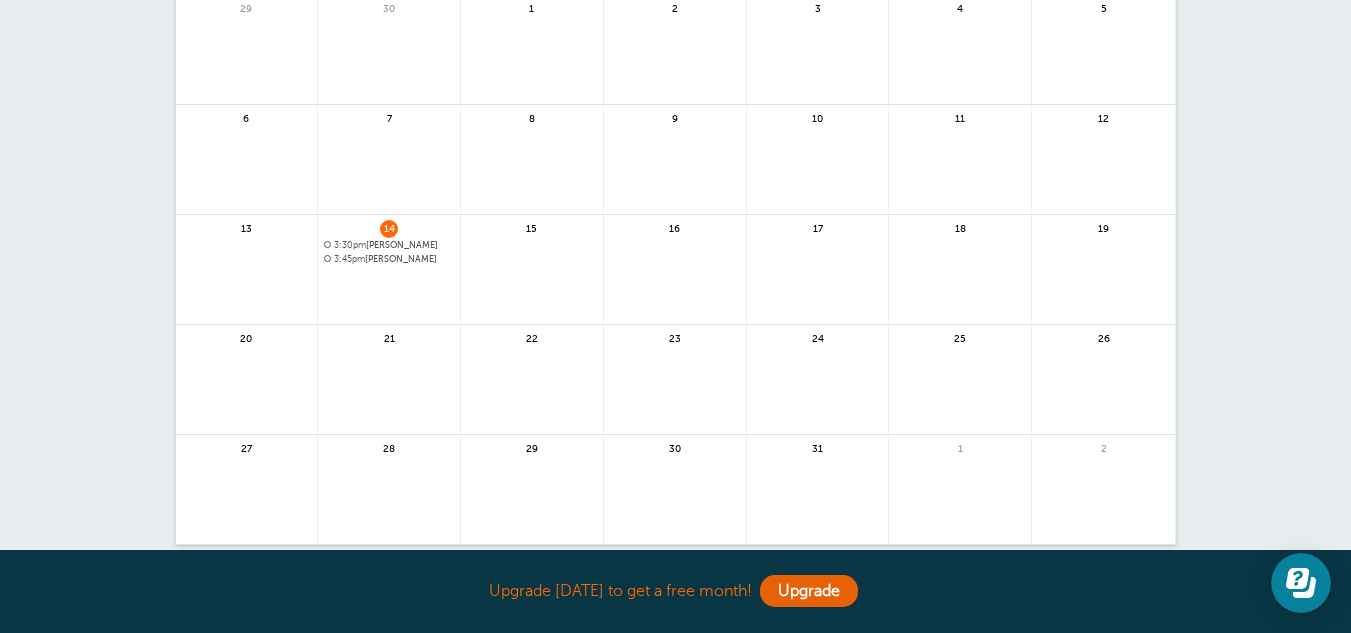 click on "3:45pm
Brie Sargent" at bounding box center (389, 259) 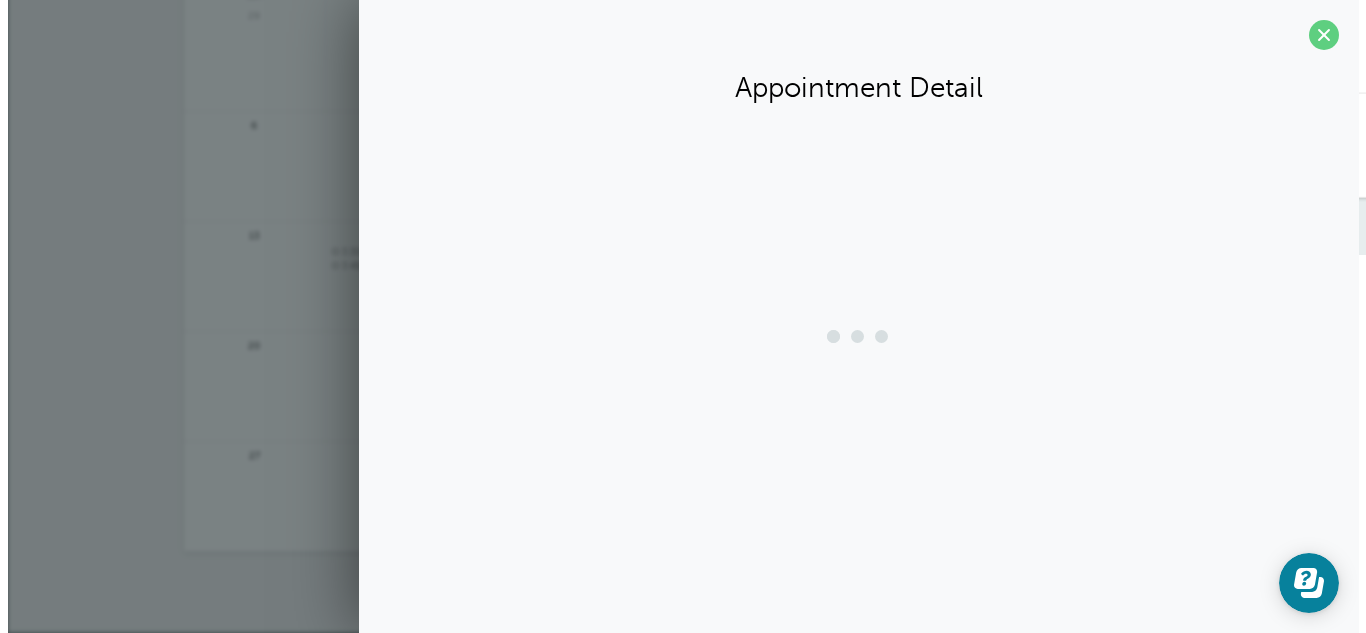 scroll, scrollTop: 193, scrollLeft: 0, axis: vertical 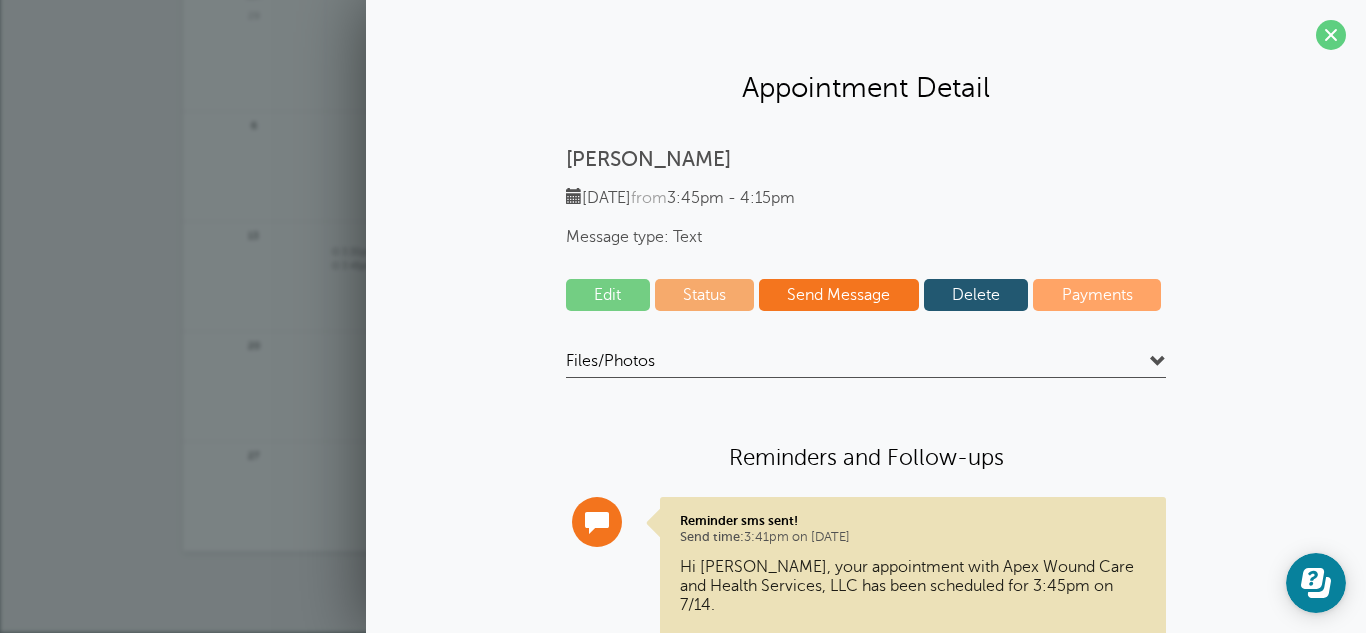 click on "Status" at bounding box center [705, 295] 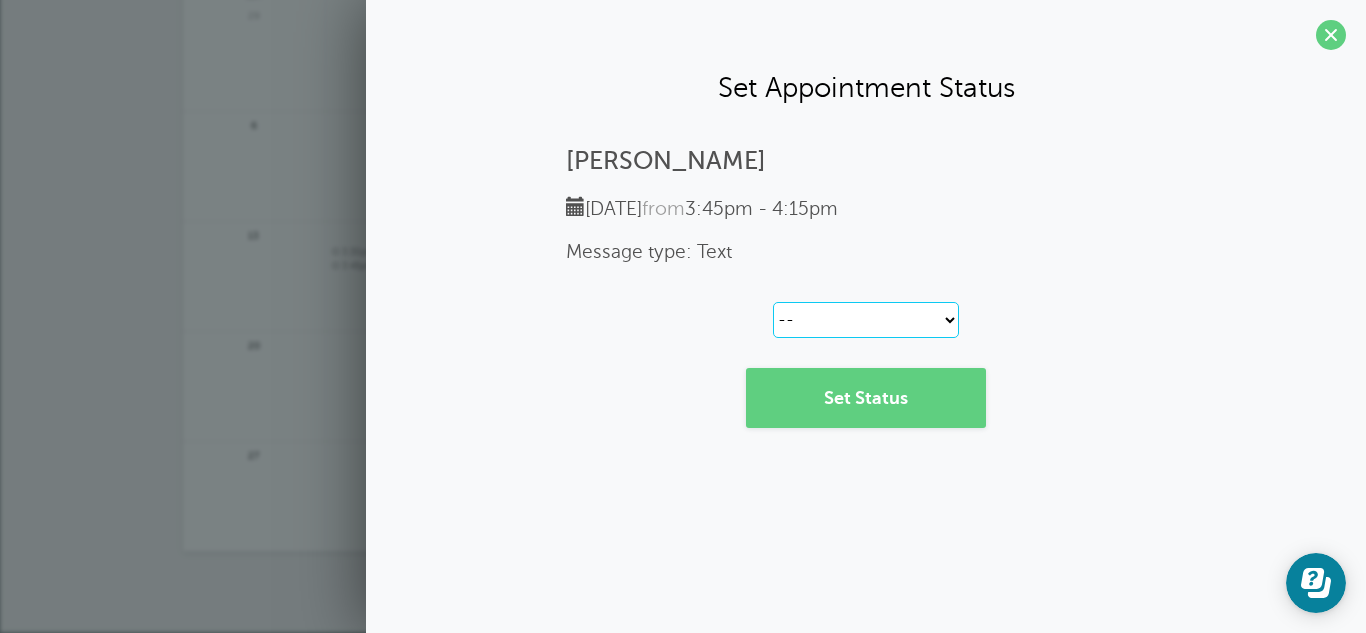 click on "--  Confirmed Reschedule Requested Cancelled" at bounding box center (866, 320) 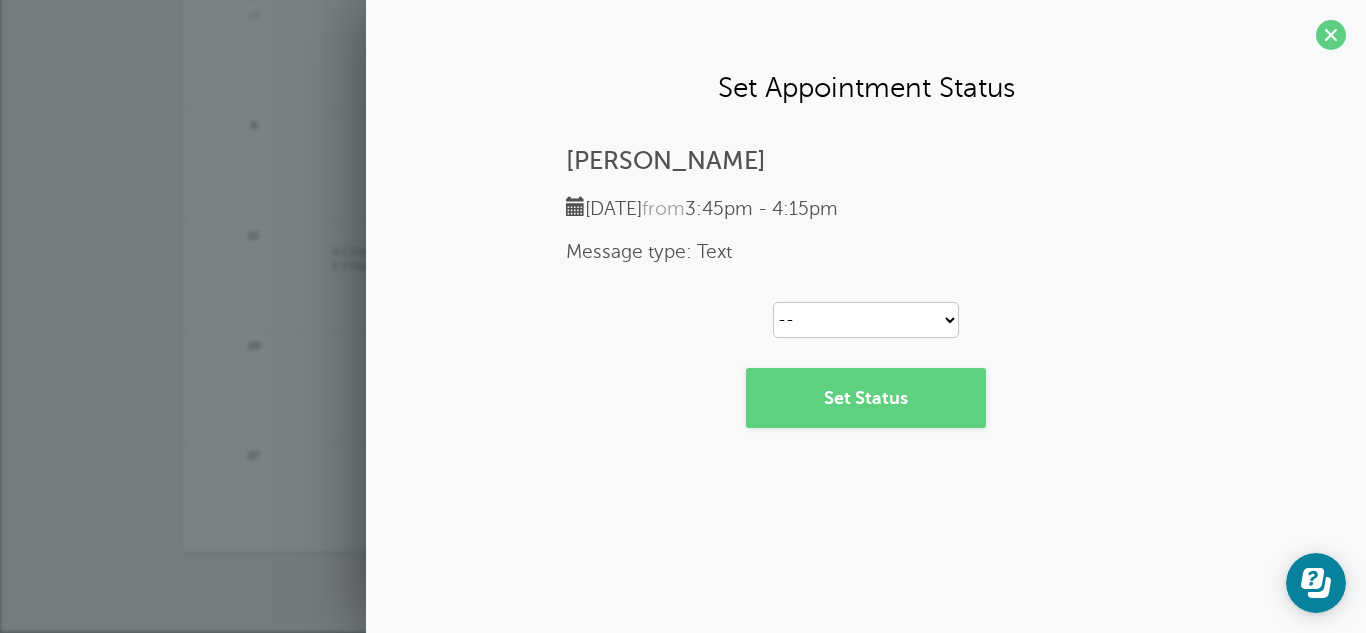 click on "Brie Sargent
Monday, 7/14
from
3:45pm - 4:15pm
Message type:
Text
--  Confirmed Reschedule Requested Cancelled   Set Status" at bounding box center (866, 287) 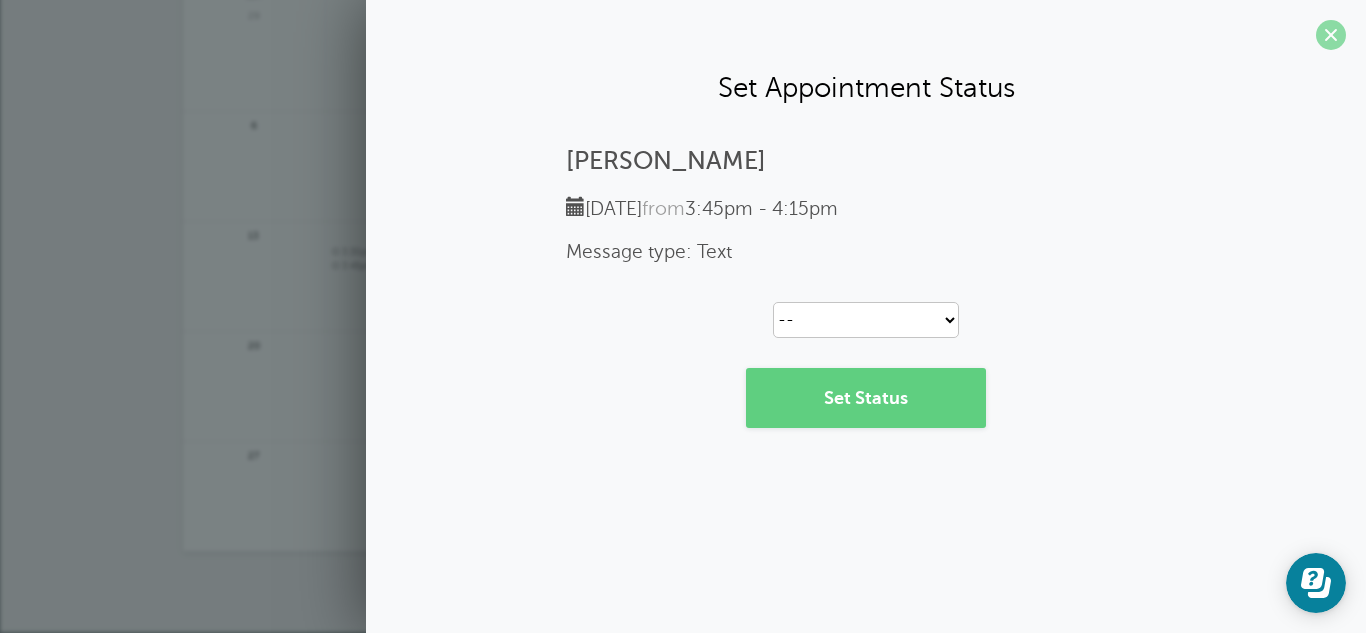 click at bounding box center (1331, 35) 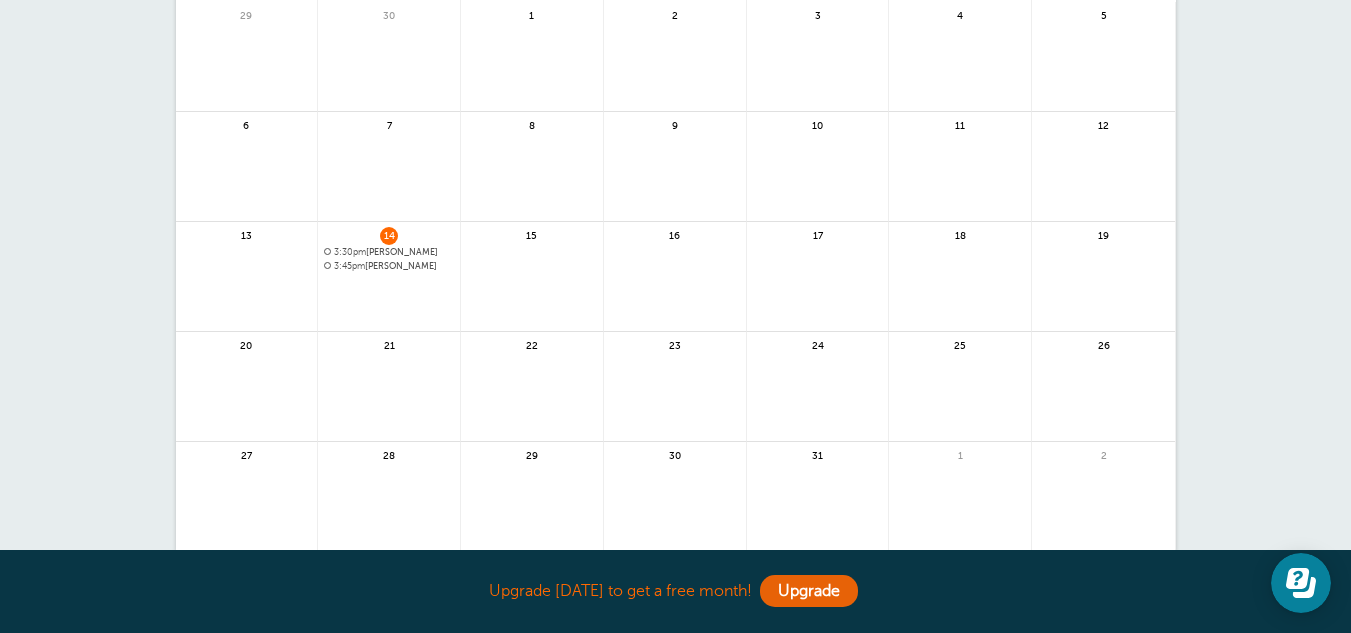 click on "3:30pm
[PERSON_NAME]" at bounding box center [389, 252] 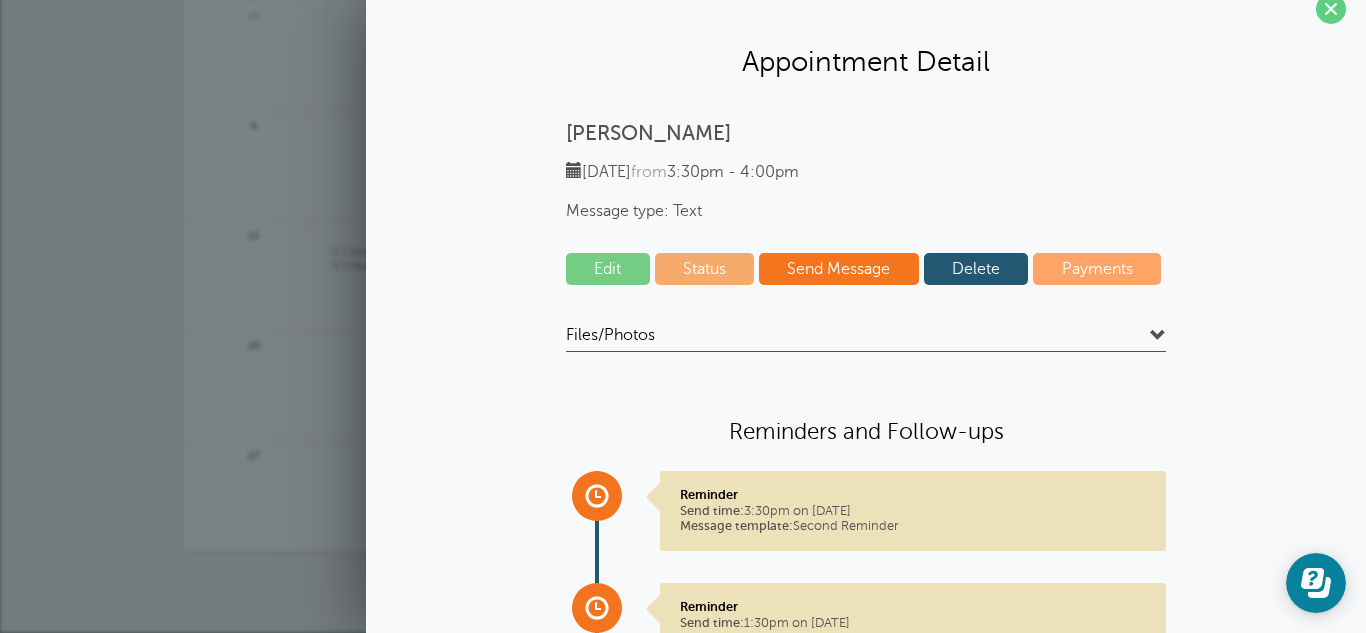 scroll, scrollTop: 0, scrollLeft: 0, axis: both 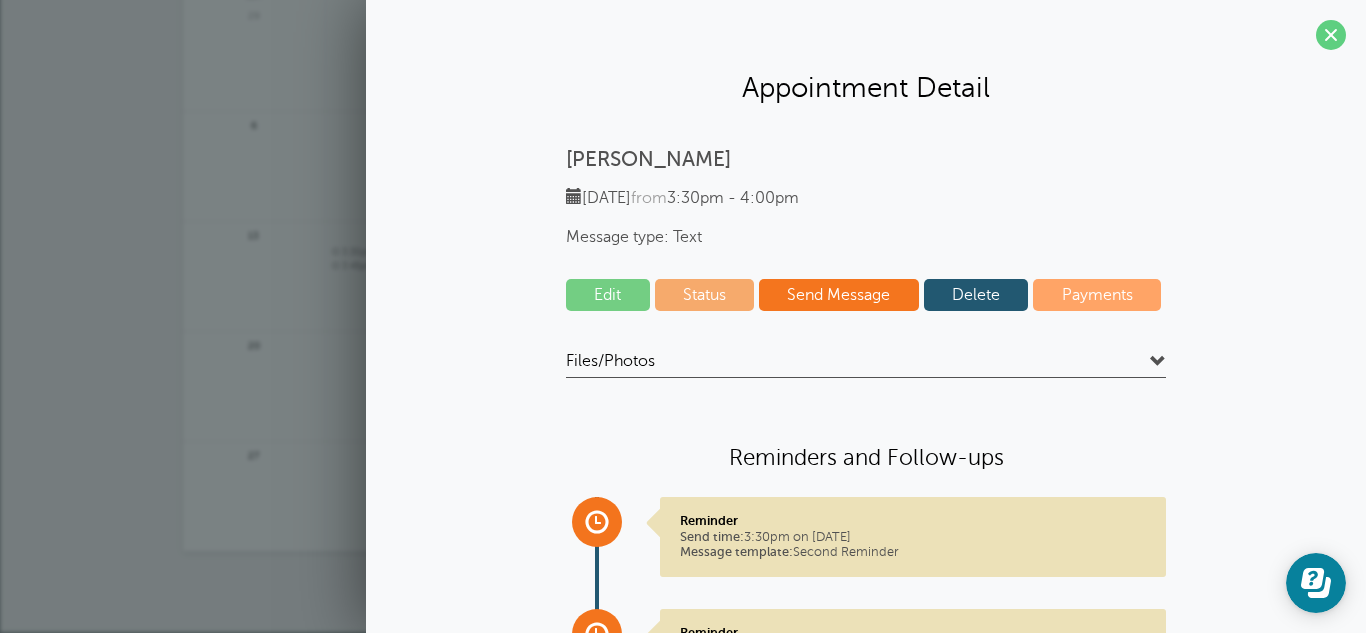 drag, startPoint x: 1238, startPoint y: 203, endPoint x: 1206, endPoint y: 226, distance: 39.40812 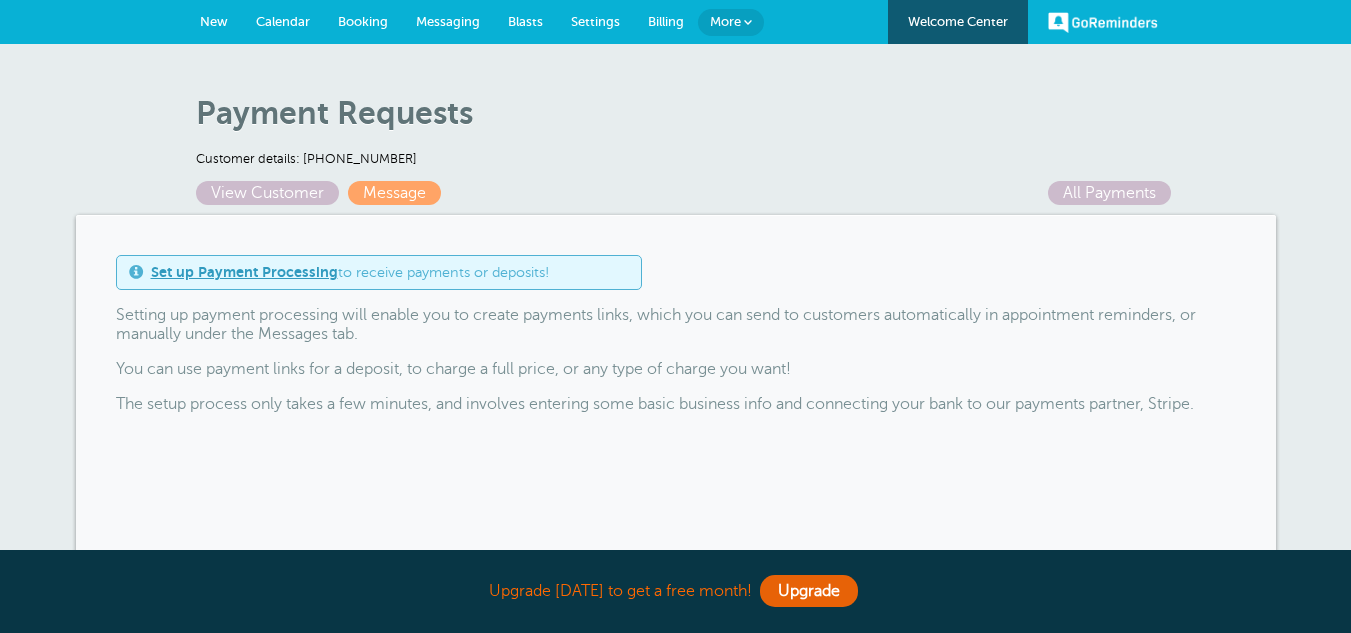 scroll, scrollTop: 0, scrollLeft: 0, axis: both 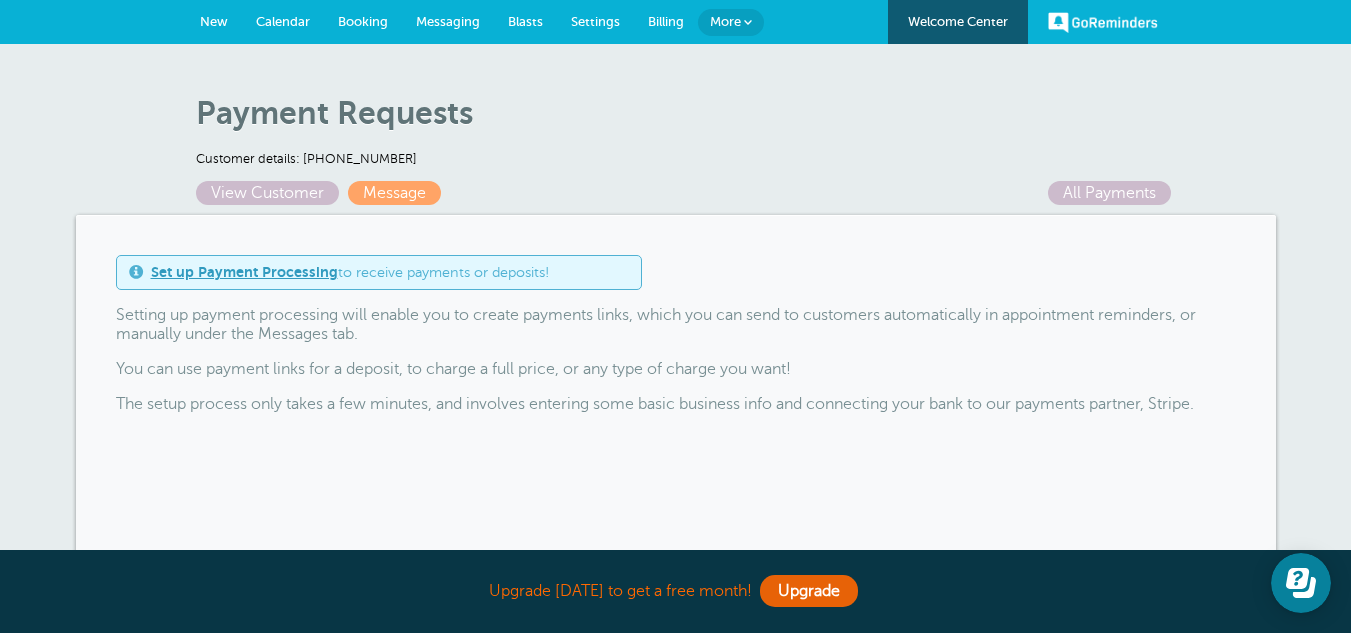 click on "Message" at bounding box center [394, 193] 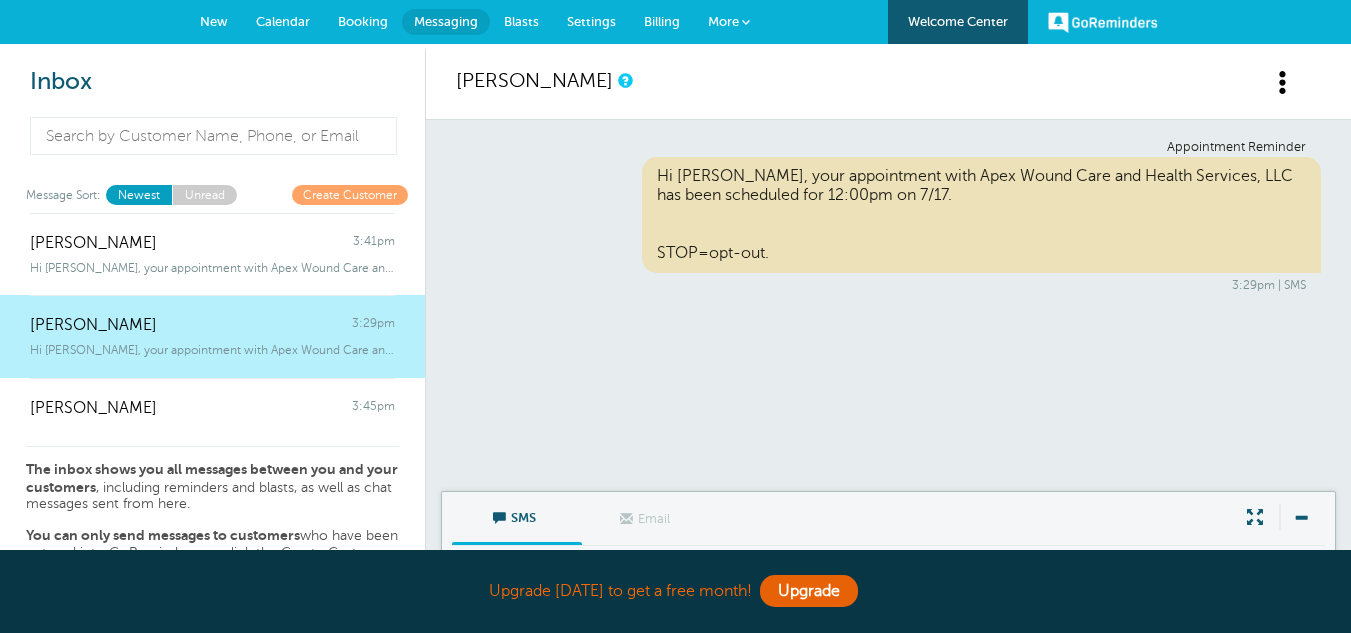 scroll, scrollTop: 0, scrollLeft: 0, axis: both 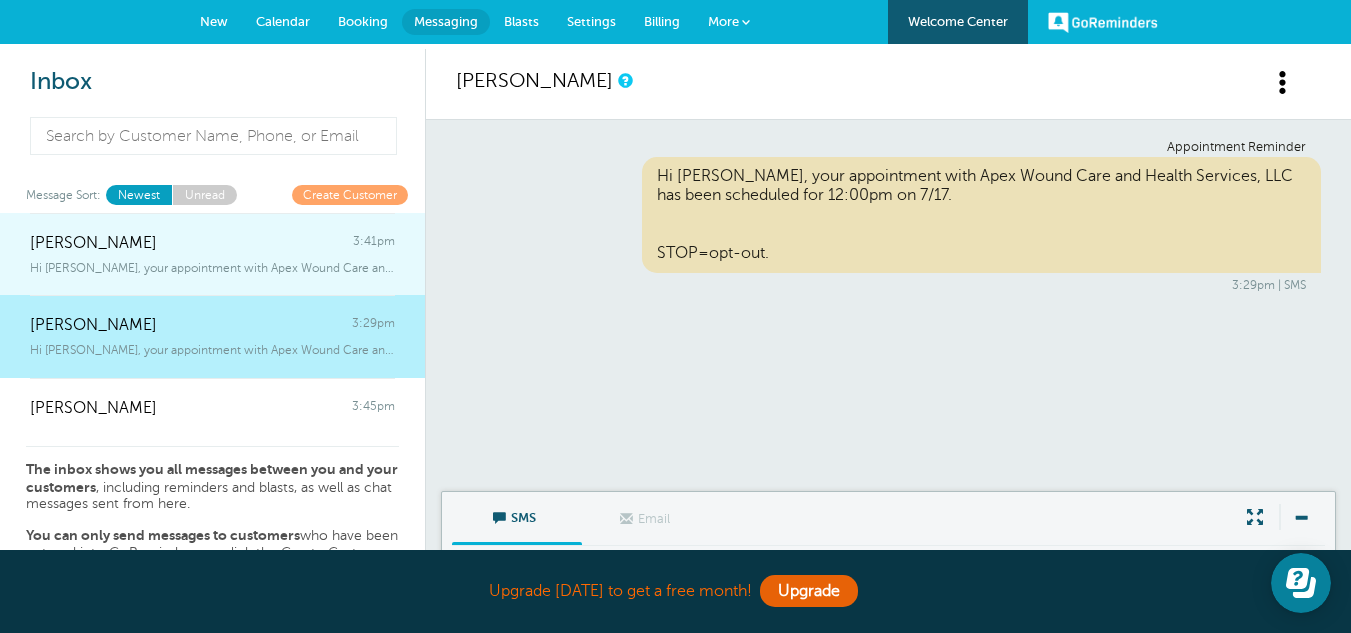 click on "Hi [PERSON_NAME], your appointment with Apex Wound Care and Health Services, LLC has" at bounding box center (212, 268) 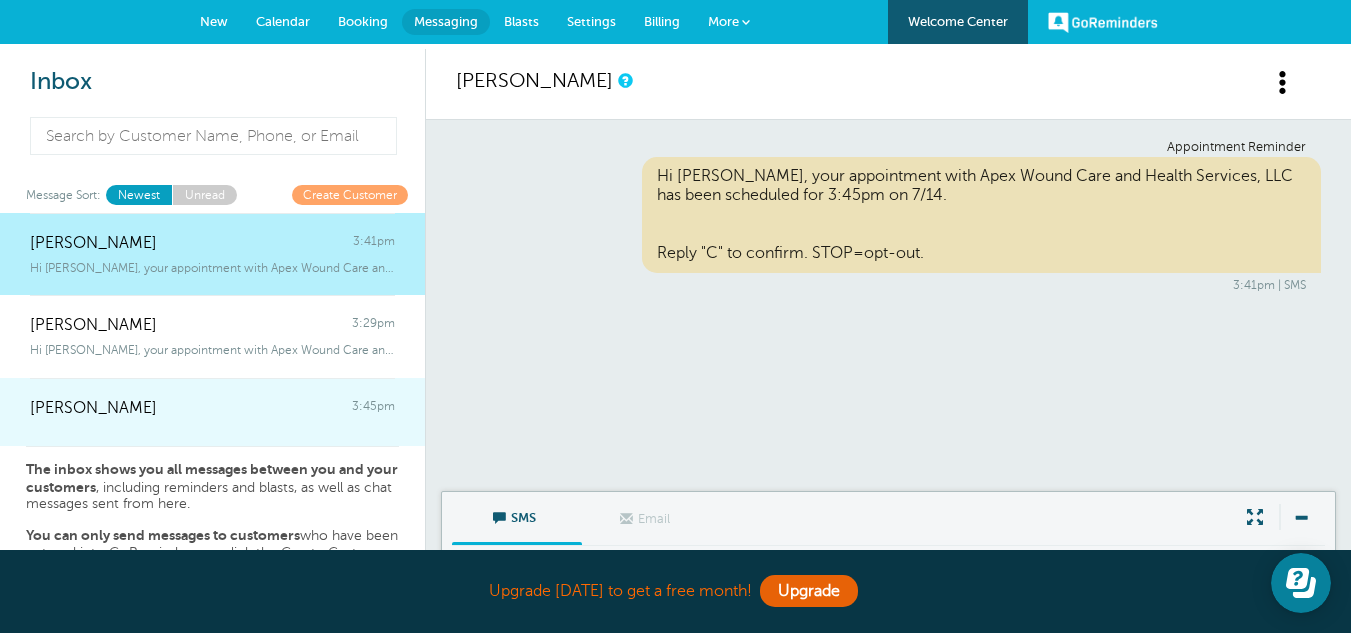 click on "[PERSON_NAME]
3:45pm" at bounding box center (212, 398) 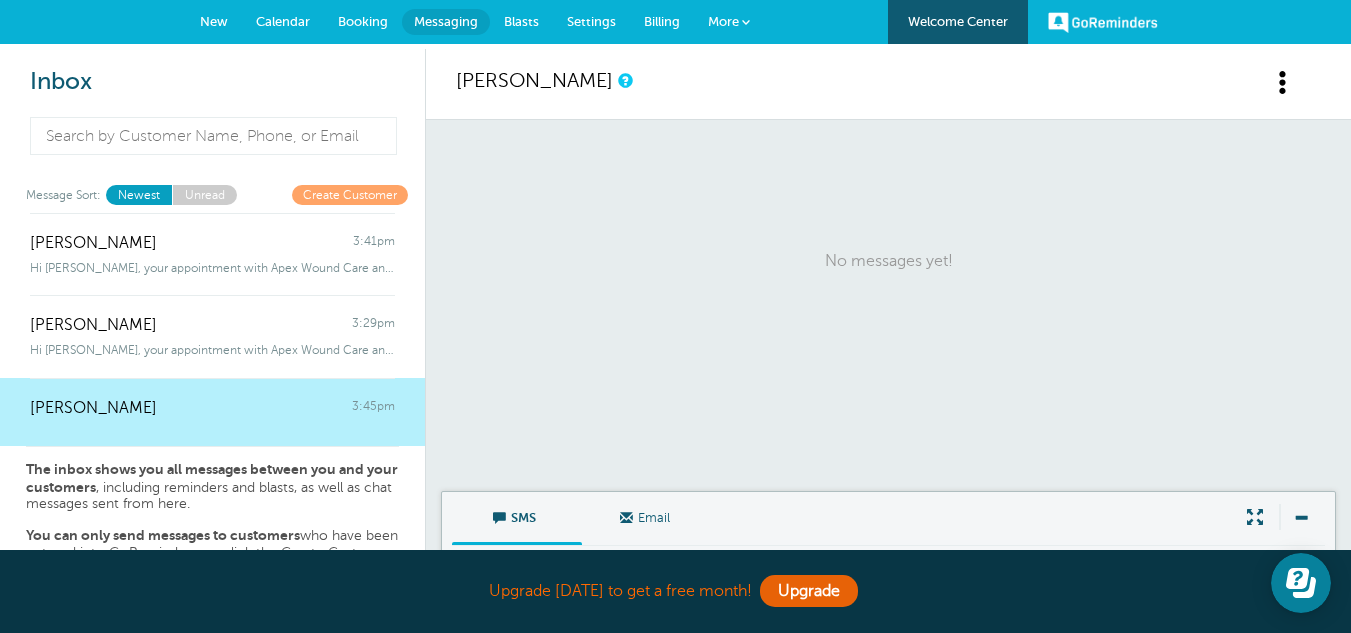drag, startPoint x: 231, startPoint y: 408, endPoint x: 191, endPoint y: 401, distance: 40.60788 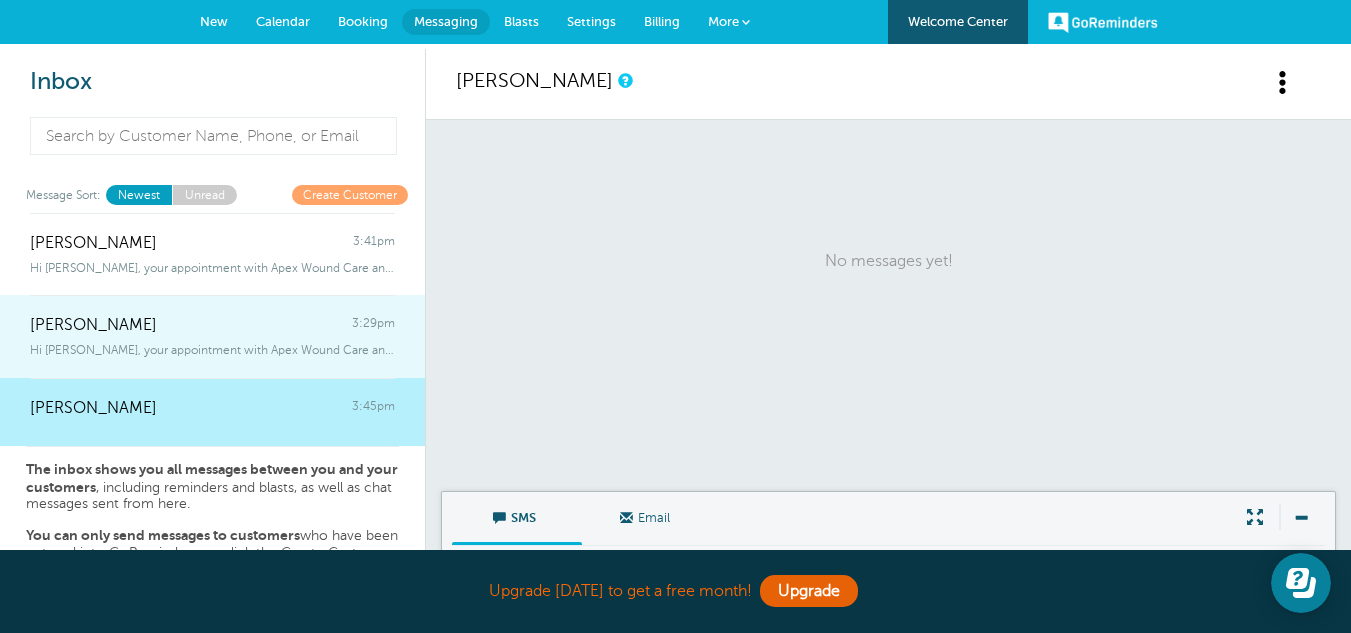 click on "[PERSON_NAME]" at bounding box center (93, 325) 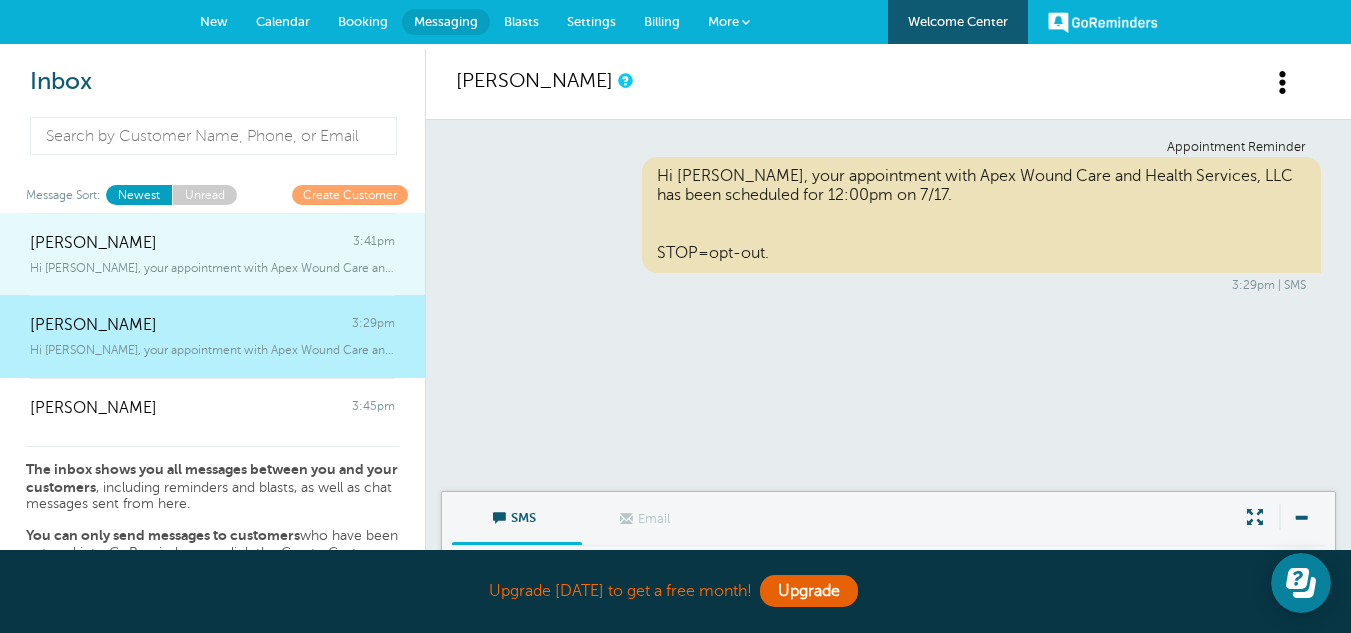 click on "Brie Sargent
3:41pm" at bounding box center (212, 233) 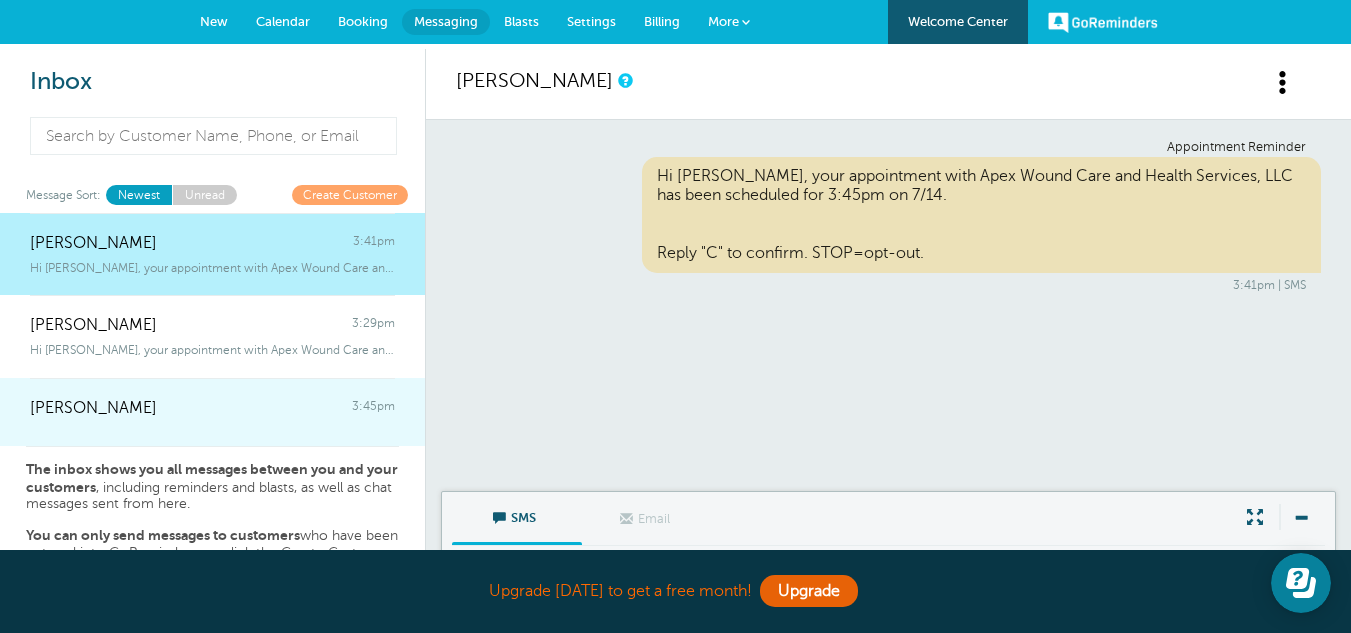 click at bounding box center (212, 422) 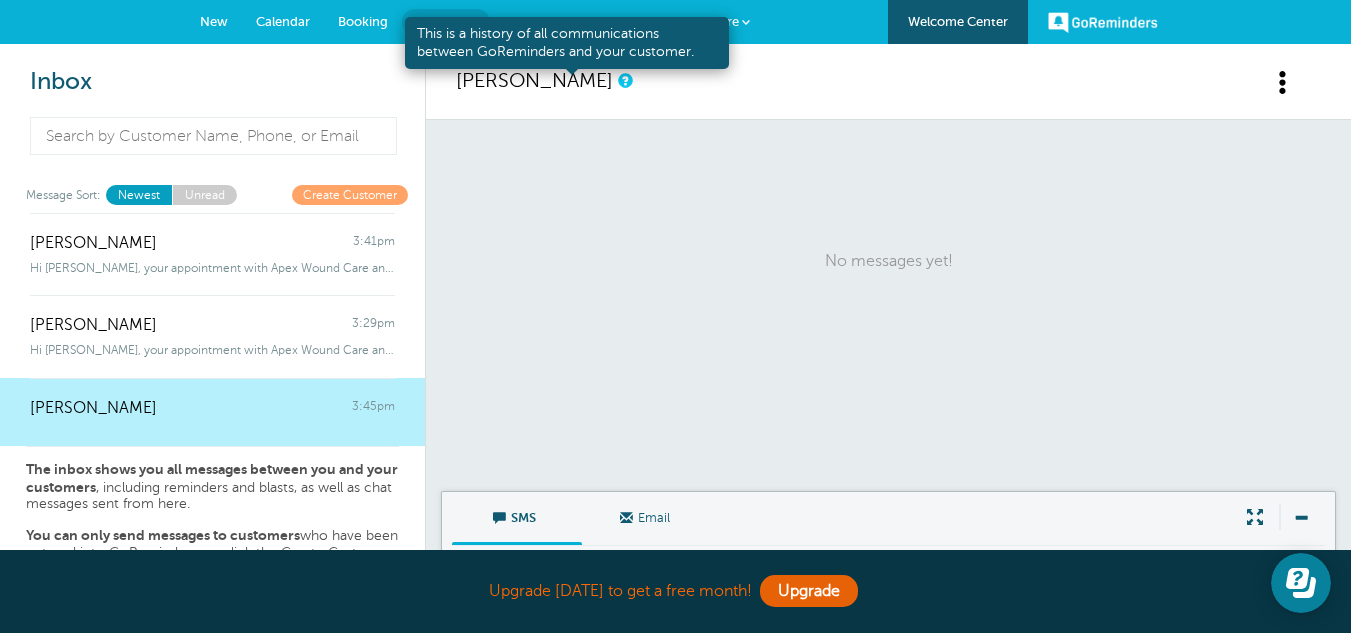 click at bounding box center [624, 80] 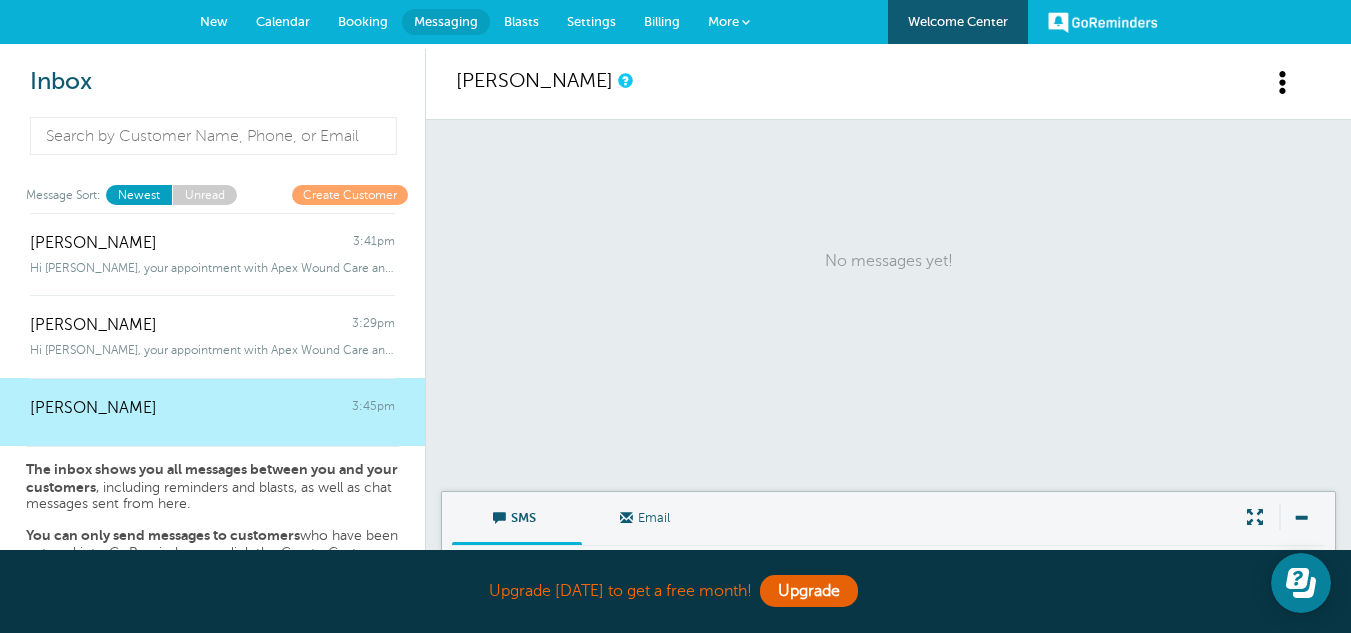 click on "Eric Tucker" at bounding box center (93, 408) 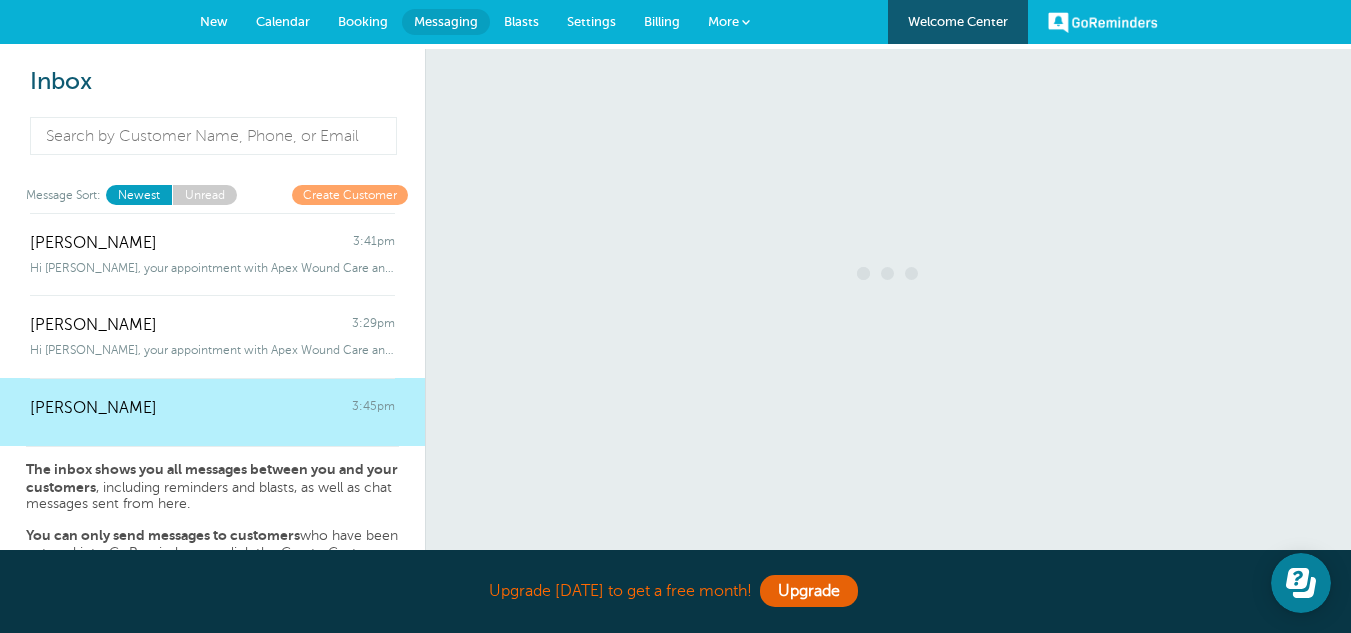 click on "Eric Tucker" at bounding box center [93, 408] 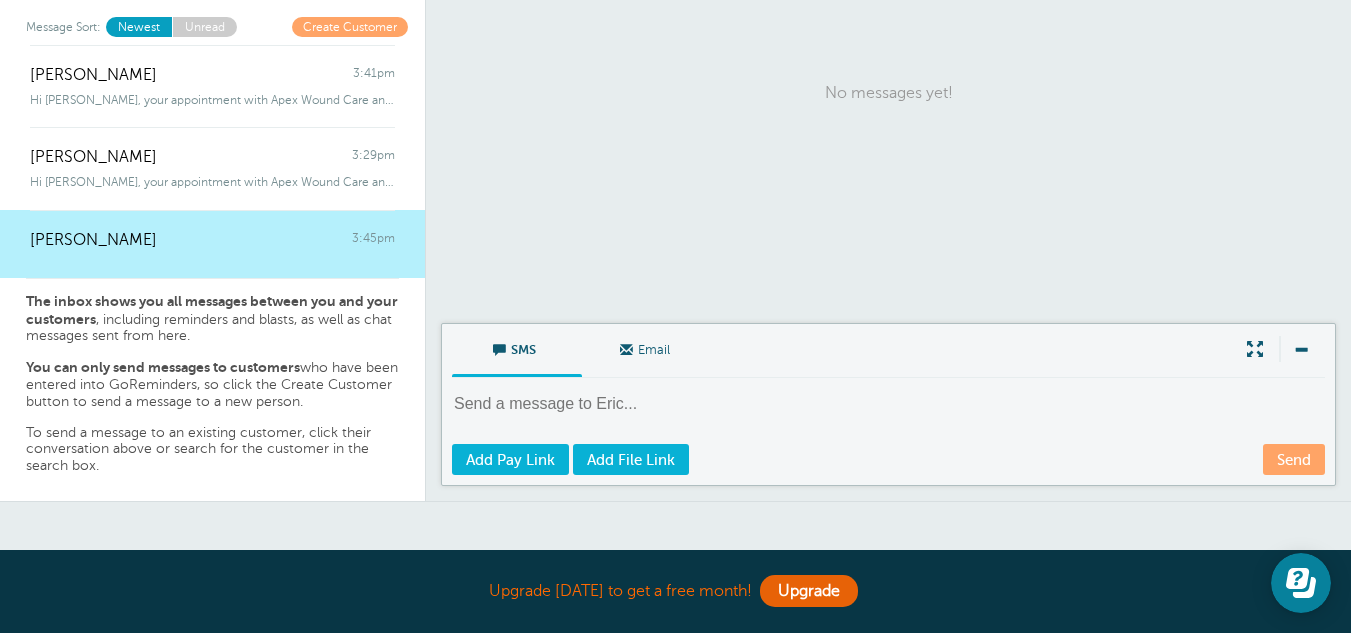 scroll, scrollTop: 0, scrollLeft: 0, axis: both 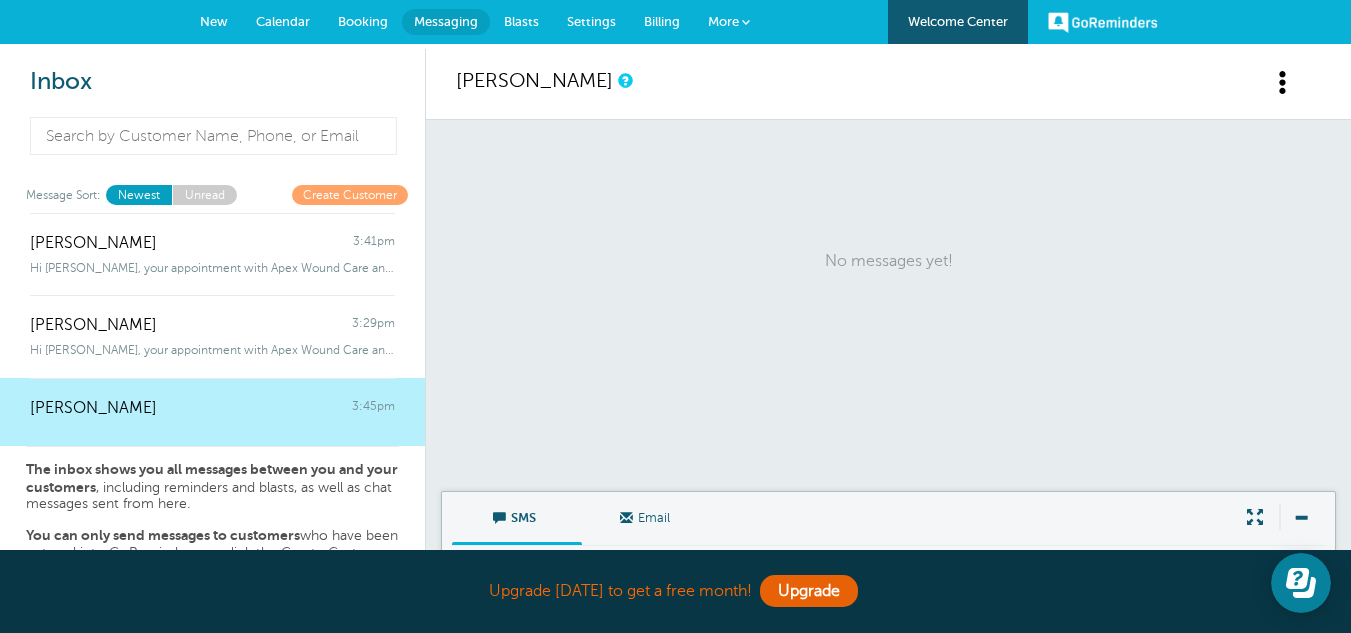 click on "Calendar" at bounding box center (283, 21) 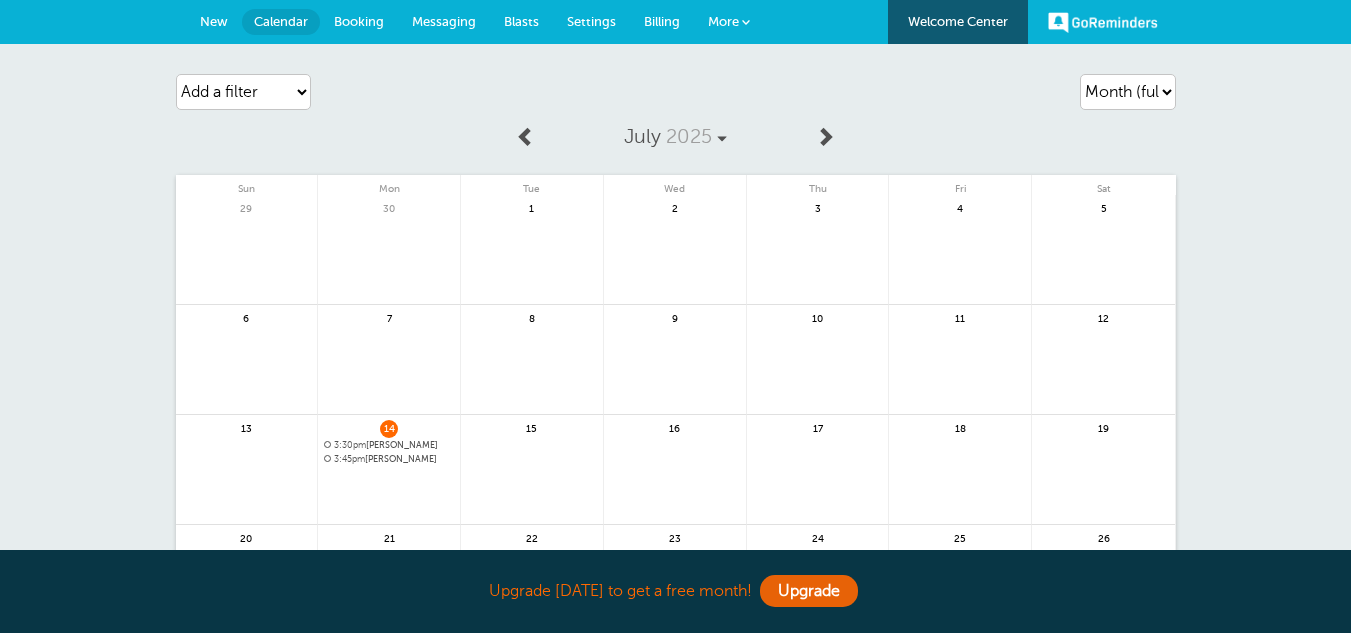 scroll, scrollTop: 0, scrollLeft: 0, axis: both 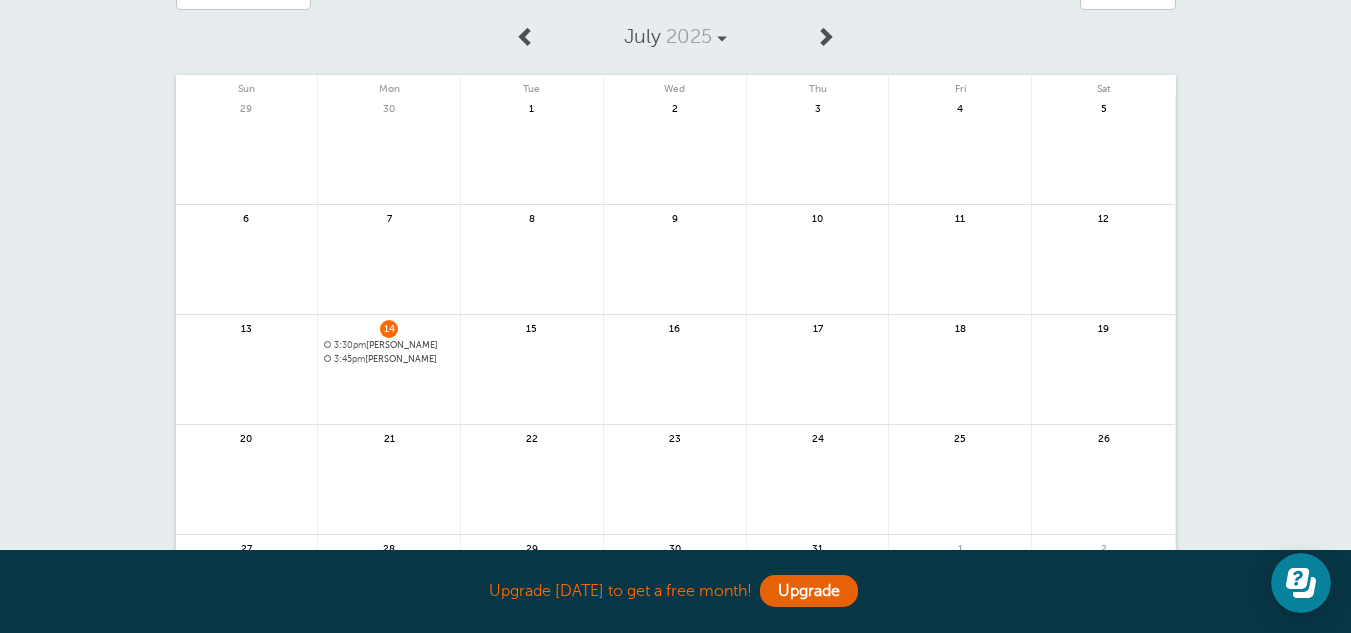 click on "3:30pm" at bounding box center (350, 345) 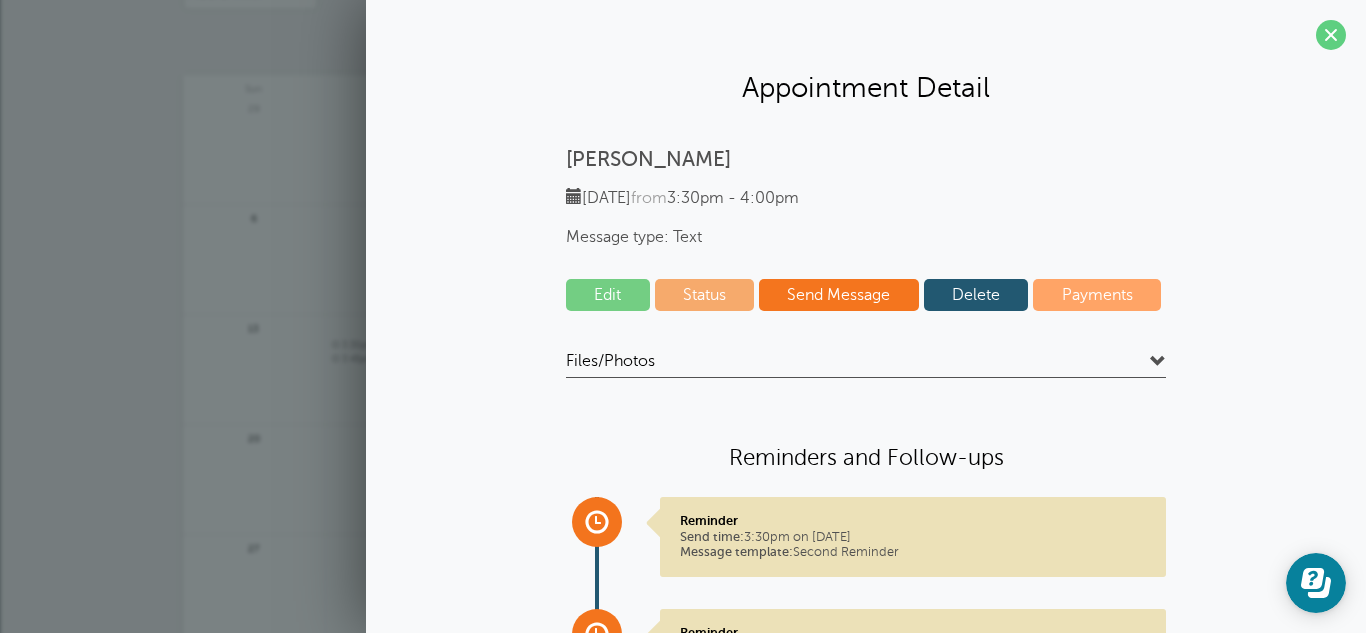 click on "Delete" at bounding box center (976, 295) 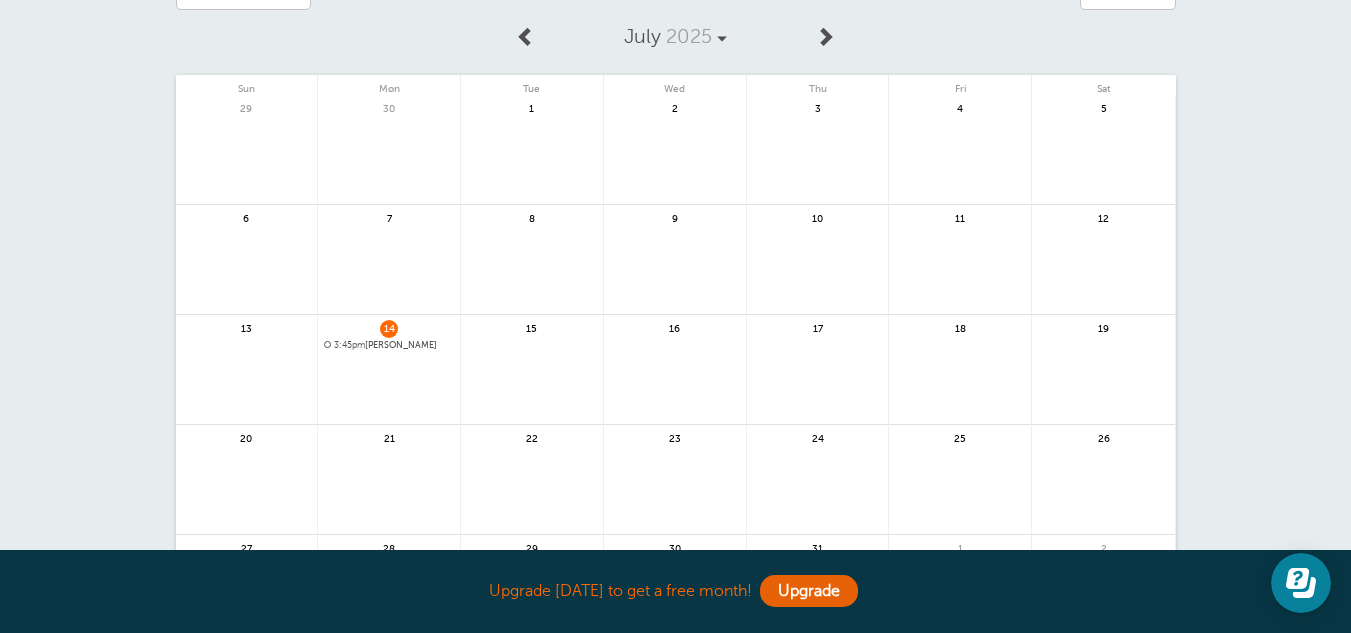 click on "3:45pm
[PERSON_NAME]" at bounding box center (389, 345) 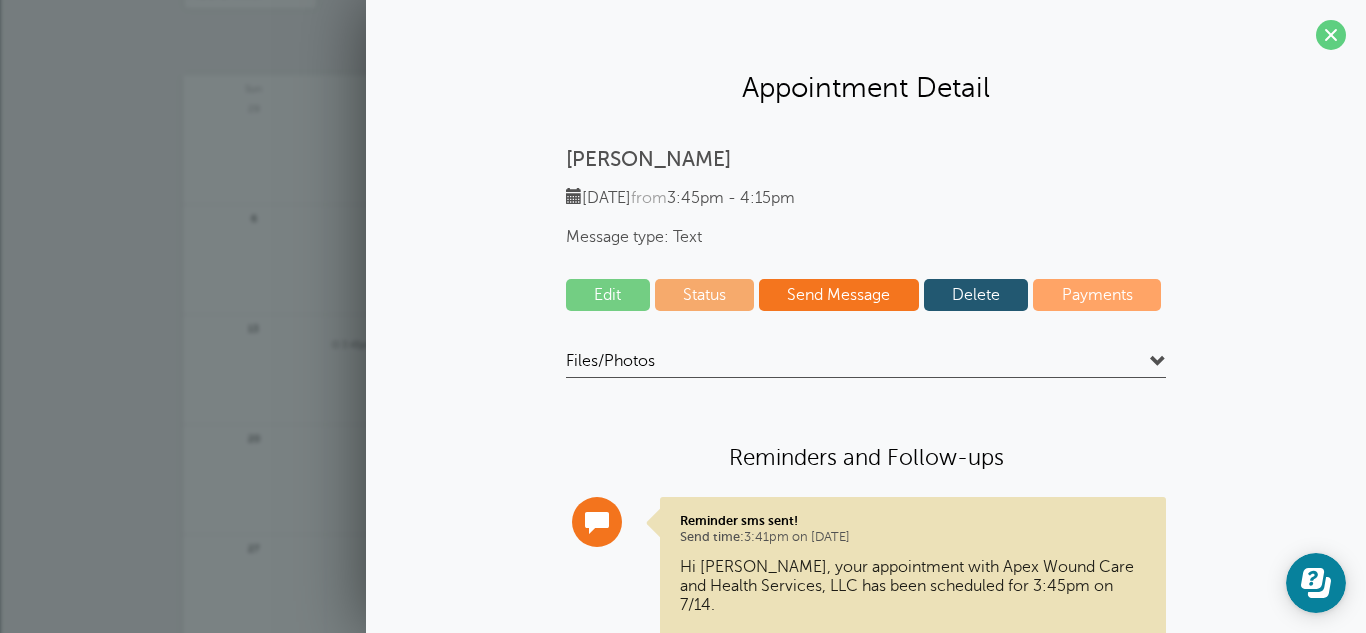 click on "Delete" at bounding box center (976, 295) 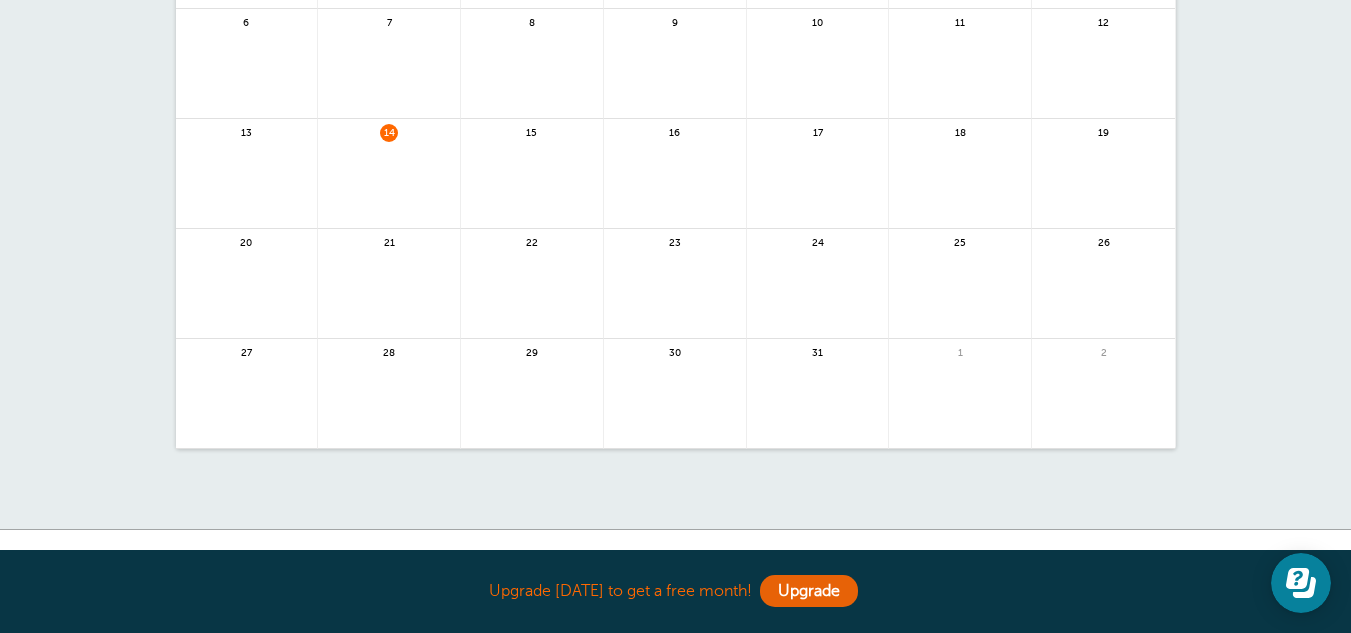 scroll, scrollTop: 0, scrollLeft: 0, axis: both 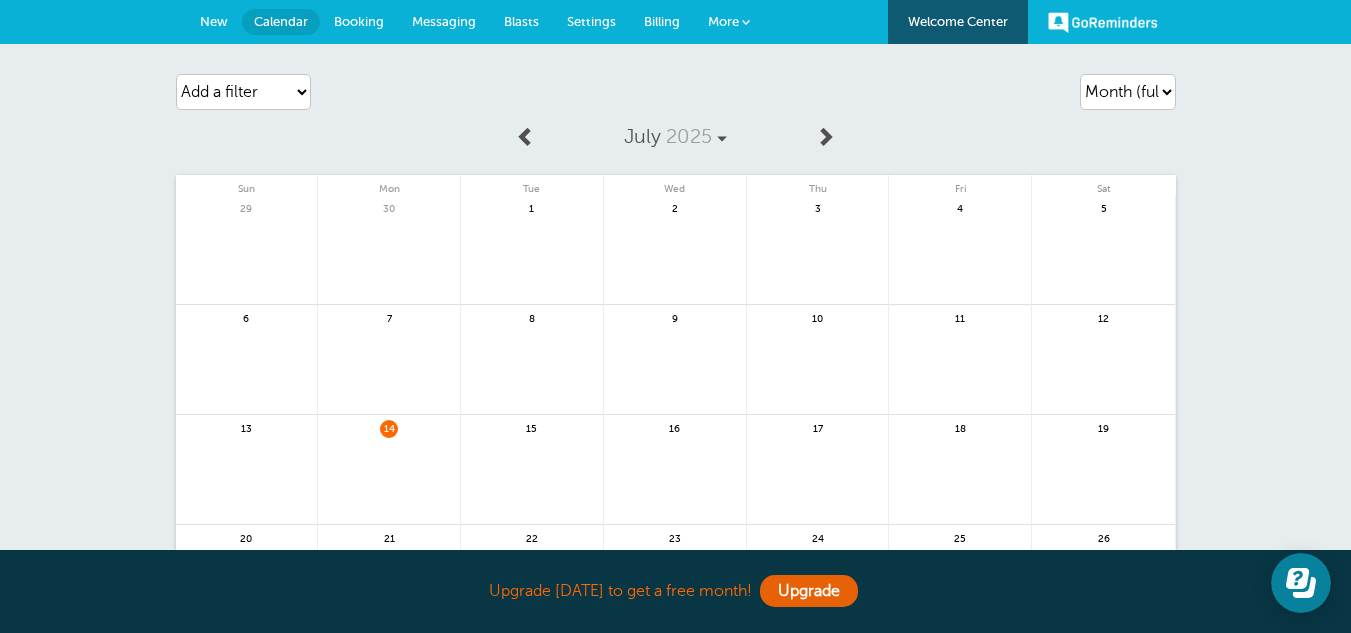 click on "New" at bounding box center [214, 21] 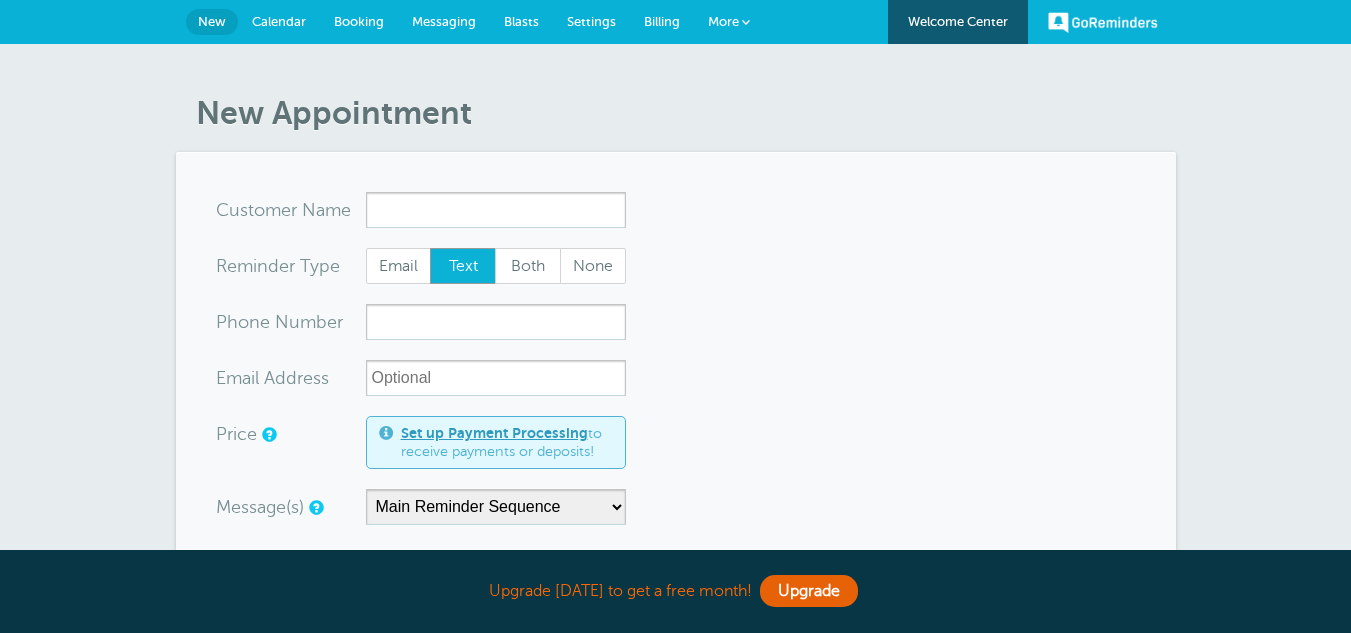 scroll, scrollTop: 0, scrollLeft: 0, axis: both 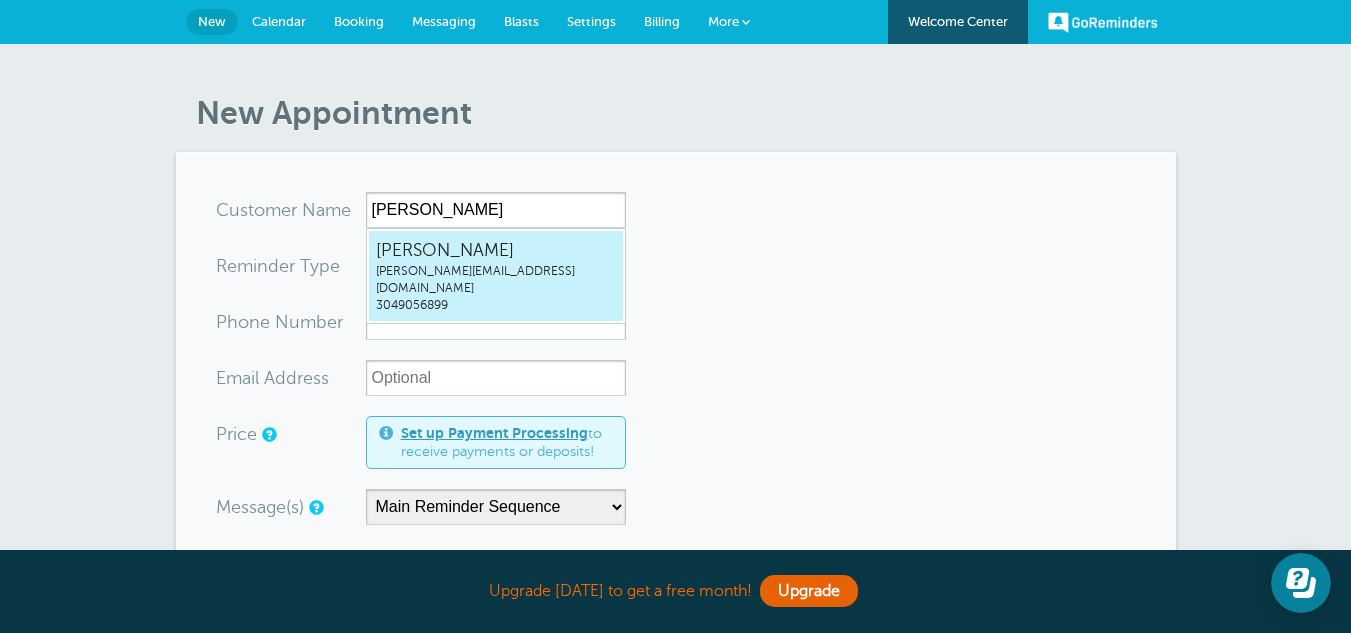 type on "[PERSON_NAME]" 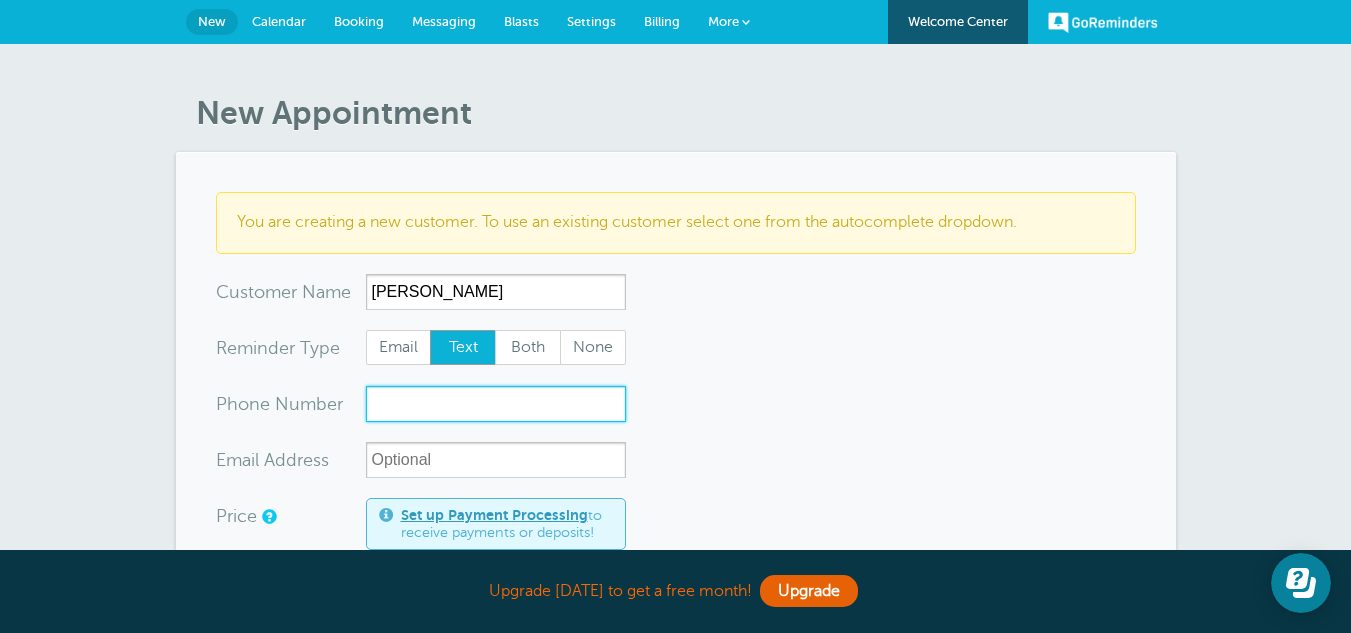 click on "xxx-no-autofill" at bounding box center (496, 404) 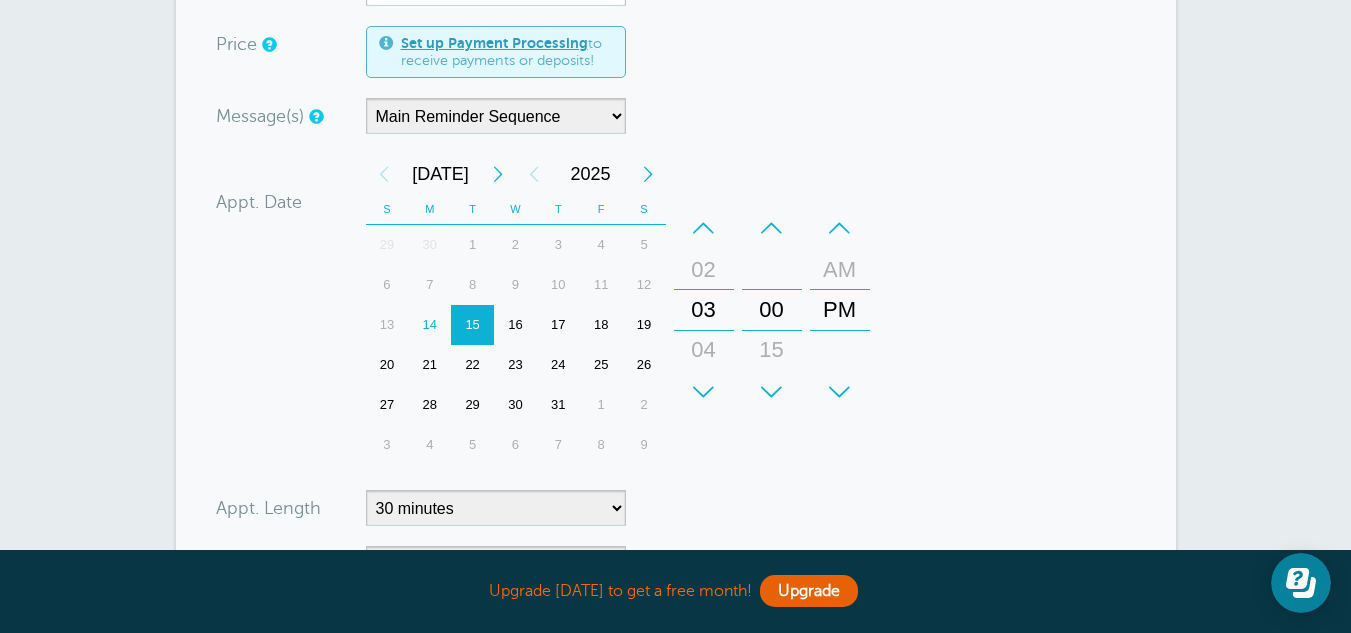 scroll, scrollTop: 500, scrollLeft: 0, axis: vertical 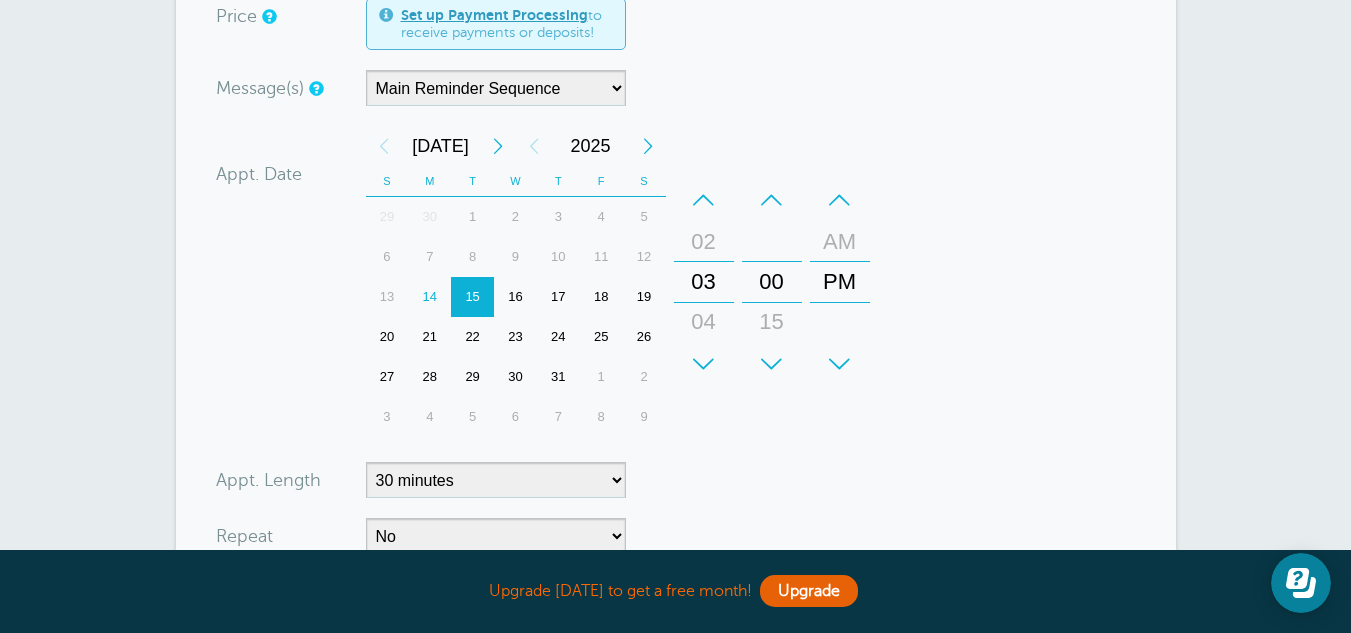 type on "3046506214" 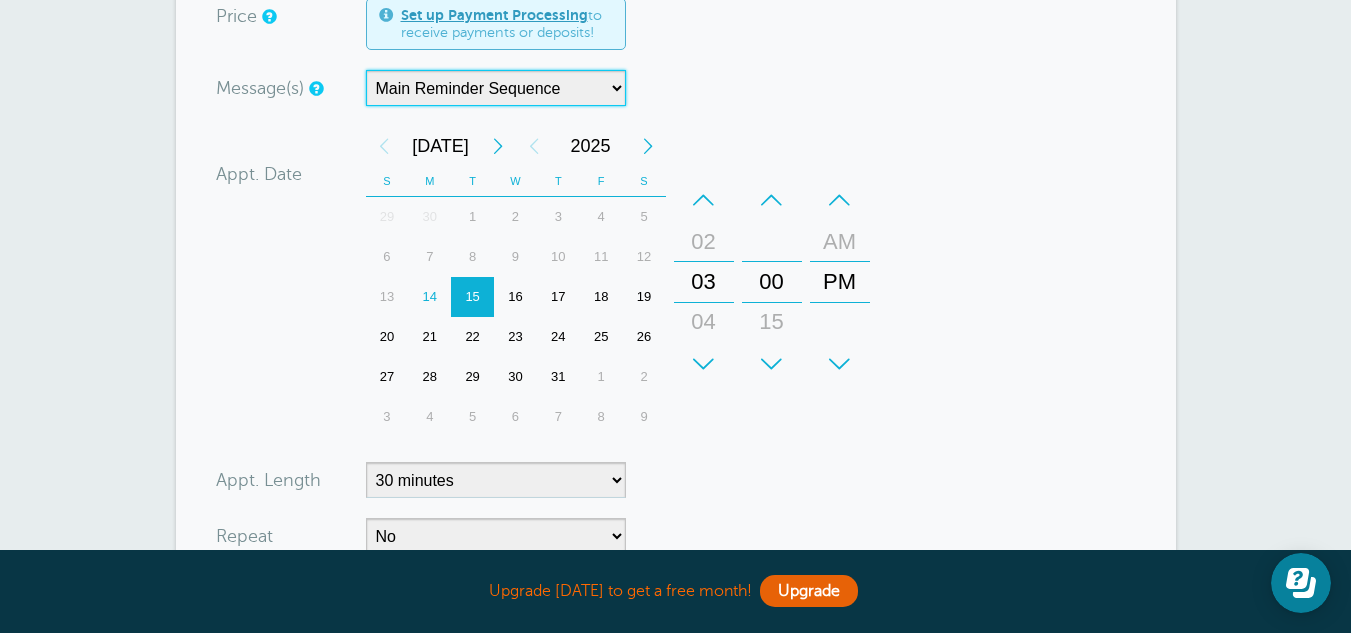 click on "Main Reminder Sequence" at bounding box center (496, 88) 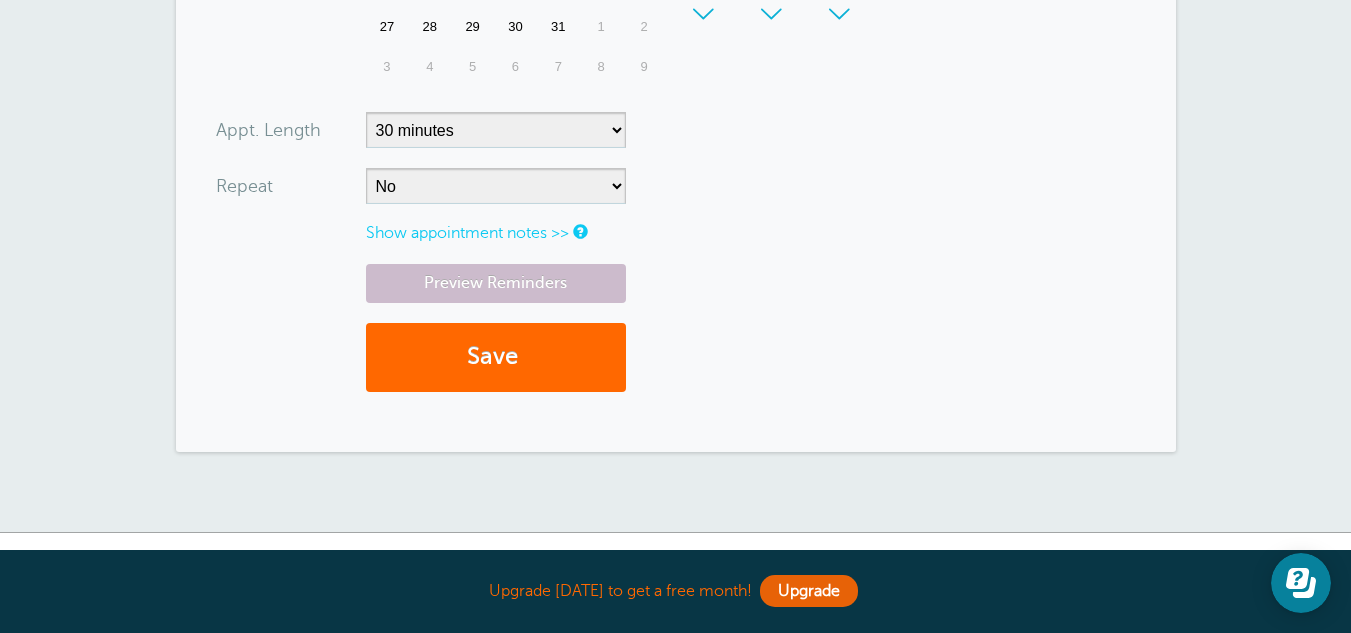 scroll, scrollTop: 900, scrollLeft: 0, axis: vertical 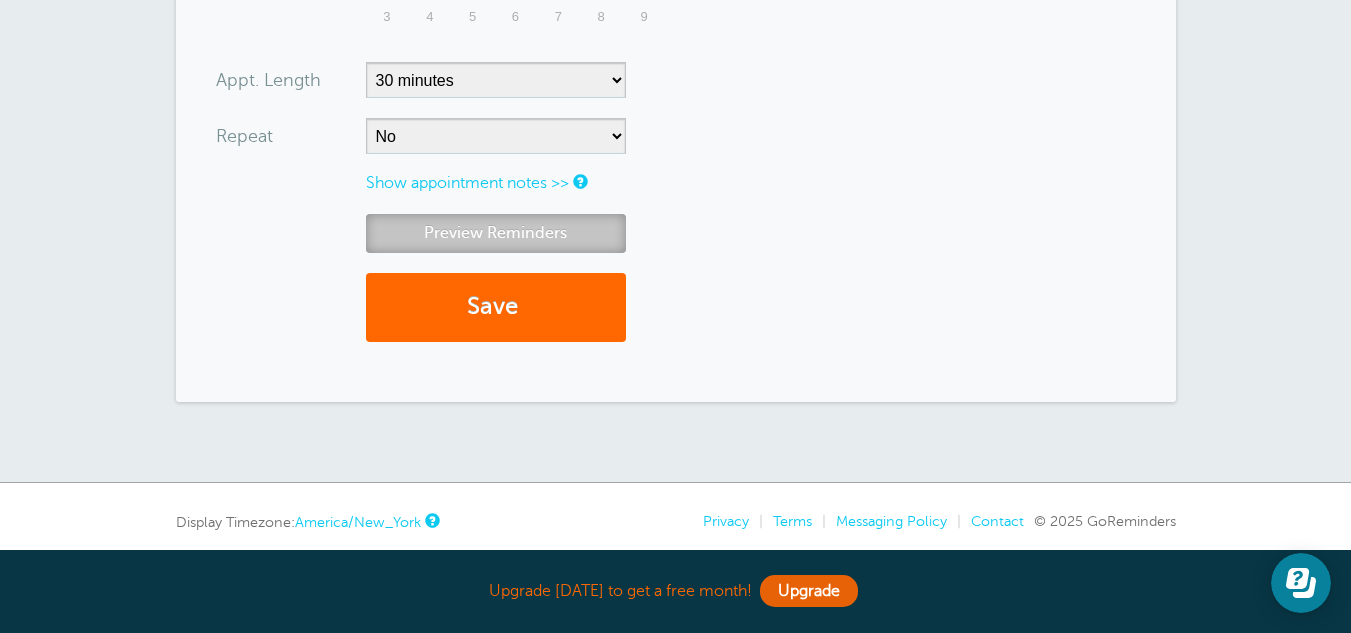 click on "Preview Reminders" at bounding box center [496, 233] 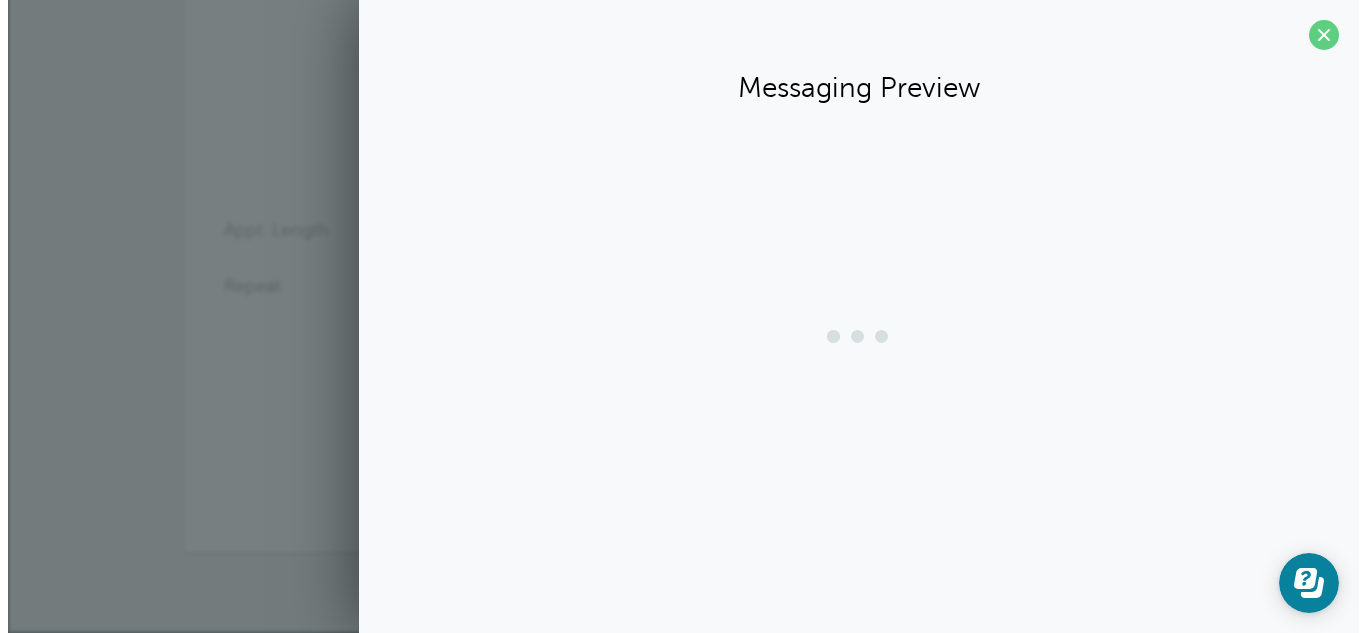 scroll, scrollTop: 750, scrollLeft: 0, axis: vertical 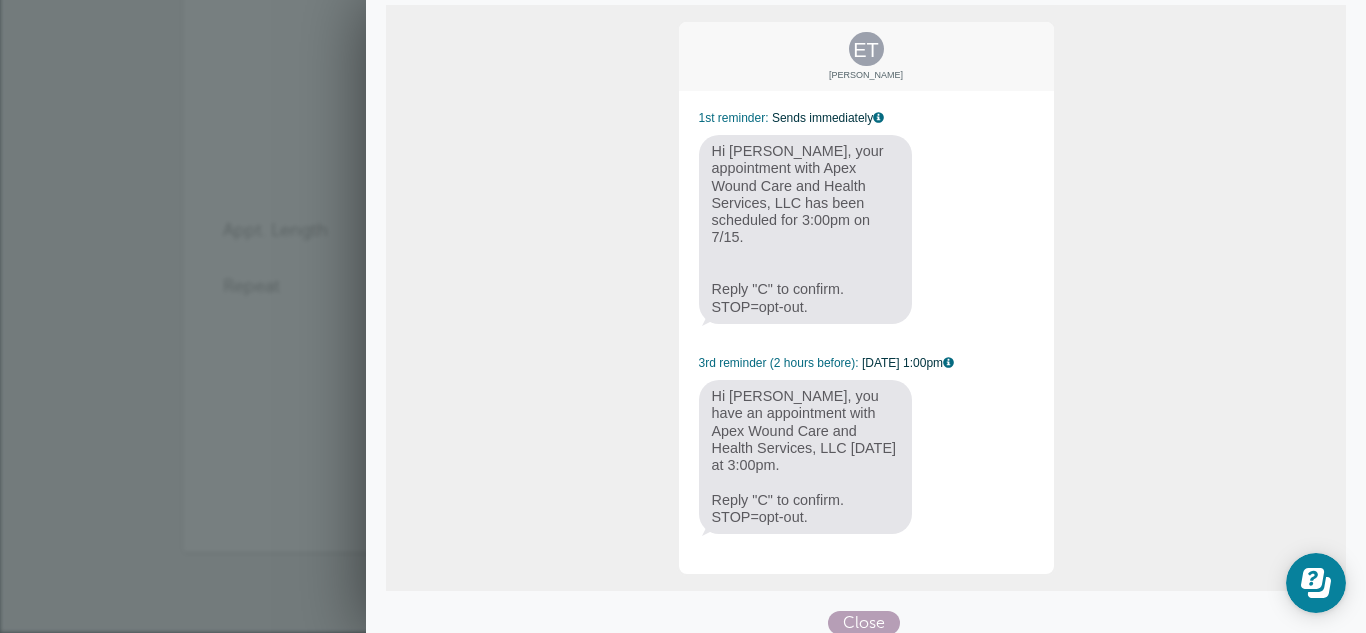 click on "Close" at bounding box center [864, 623] 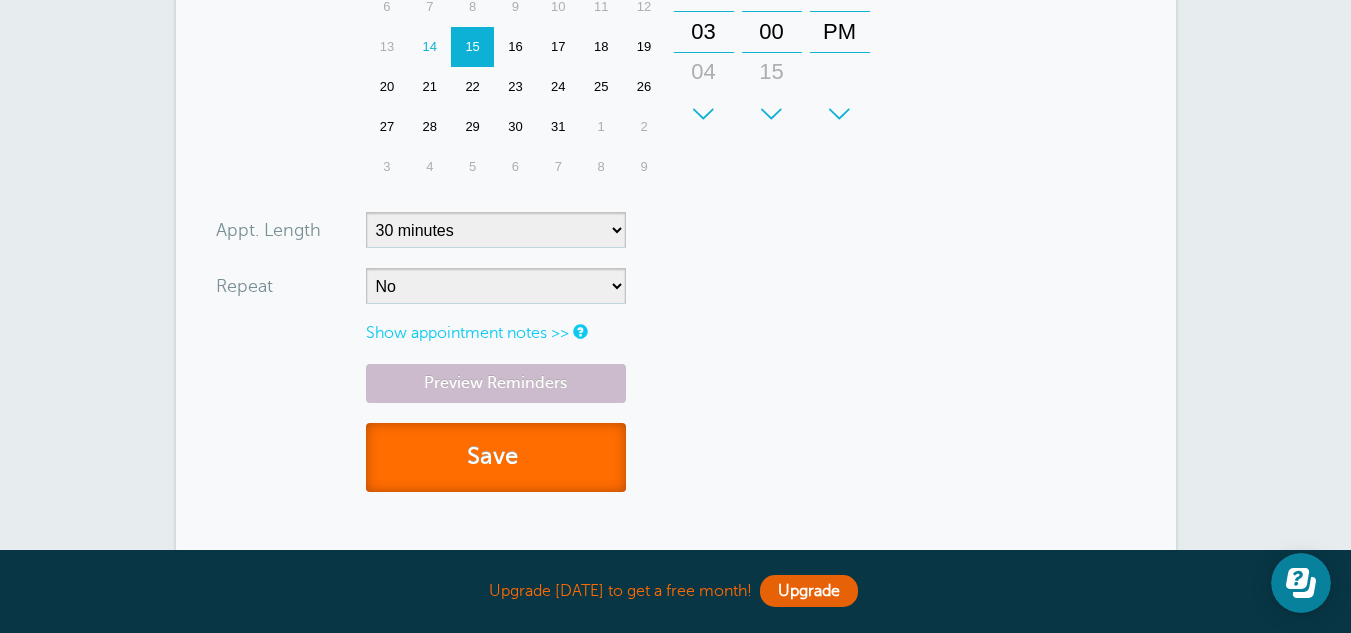 click at bounding box center (521, 456) 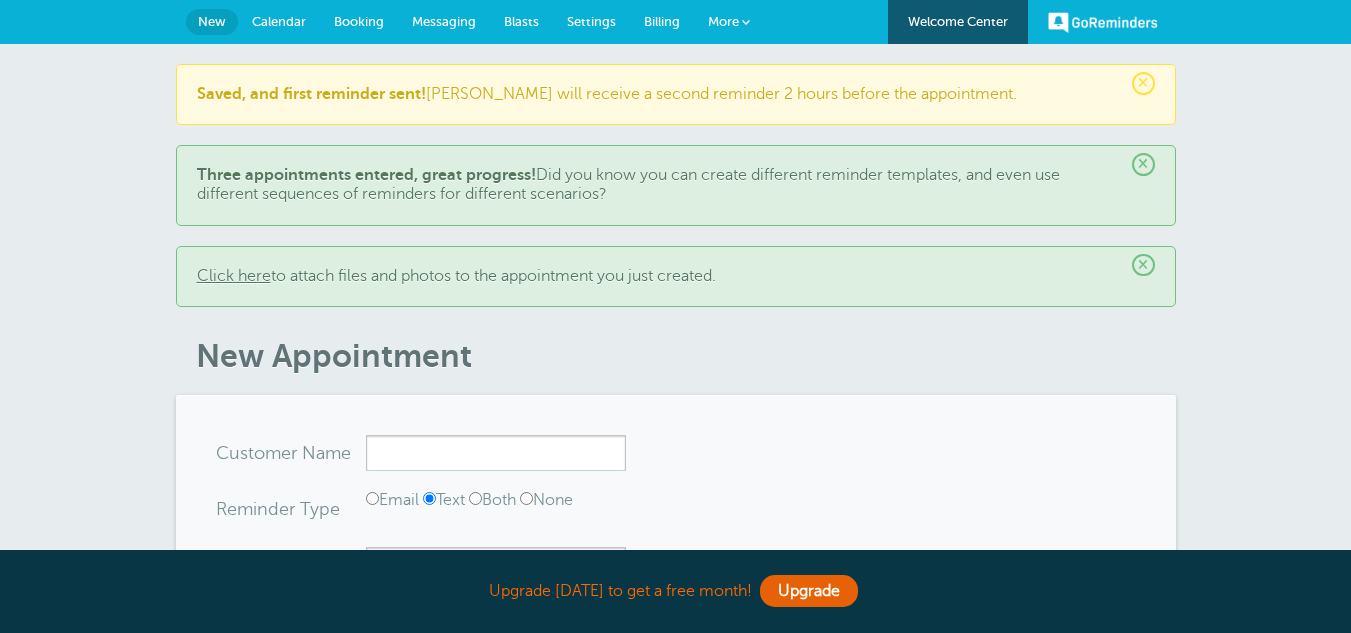 scroll, scrollTop: 0, scrollLeft: 0, axis: both 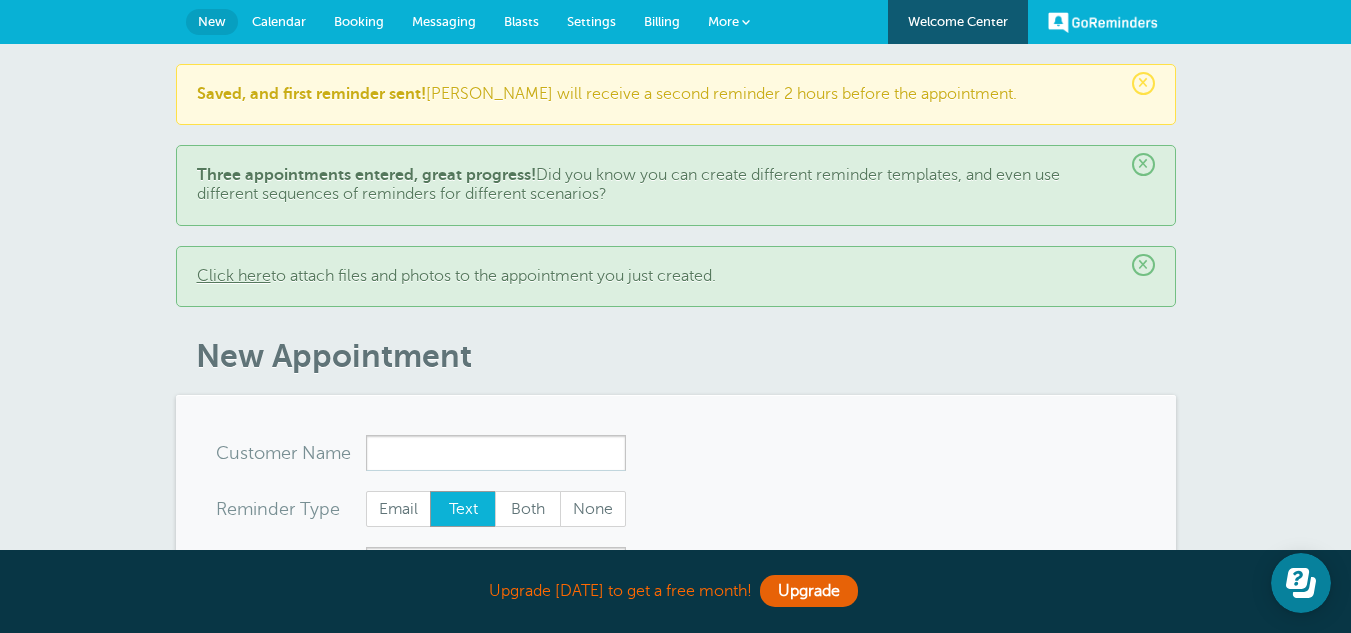 click on "Calendar" at bounding box center [279, 21] 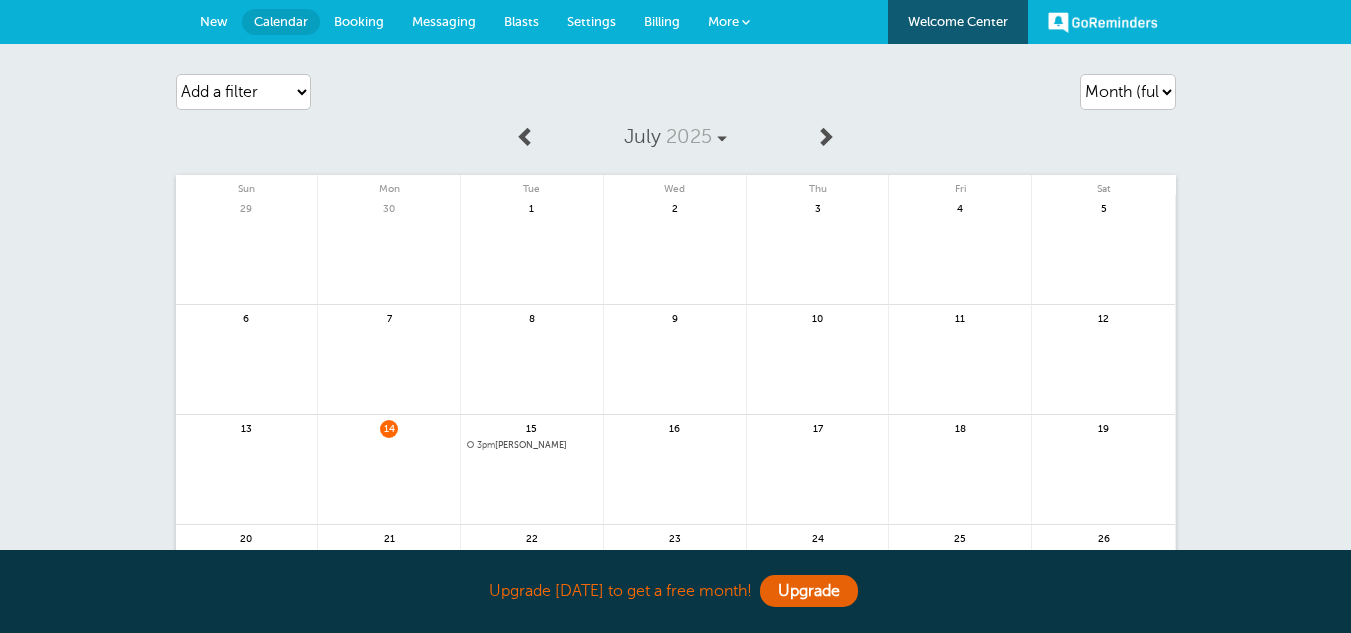 scroll, scrollTop: 67, scrollLeft: 0, axis: vertical 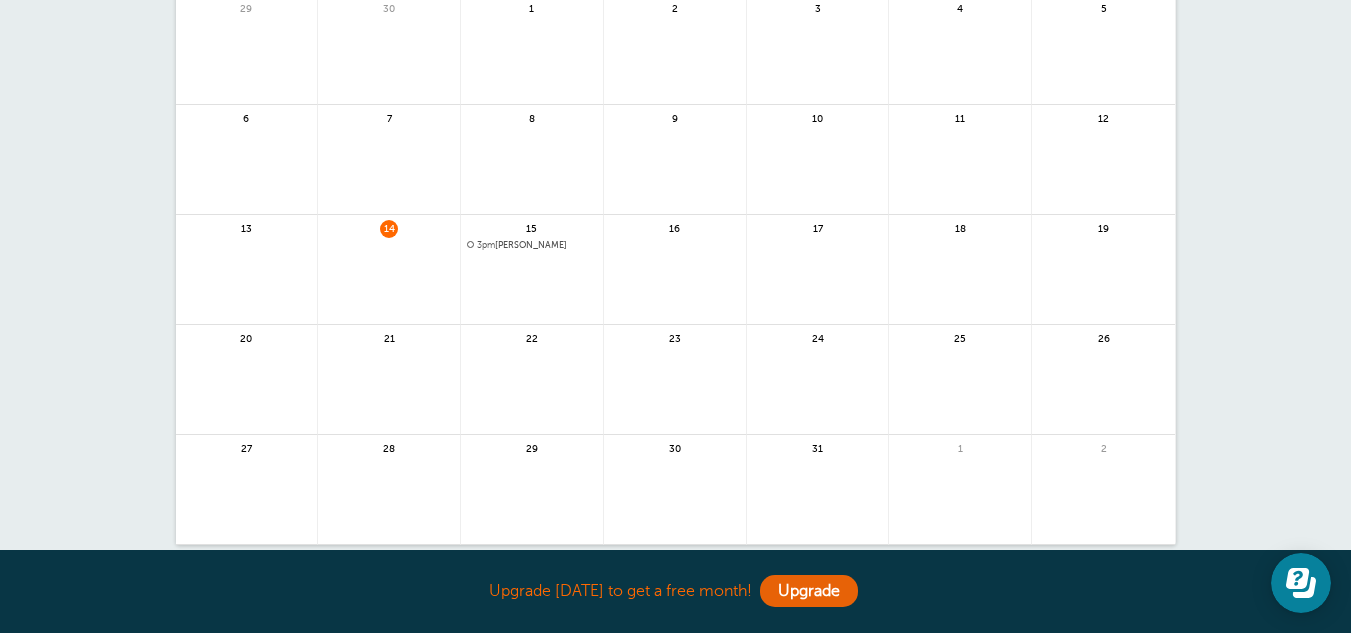 click on "3pm
[PERSON_NAME]" at bounding box center [532, 245] 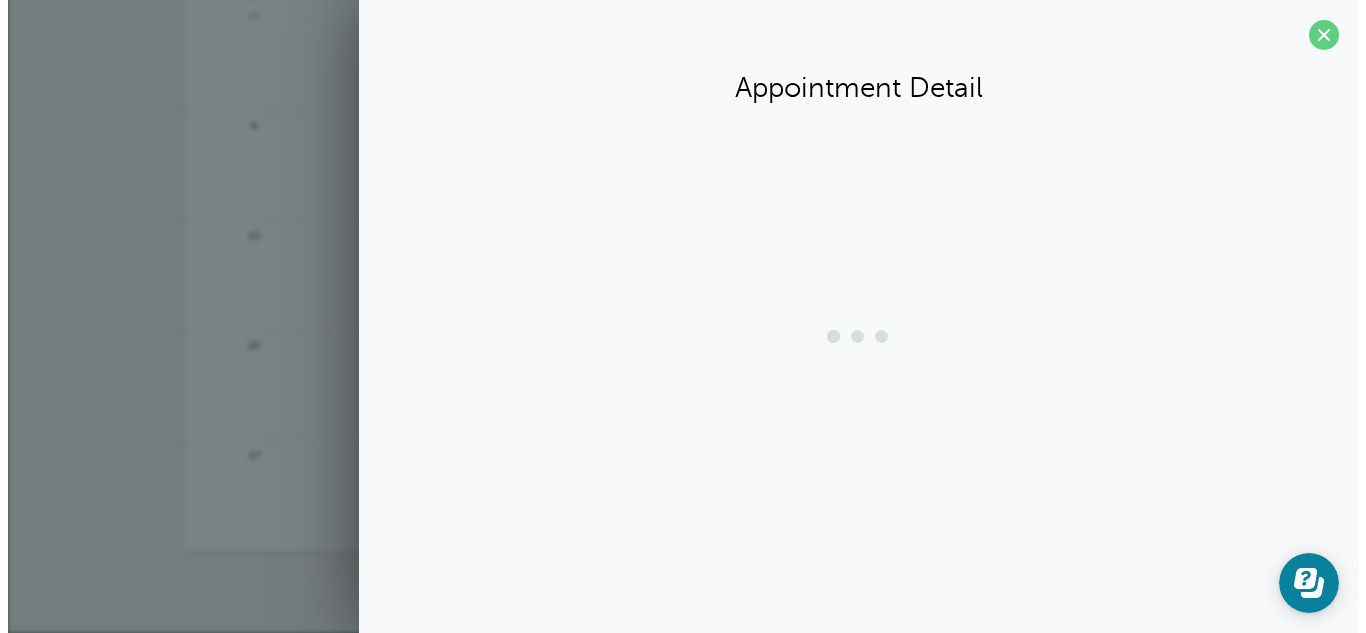 scroll, scrollTop: 193, scrollLeft: 0, axis: vertical 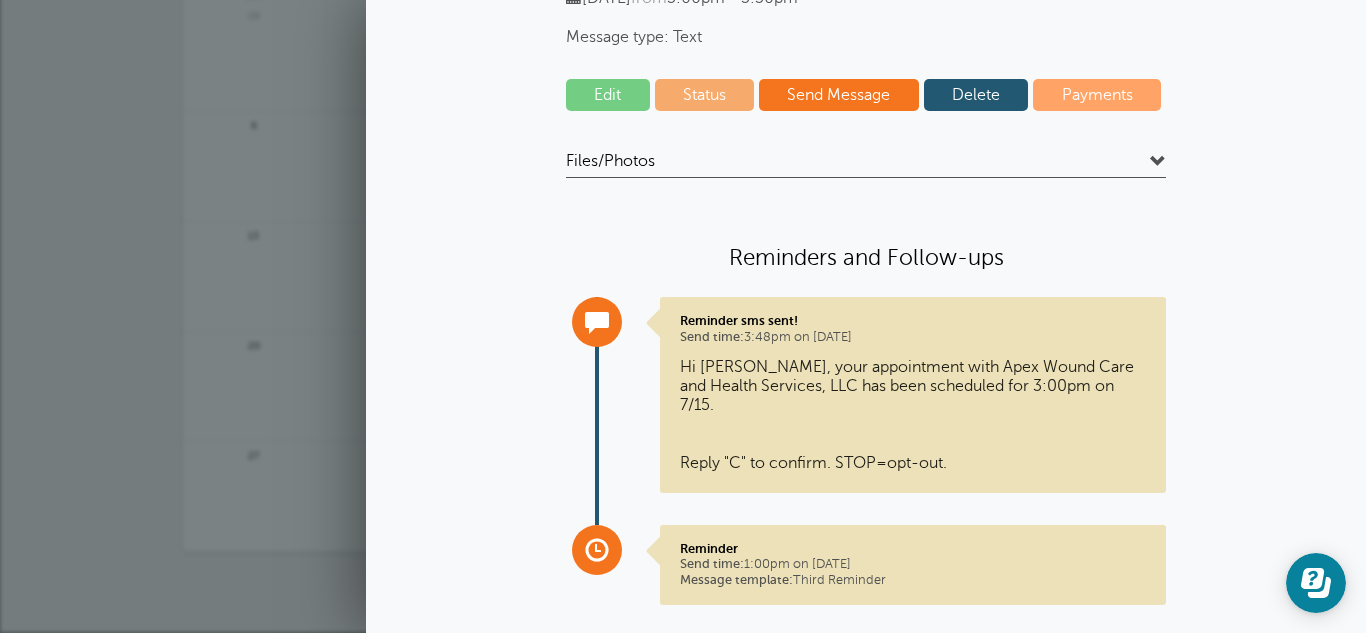 click on "Send Message" at bounding box center [839, 95] 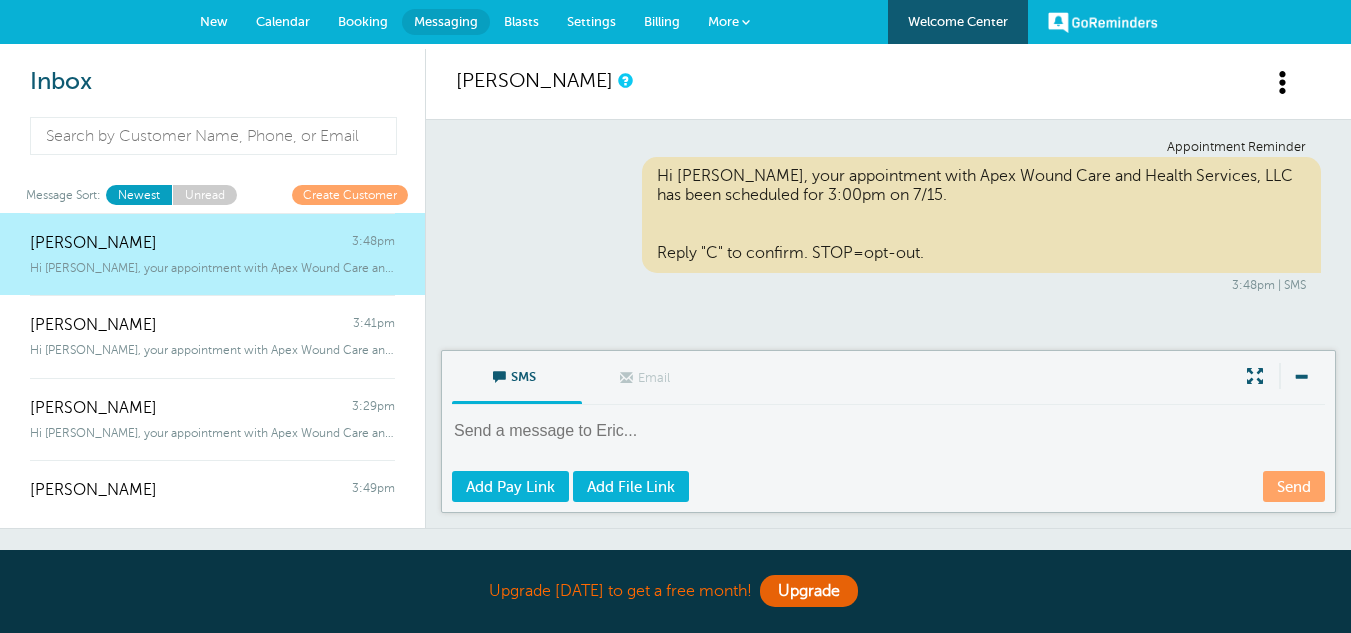 scroll, scrollTop: 0, scrollLeft: 0, axis: both 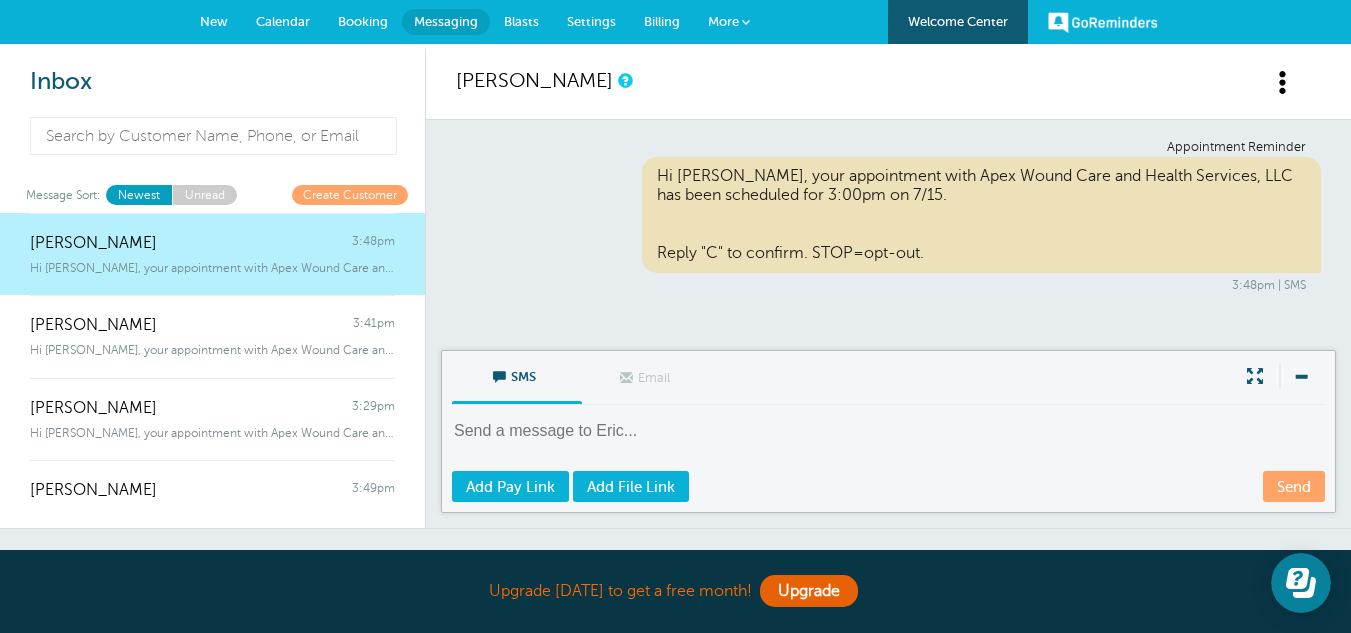 click on "Hi Eric, your appointment with Apex Wound Care and Health Services, LLC has been scheduled for 3:00pm on 7/15.
Reply "C" to confirm. STOP=opt-out." at bounding box center [981, 215] 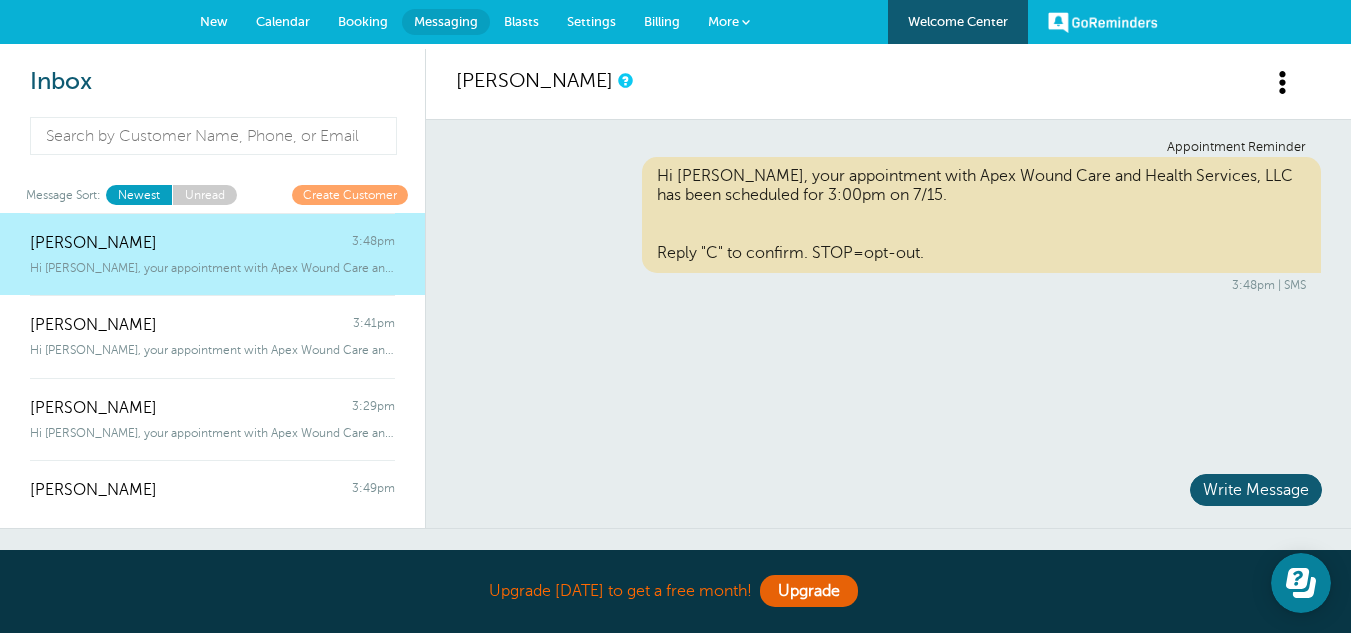 click on "Write Message" at bounding box center [1256, 489] 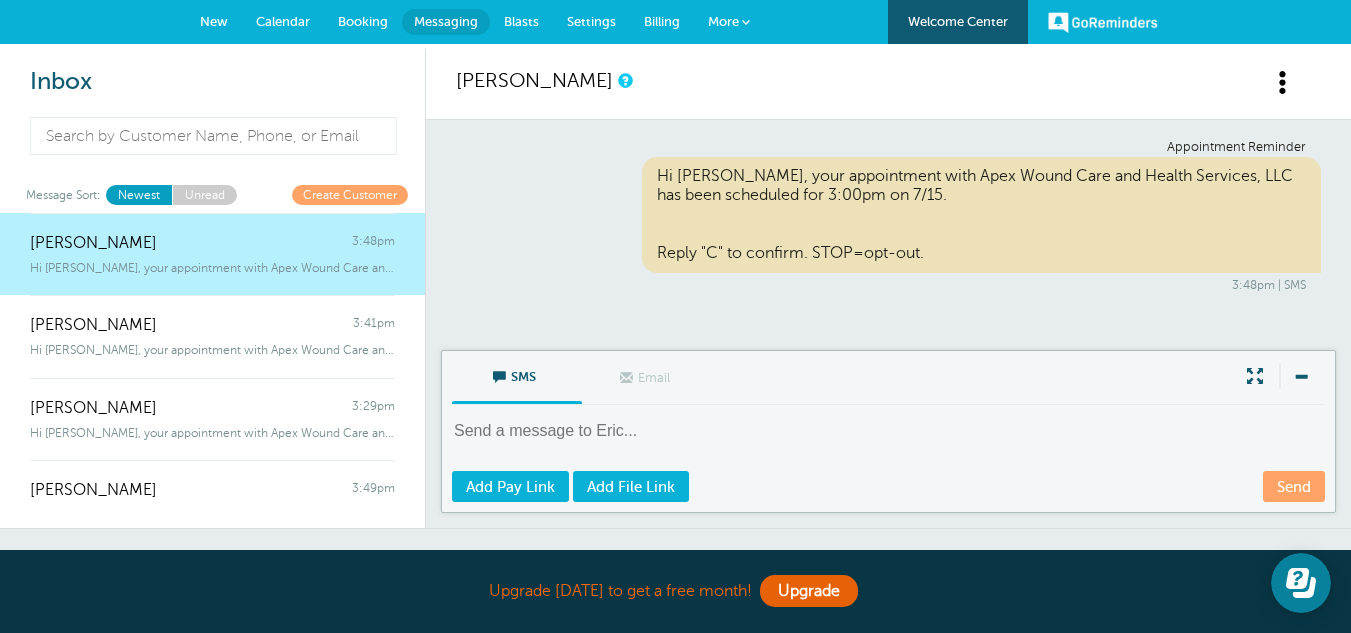 click at bounding box center [890, 444] 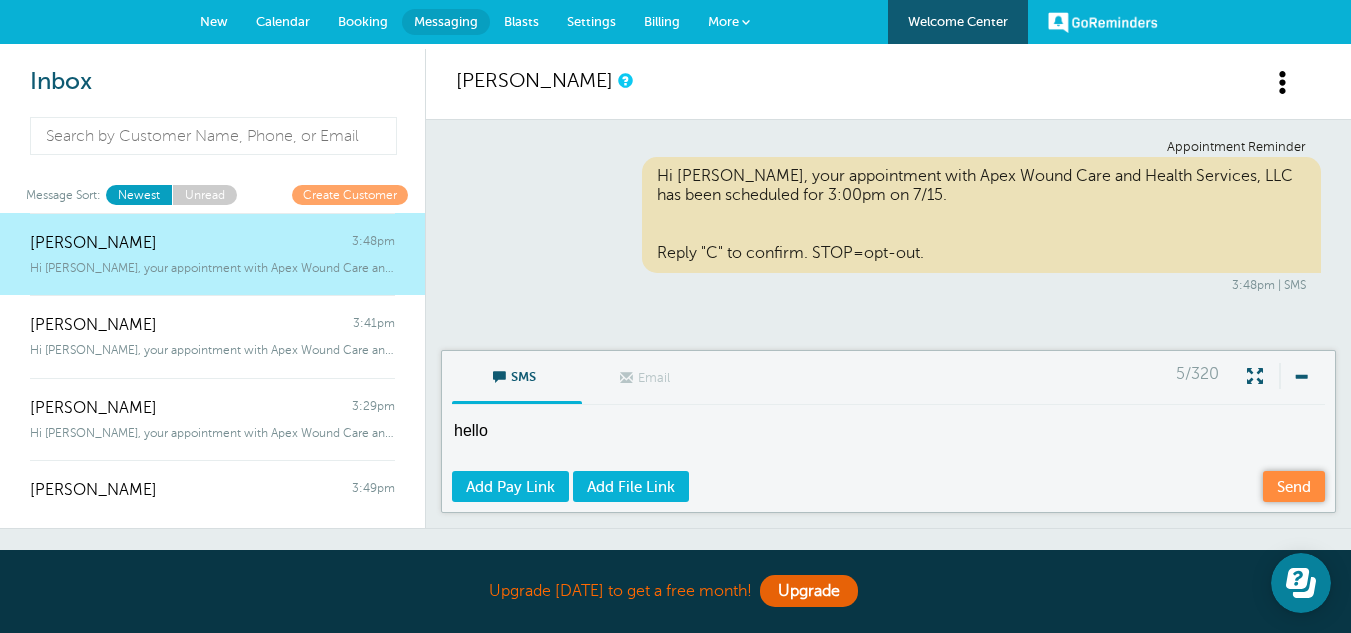 type on "hello" 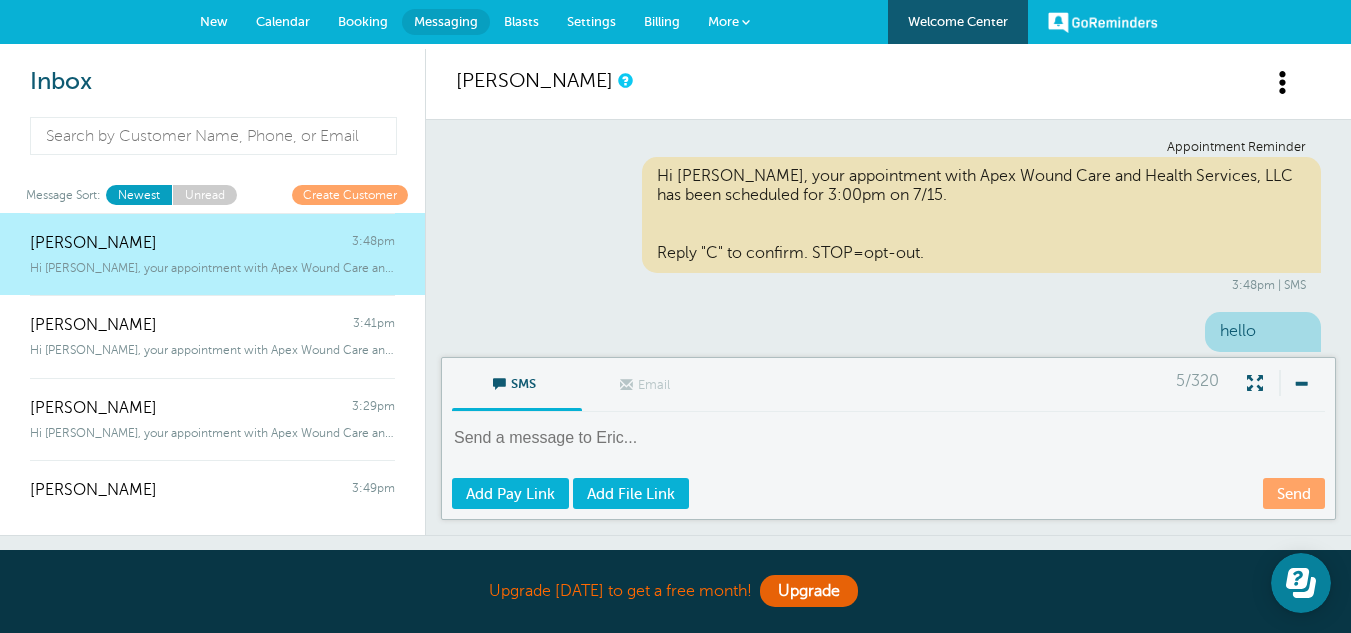 click on "3:48pm
| SMS" at bounding box center [888, 285] 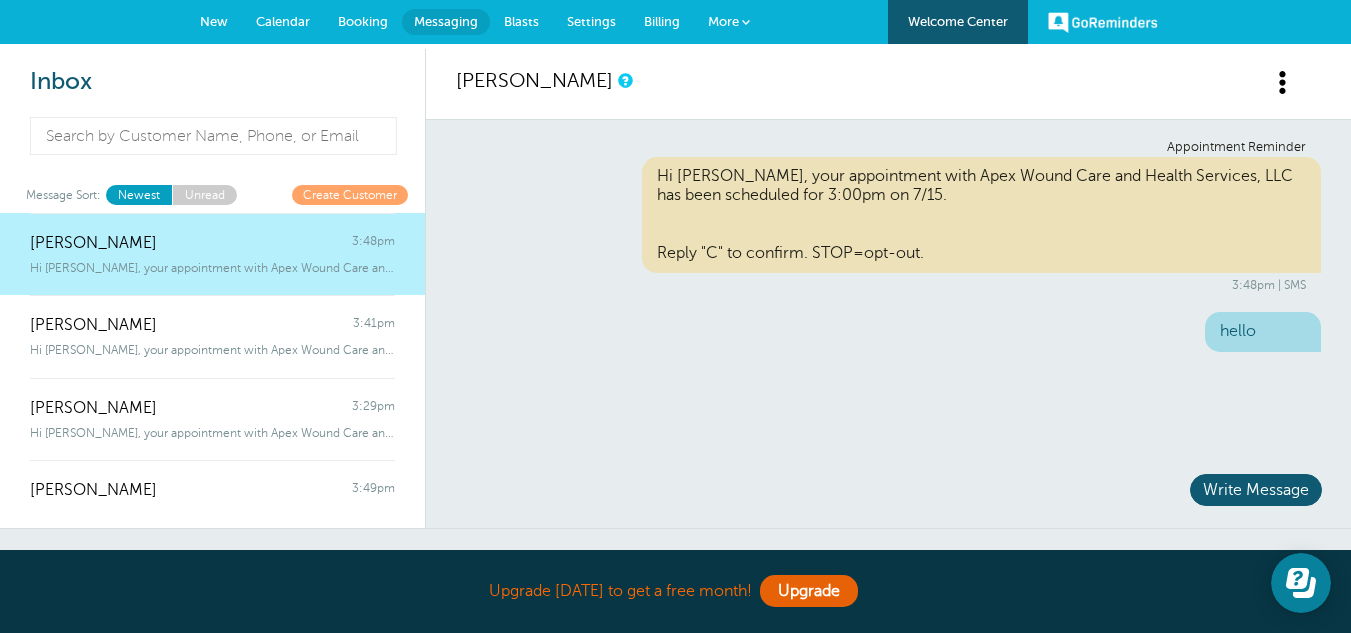 click on "hello" at bounding box center [1263, 331] 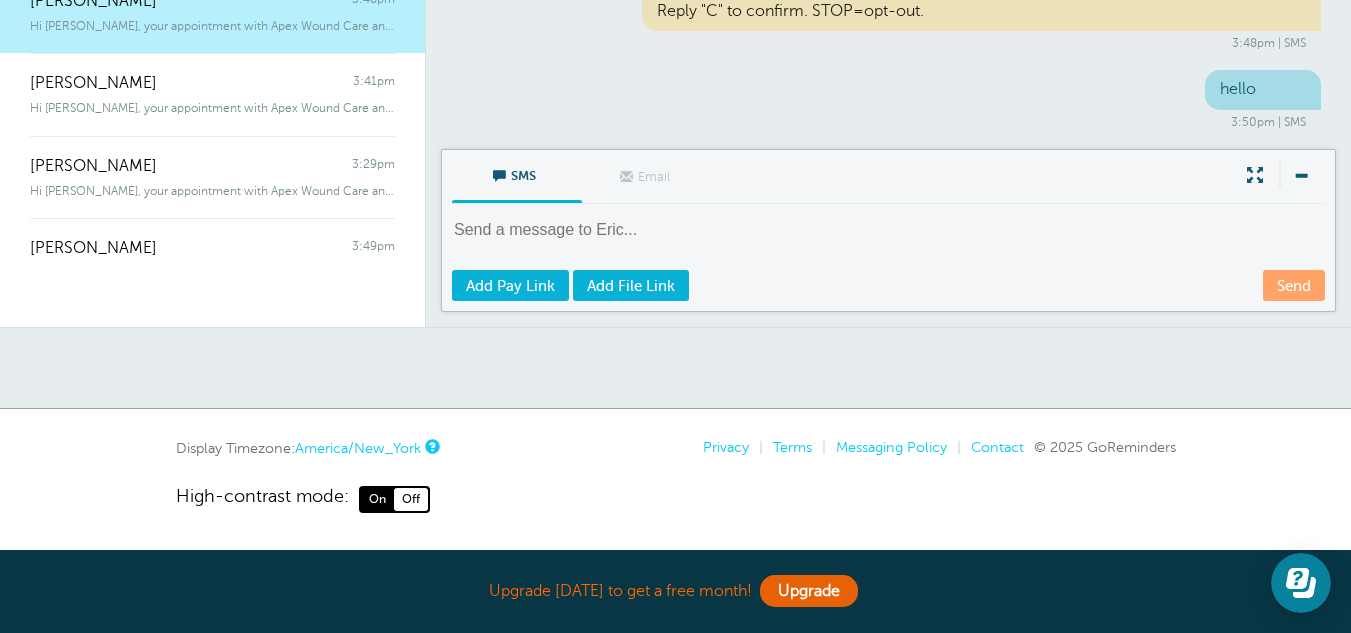 scroll, scrollTop: 0, scrollLeft: 0, axis: both 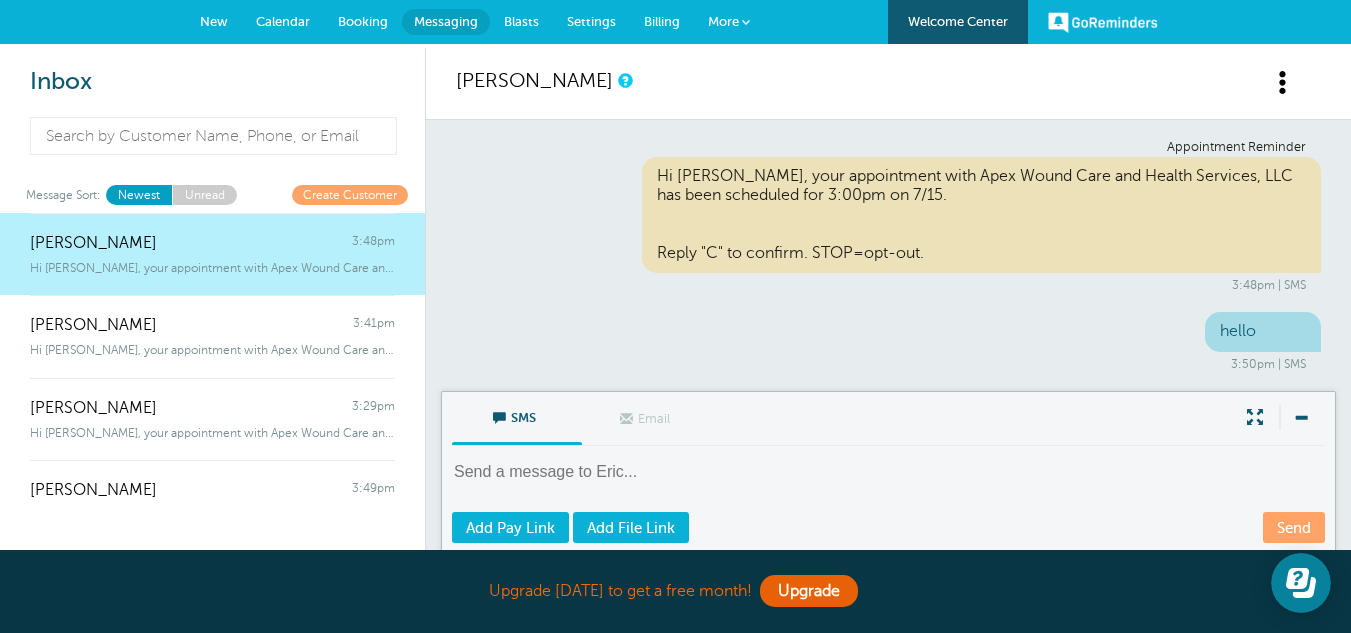drag, startPoint x: 388, startPoint y: 272, endPoint x: 298, endPoint y: 262, distance: 90.55385 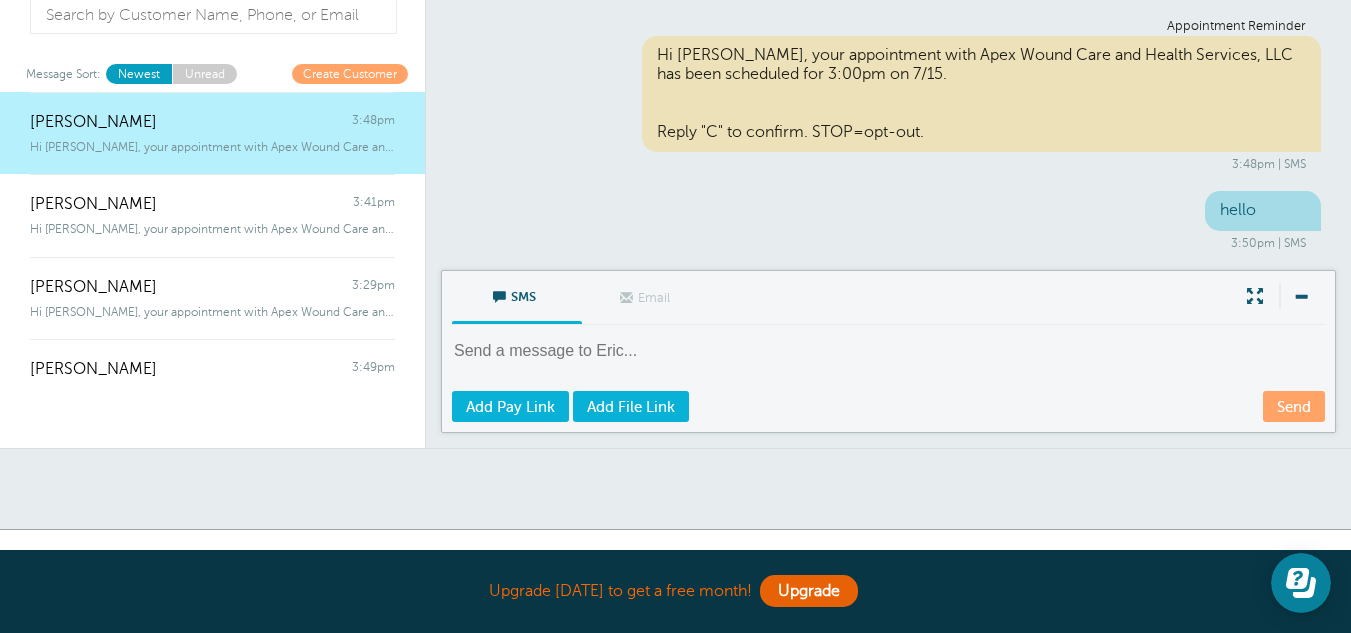 scroll, scrollTop: 0, scrollLeft: 0, axis: both 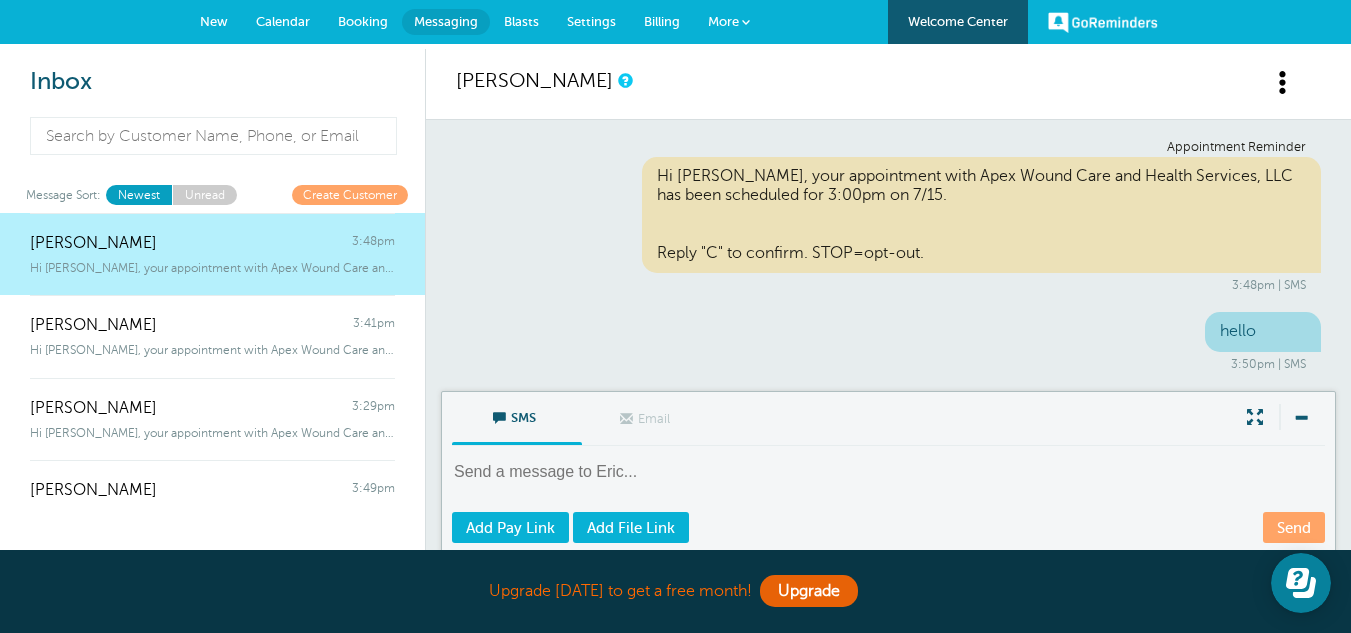 click on "New" at bounding box center (214, 21) 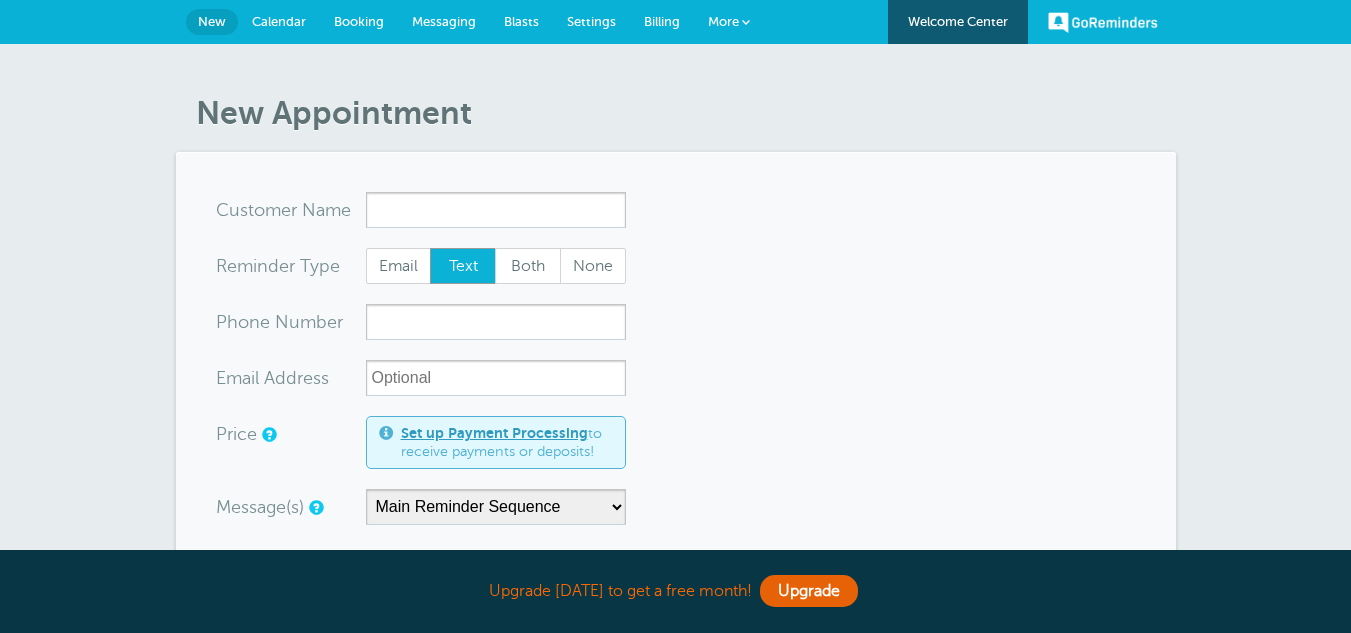 scroll, scrollTop: 300, scrollLeft: 0, axis: vertical 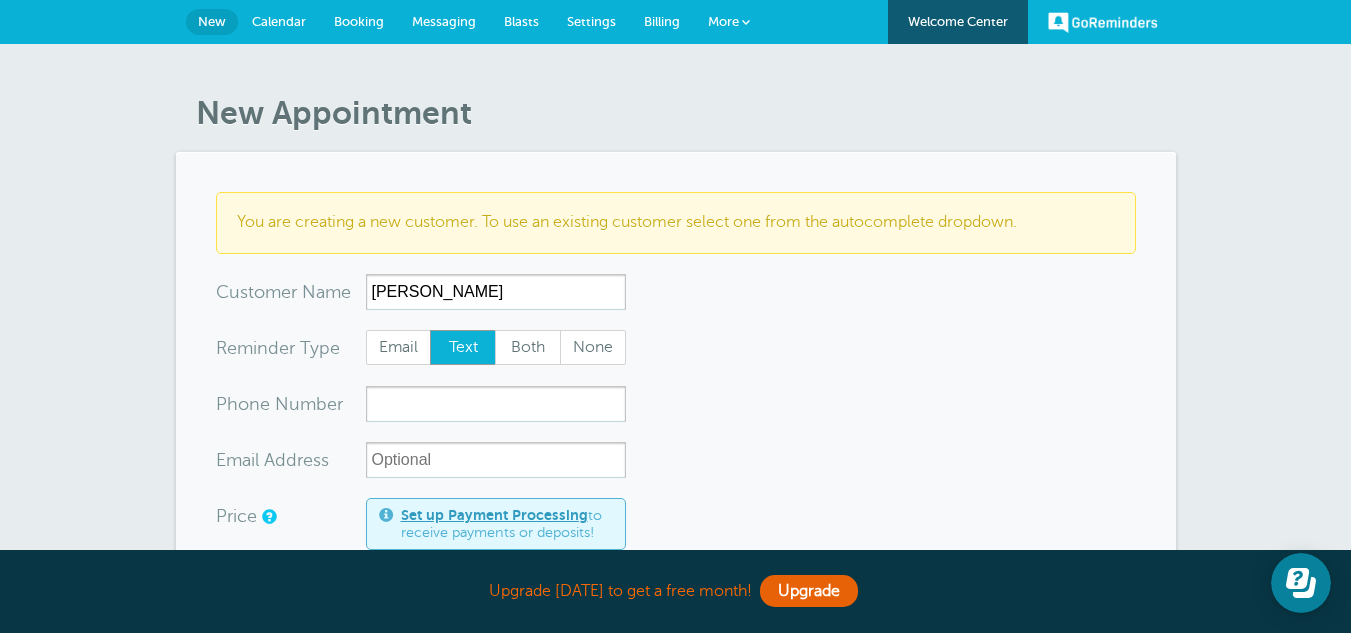 type on "[PERSON_NAME]" 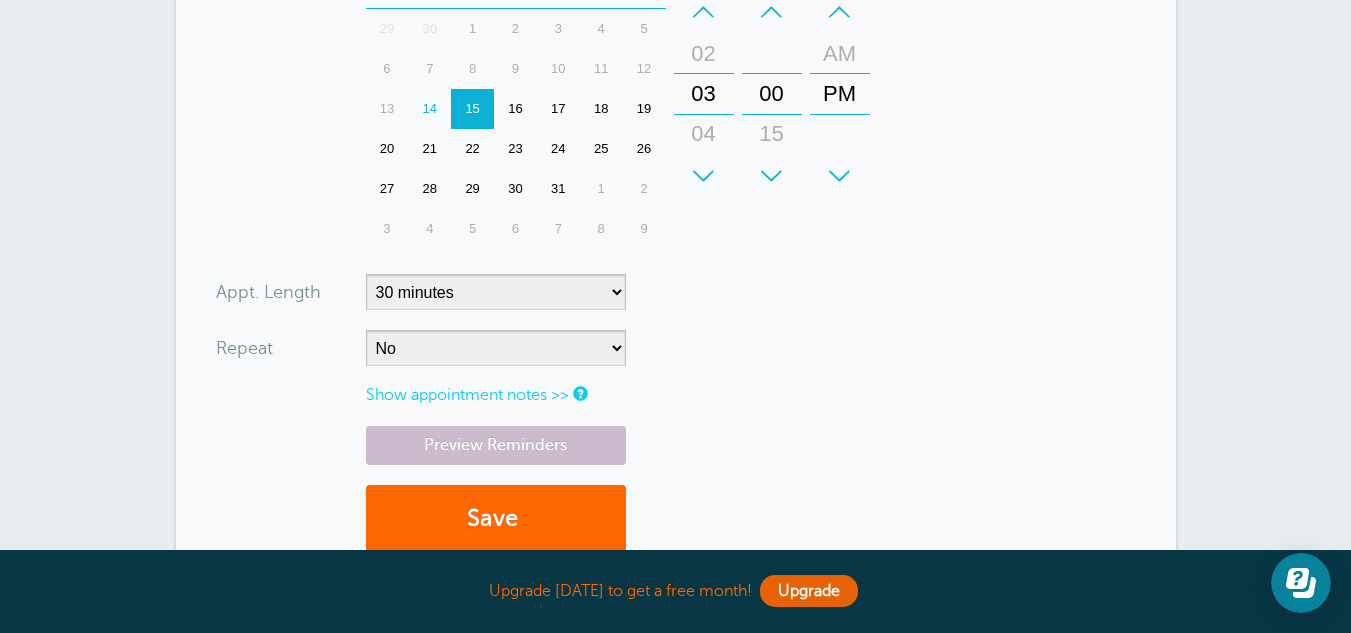scroll, scrollTop: 700, scrollLeft: 0, axis: vertical 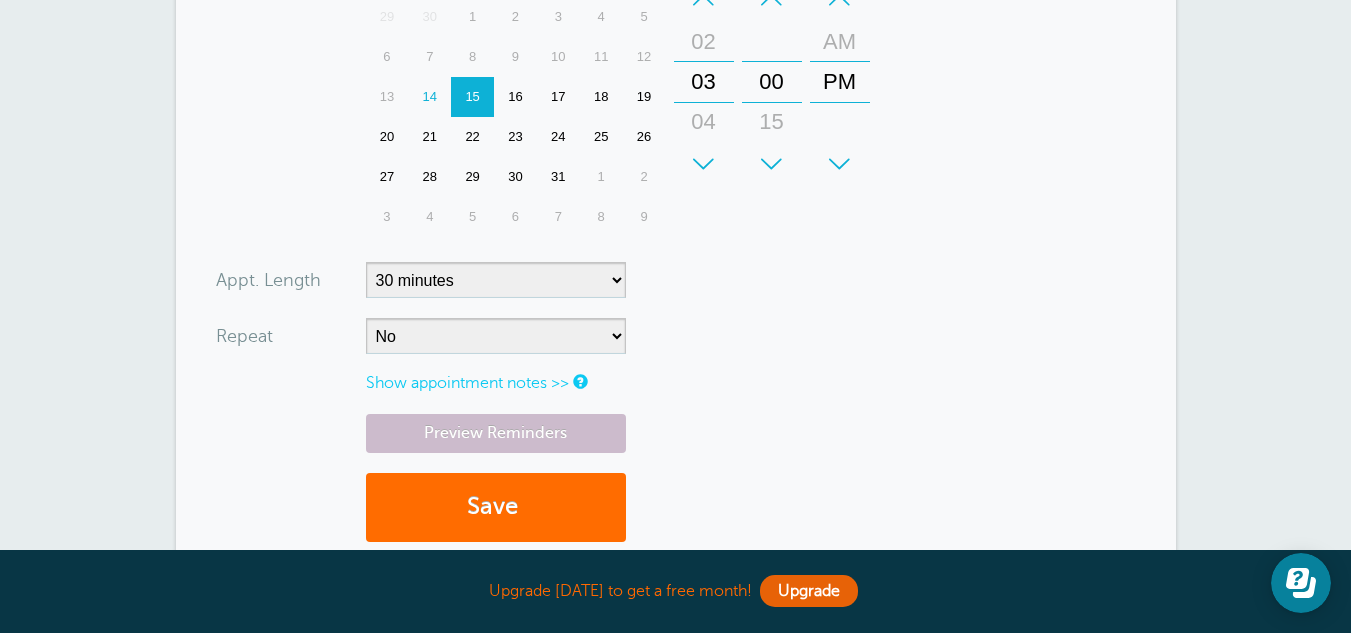 type on "3043607285" 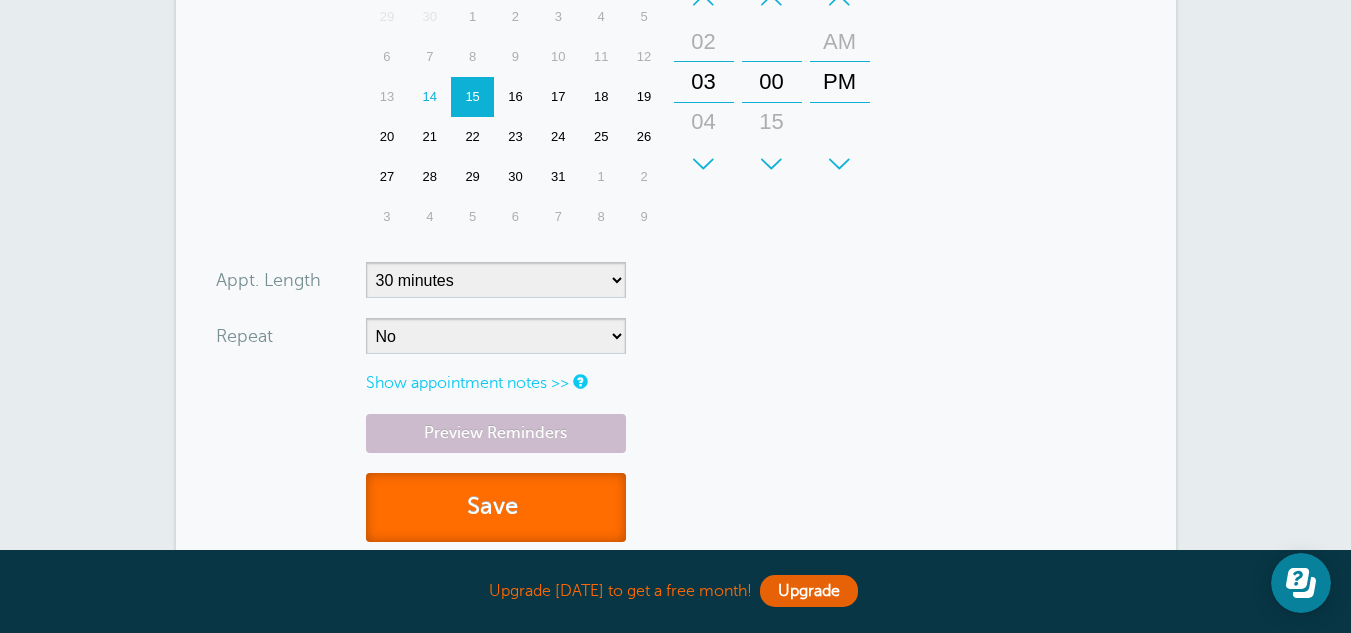 click on "Save" at bounding box center [496, 507] 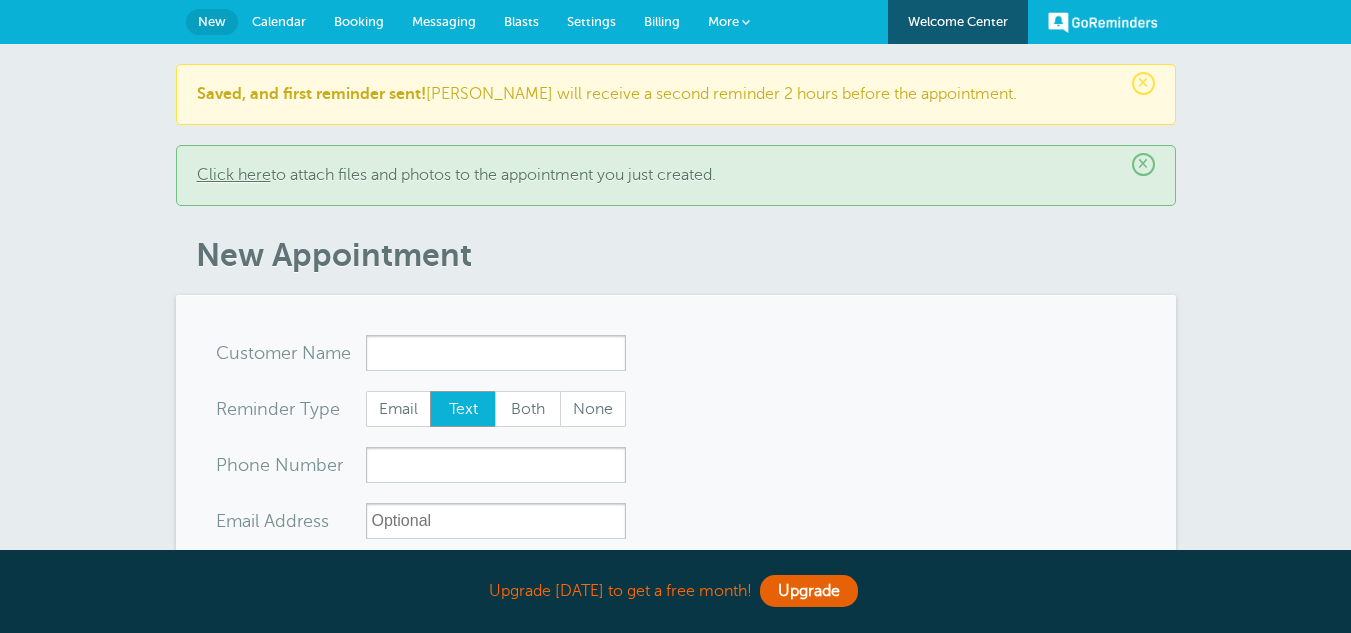 scroll, scrollTop: 0, scrollLeft: 0, axis: both 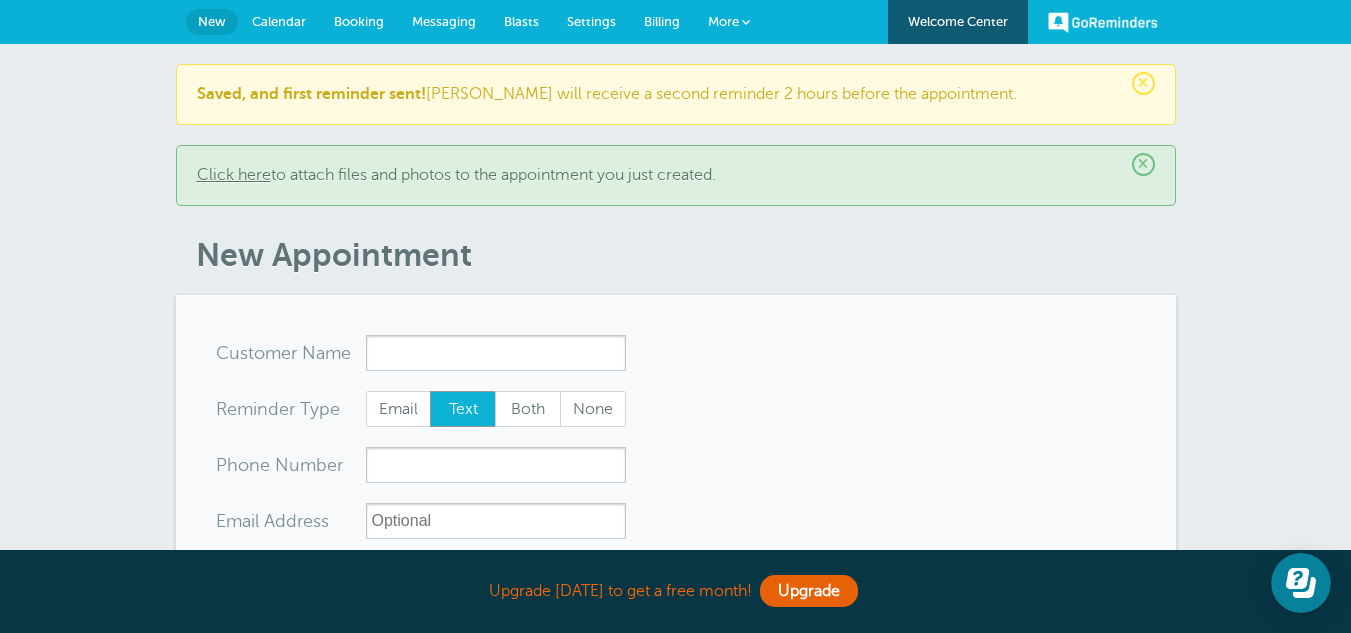 click on "Calendar" at bounding box center [279, 21] 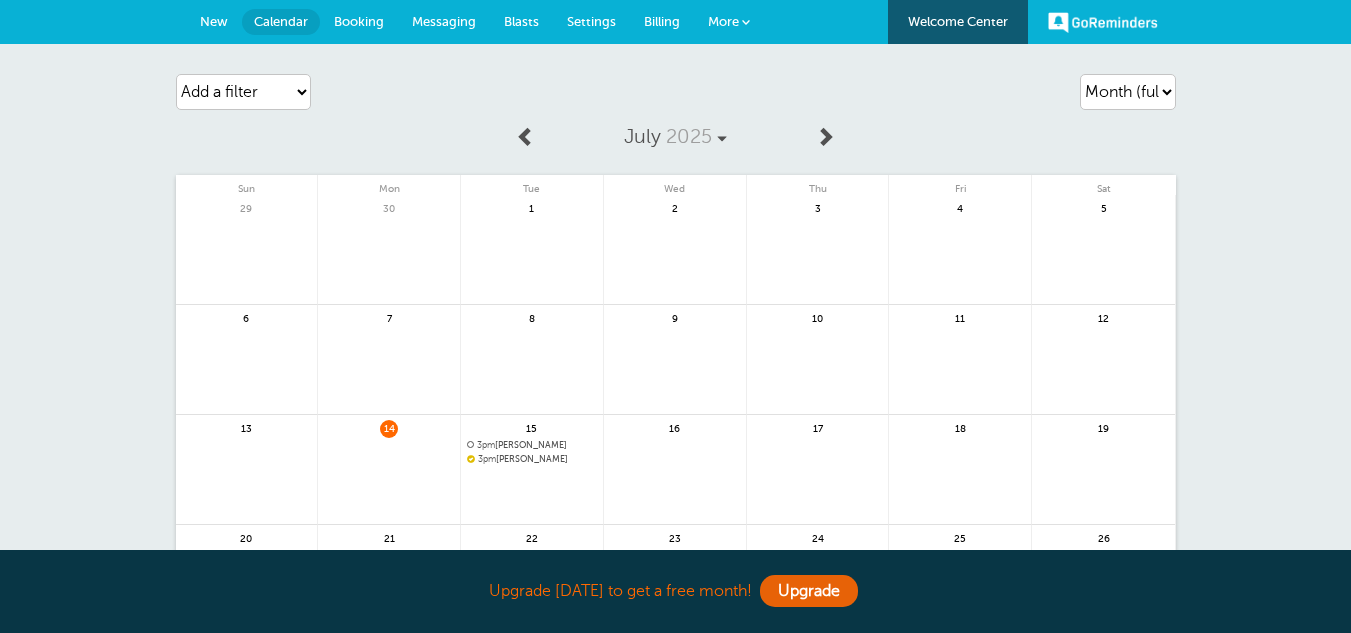 scroll, scrollTop: 0, scrollLeft: 0, axis: both 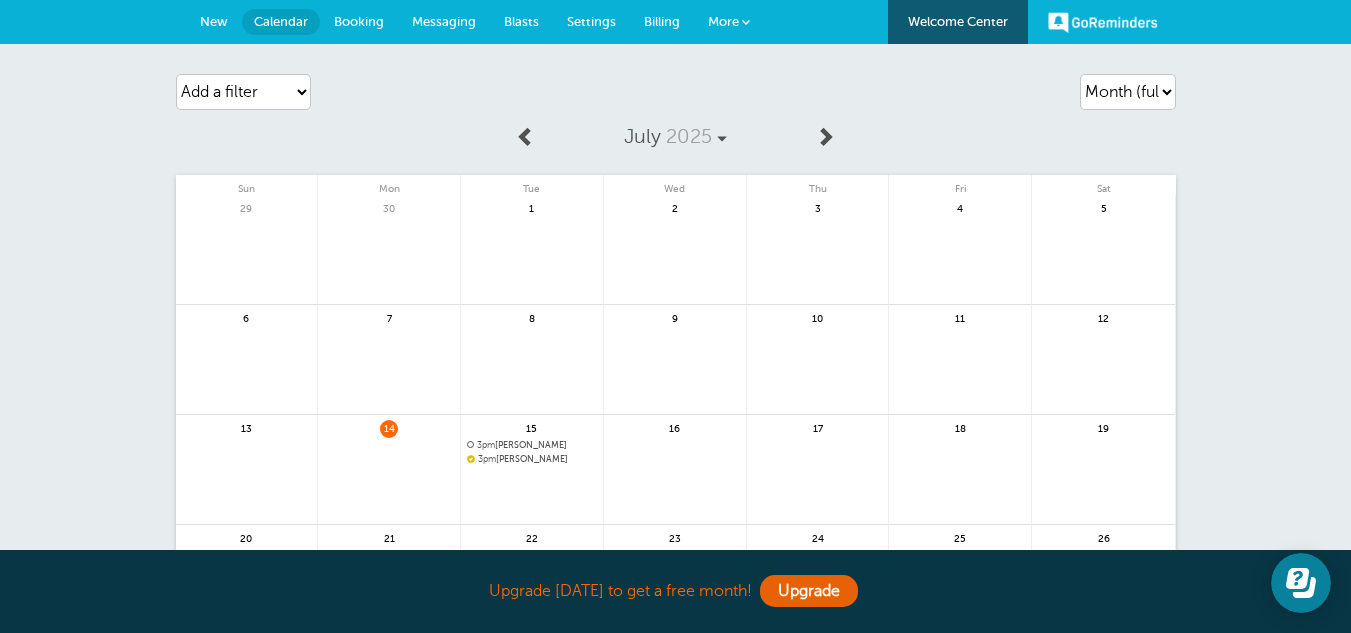click on "3pm
Tamara Tucker" at bounding box center [532, 459] 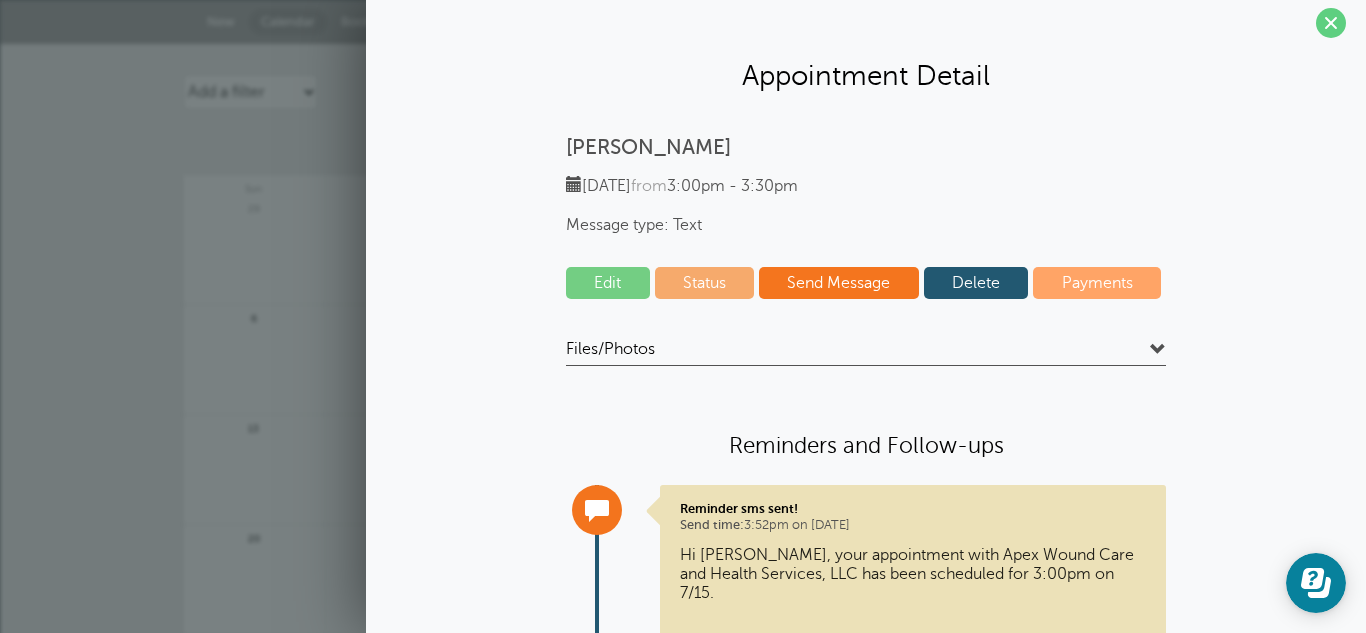 scroll, scrollTop: 0, scrollLeft: 0, axis: both 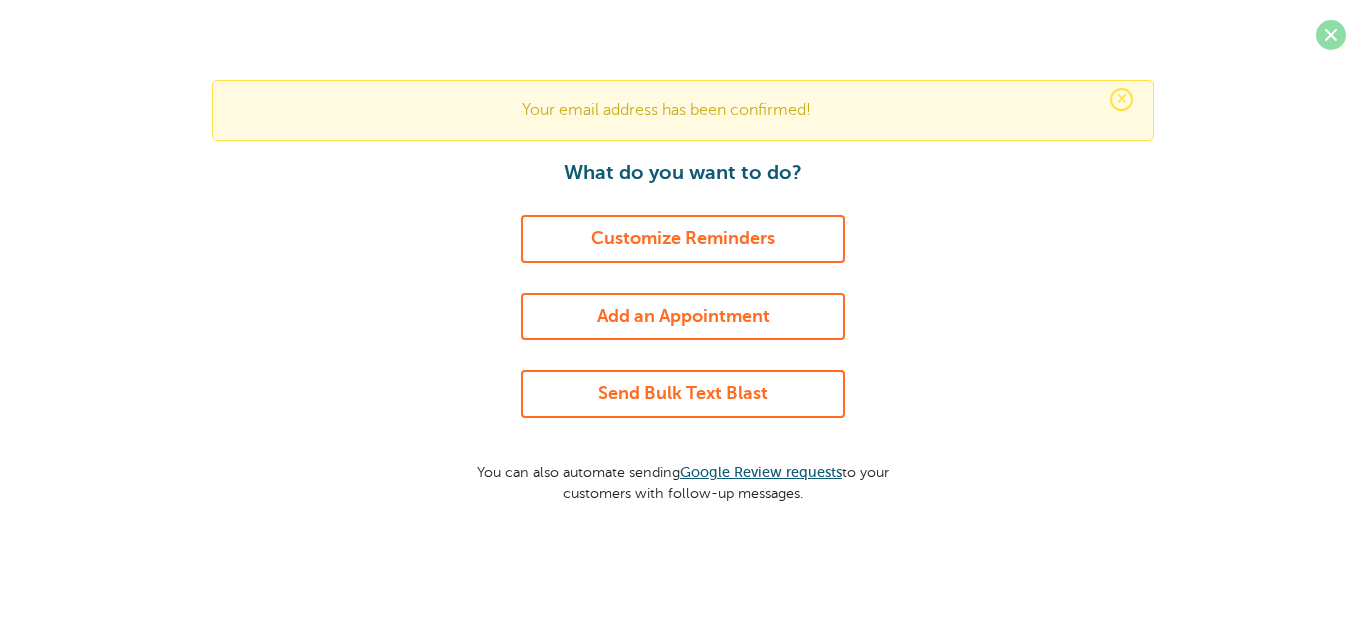 click at bounding box center (1331, 35) 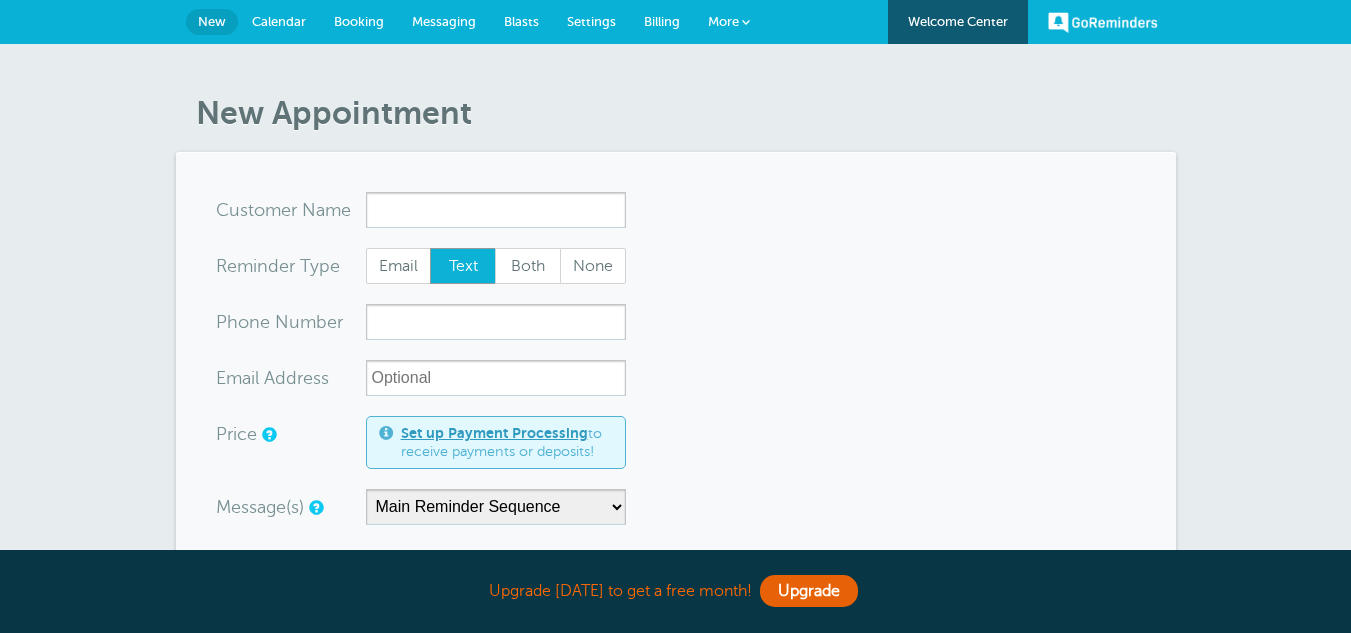 scroll, scrollTop: 0, scrollLeft: 0, axis: both 